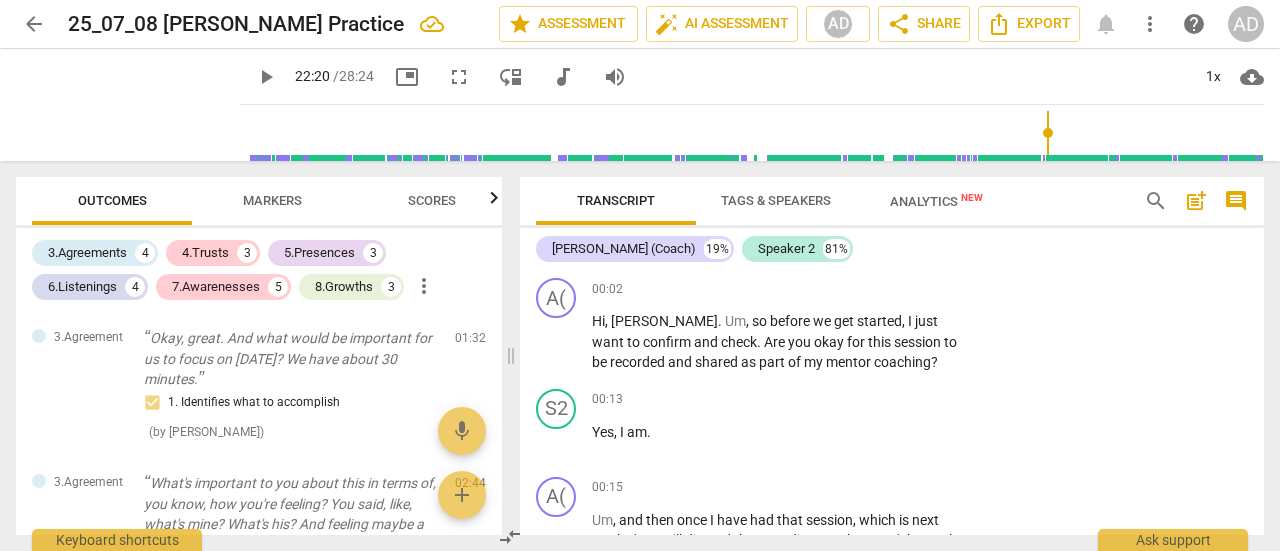 scroll, scrollTop: 0, scrollLeft: 0, axis: both 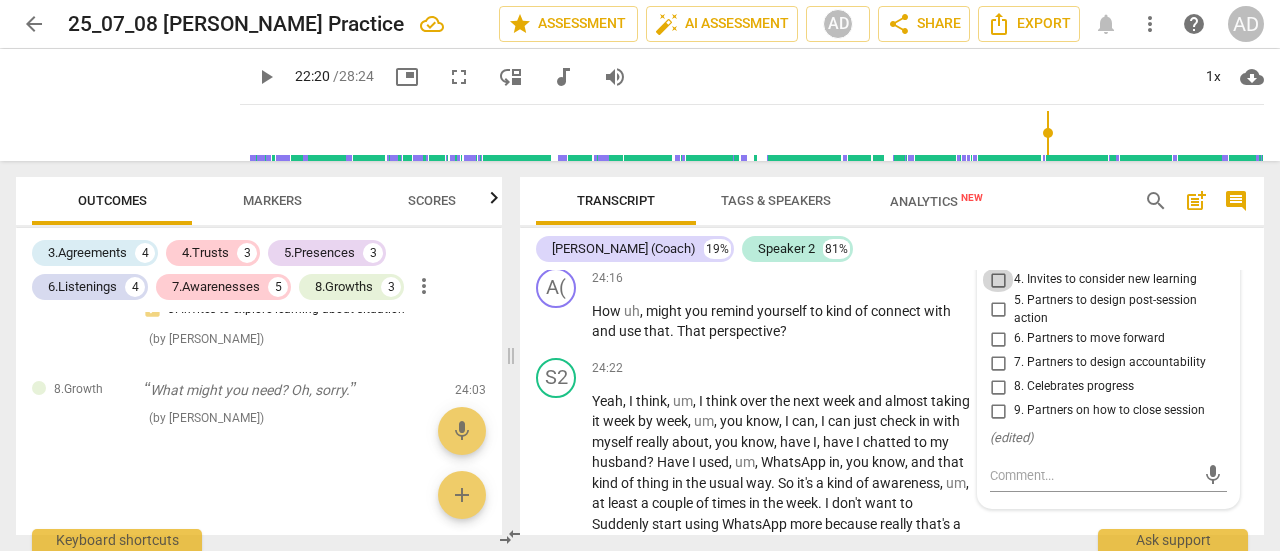 click on "4. Invites to consider new learning" at bounding box center (998, 280) 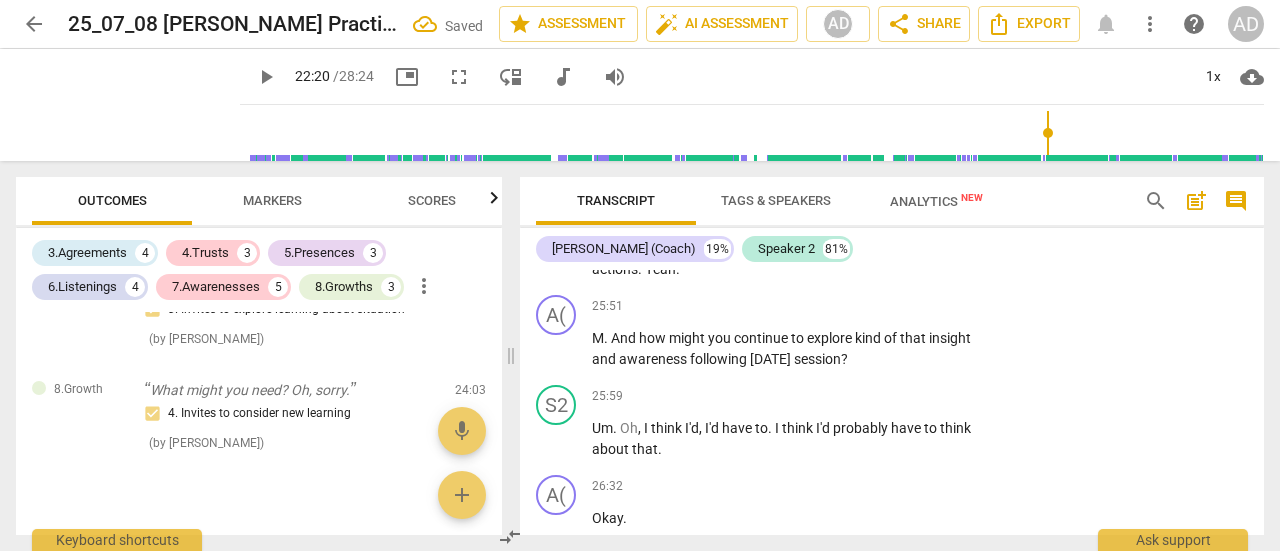 scroll, scrollTop: 9674, scrollLeft: 0, axis: vertical 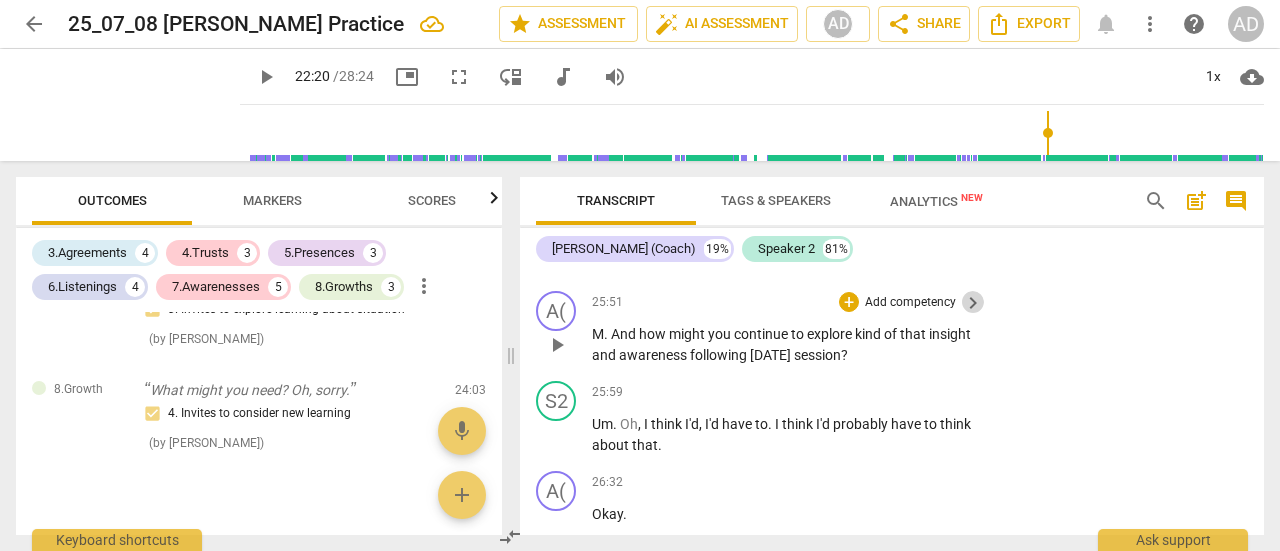 click on "keyboard_arrow_right" at bounding box center [973, 303] 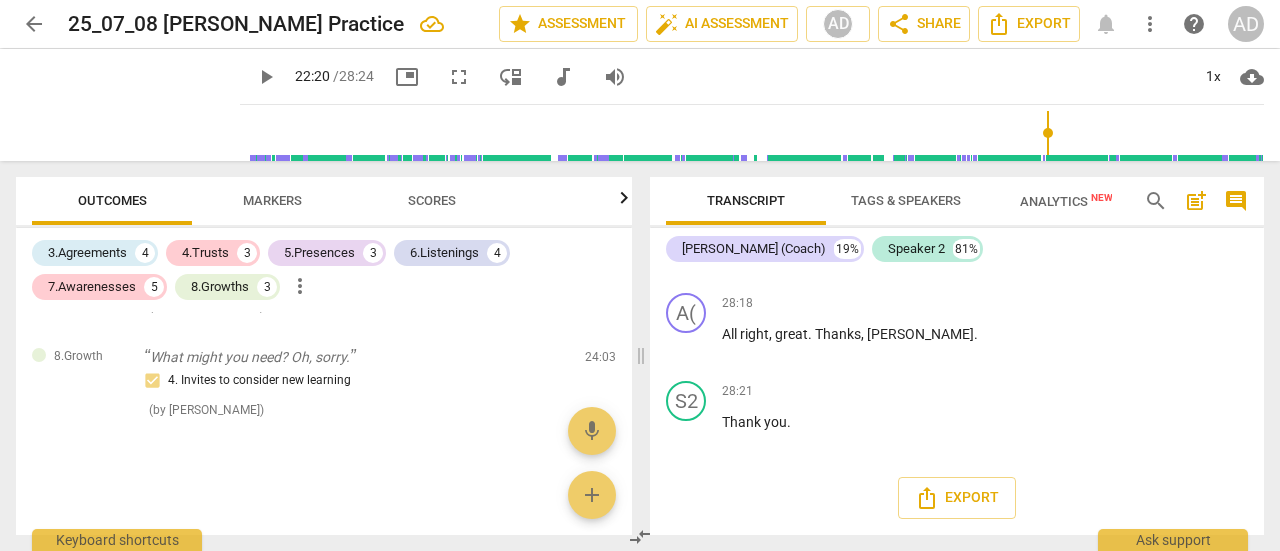 scroll, scrollTop: 8614, scrollLeft: 0, axis: vertical 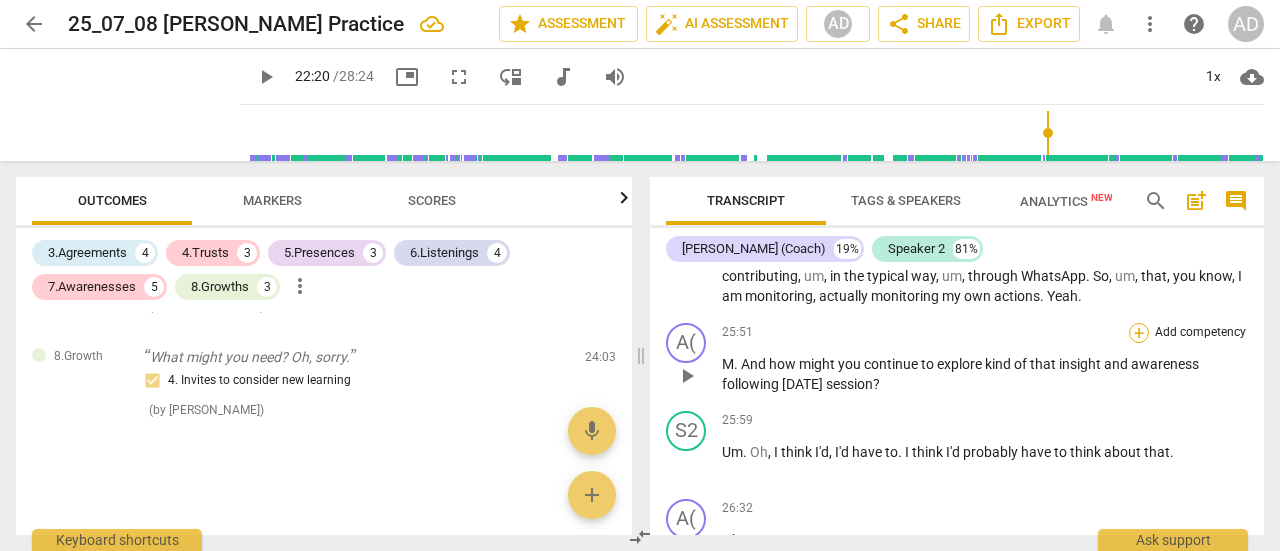 click on "+" at bounding box center [1139, 333] 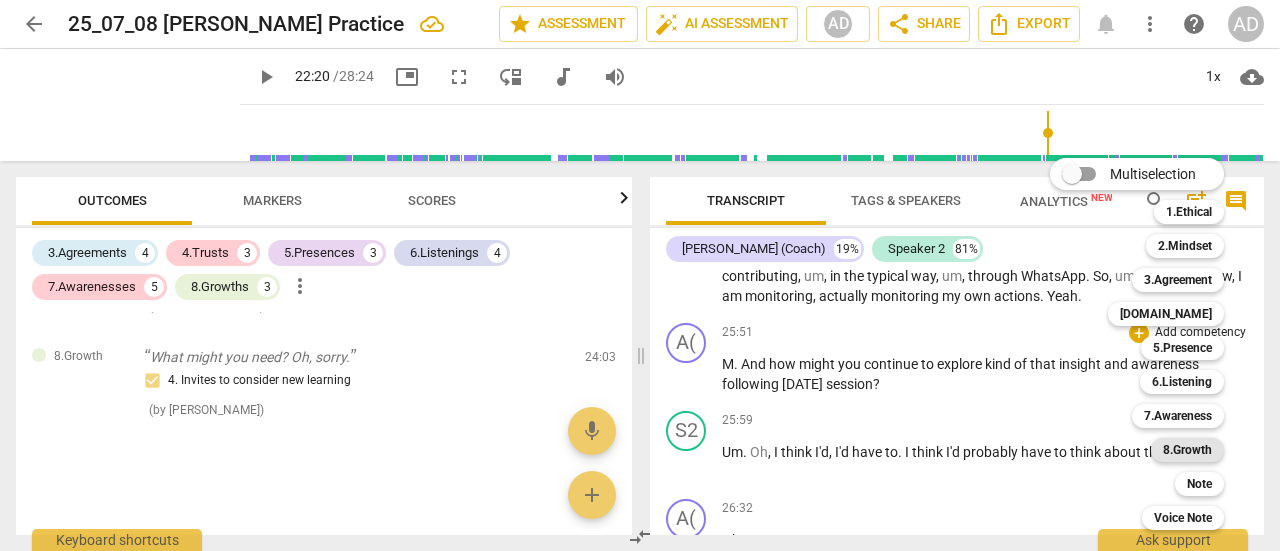 click on "8.Growth" at bounding box center (1187, 450) 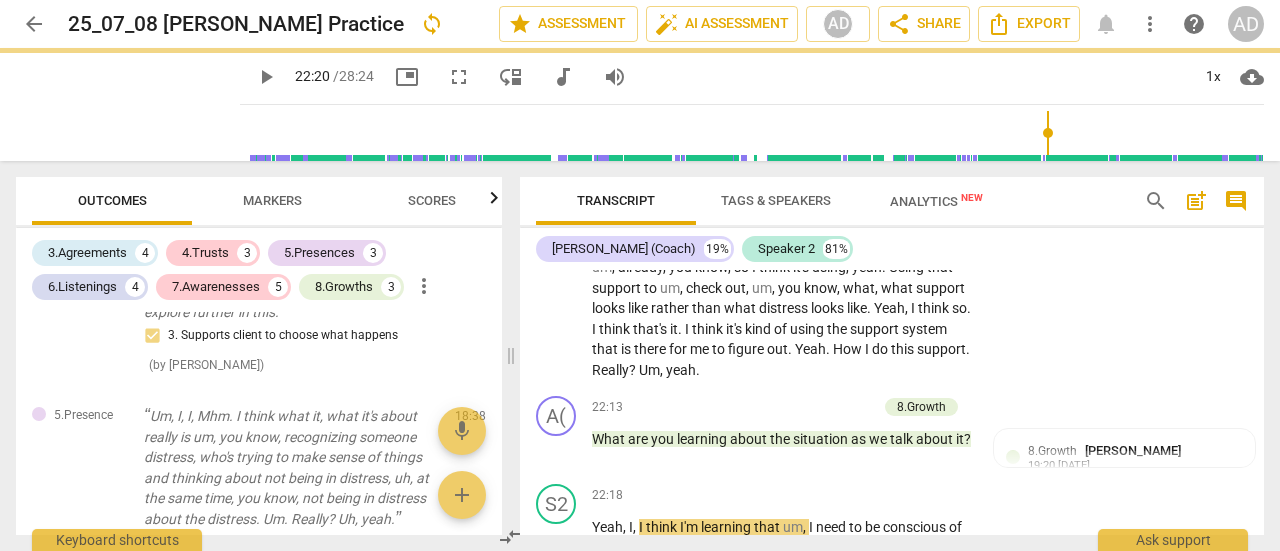 scroll, scrollTop: 9560, scrollLeft: 0, axis: vertical 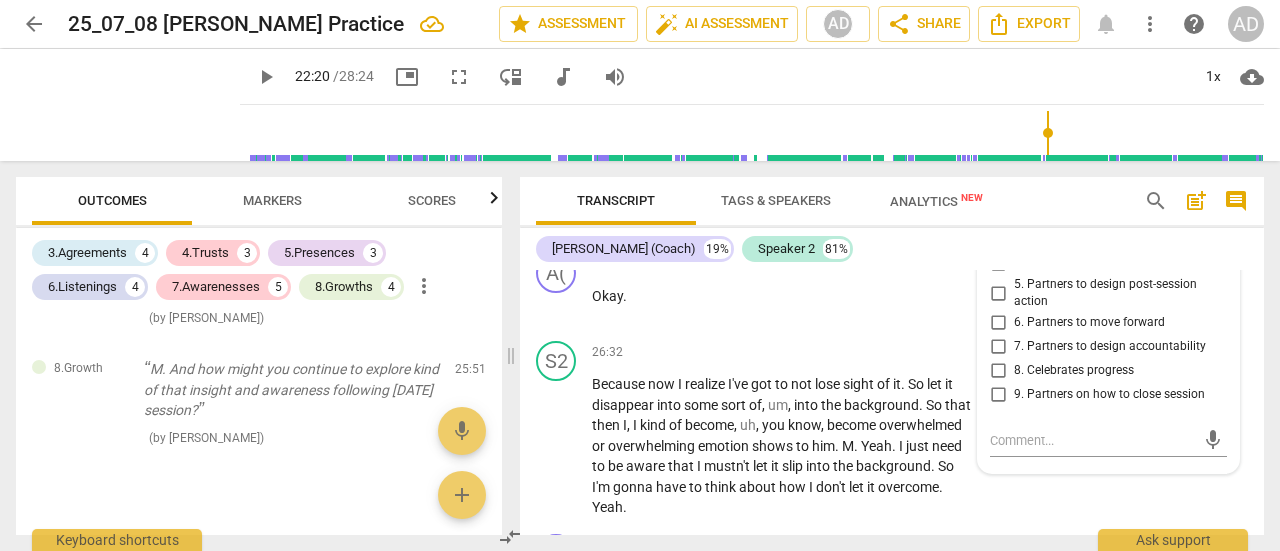 click on "5. Partners to design post-session action" at bounding box center (1116, 293) 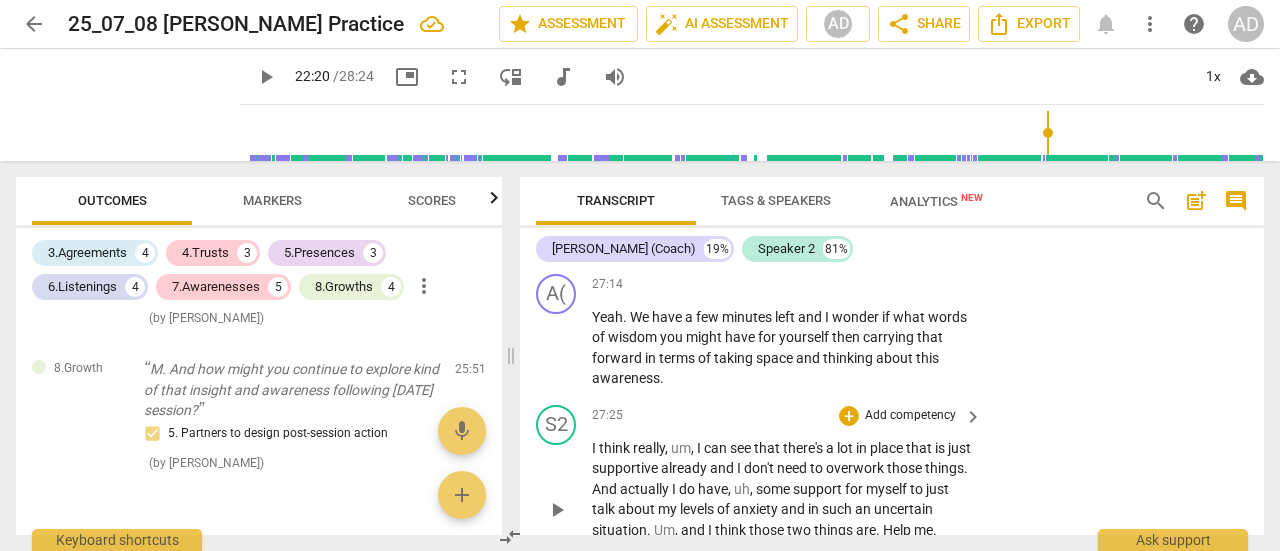scroll, scrollTop: 10136, scrollLeft: 0, axis: vertical 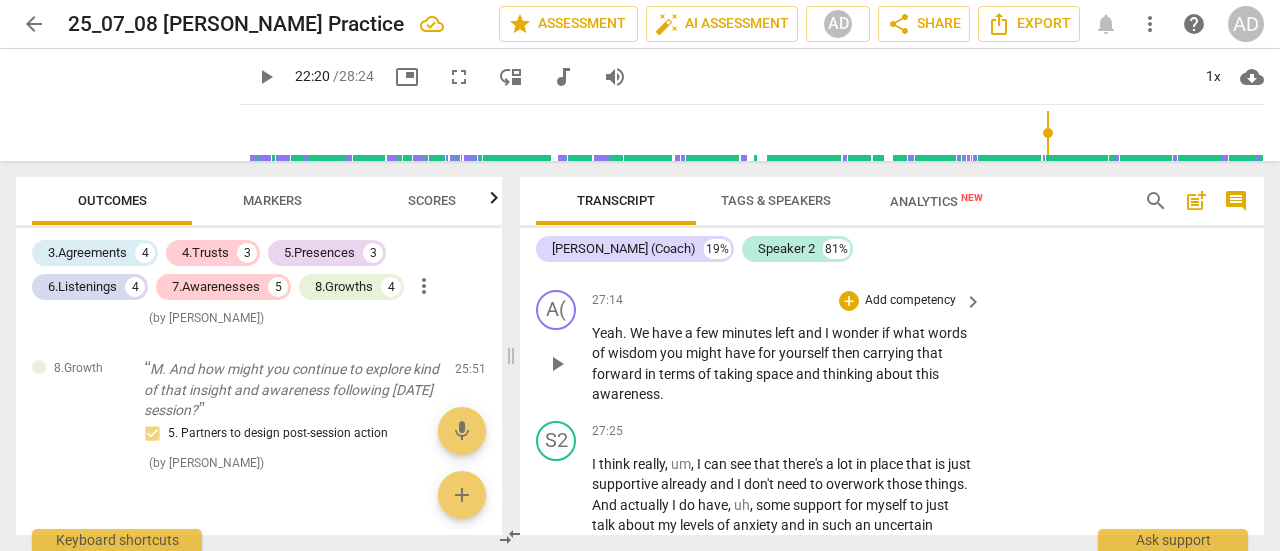 click on "Add competency" at bounding box center [910, 301] 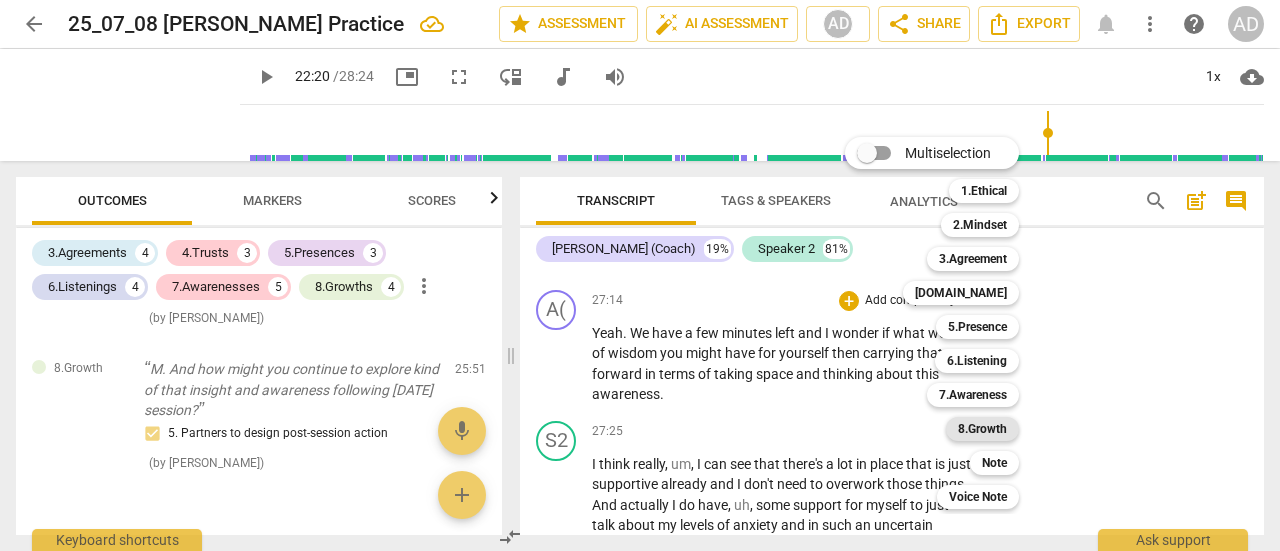 click on "8.Growth" at bounding box center [982, 429] 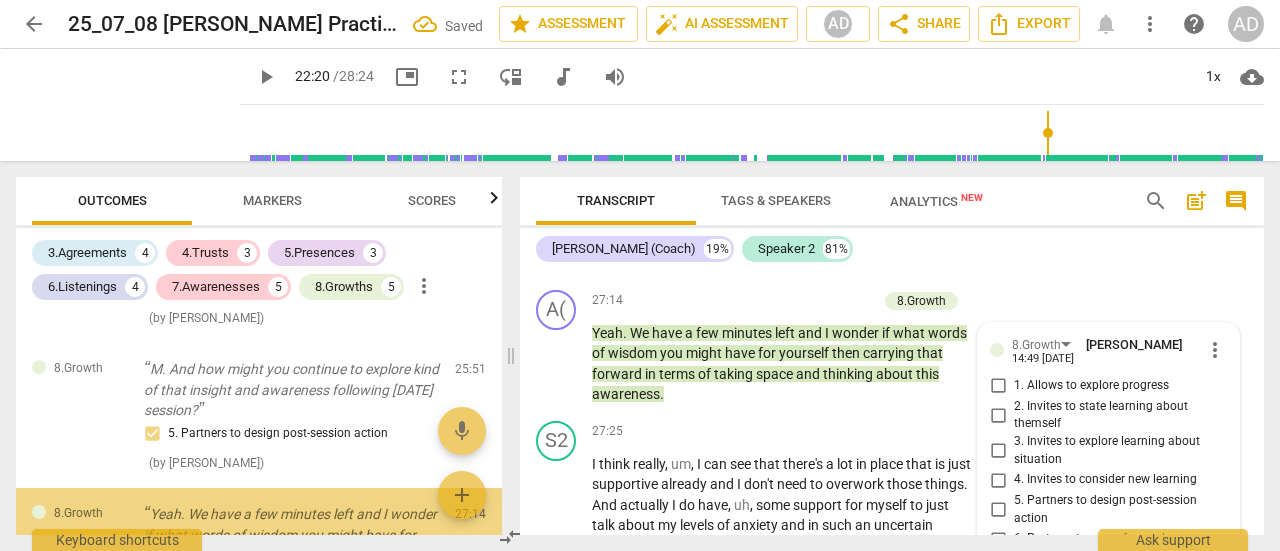 scroll, scrollTop: 10412, scrollLeft: 0, axis: vertical 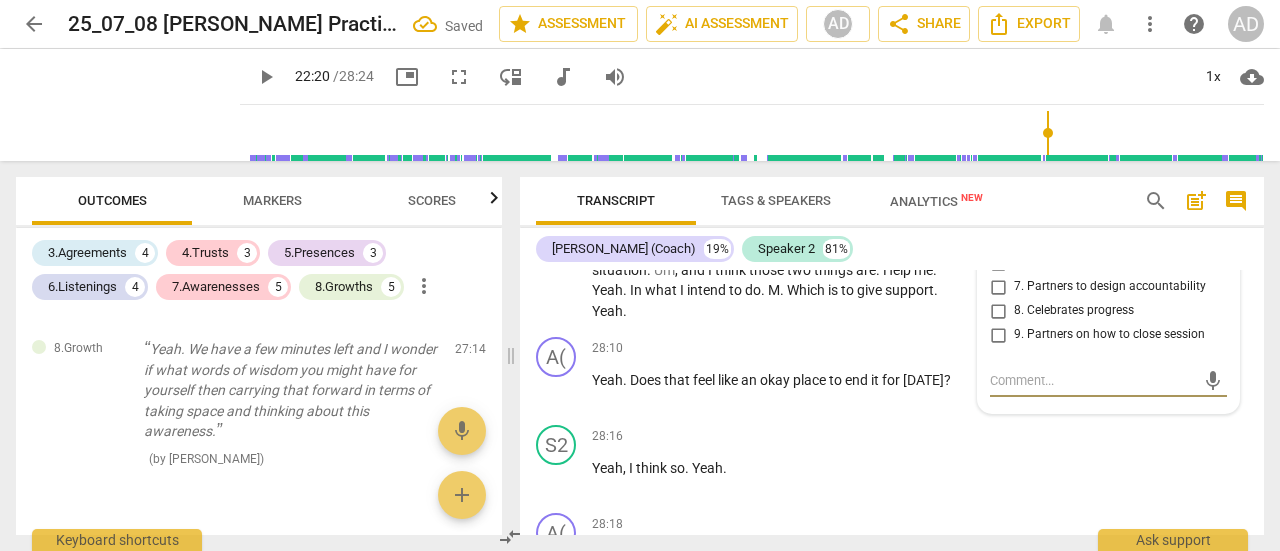 click on "9. Partners on how to close session" at bounding box center [998, 335] 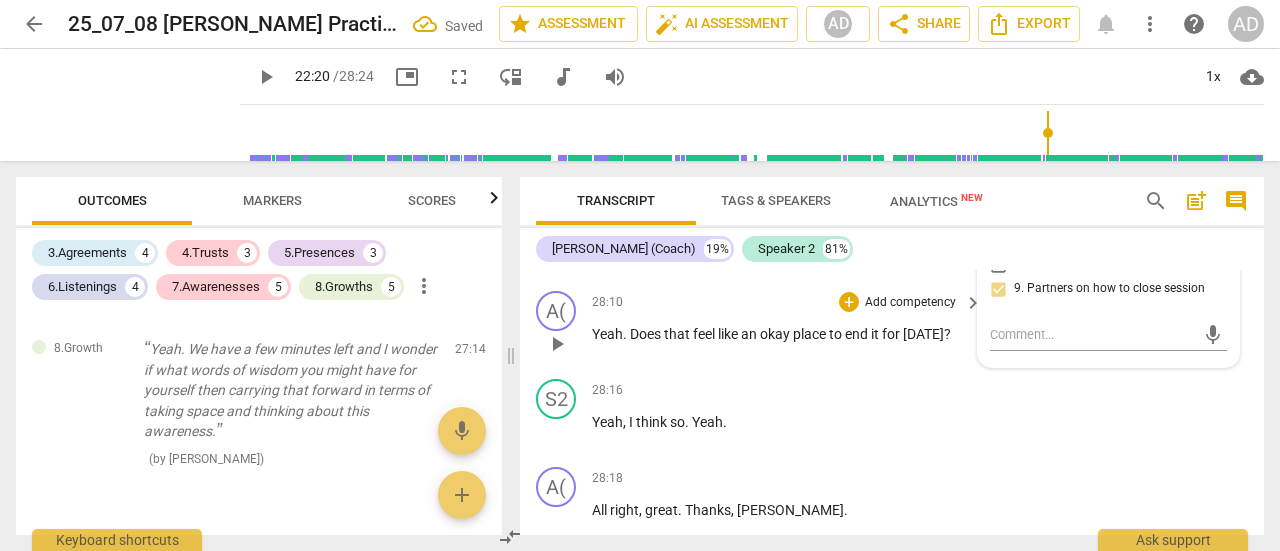scroll, scrollTop: 10466, scrollLeft: 0, axis: vertical 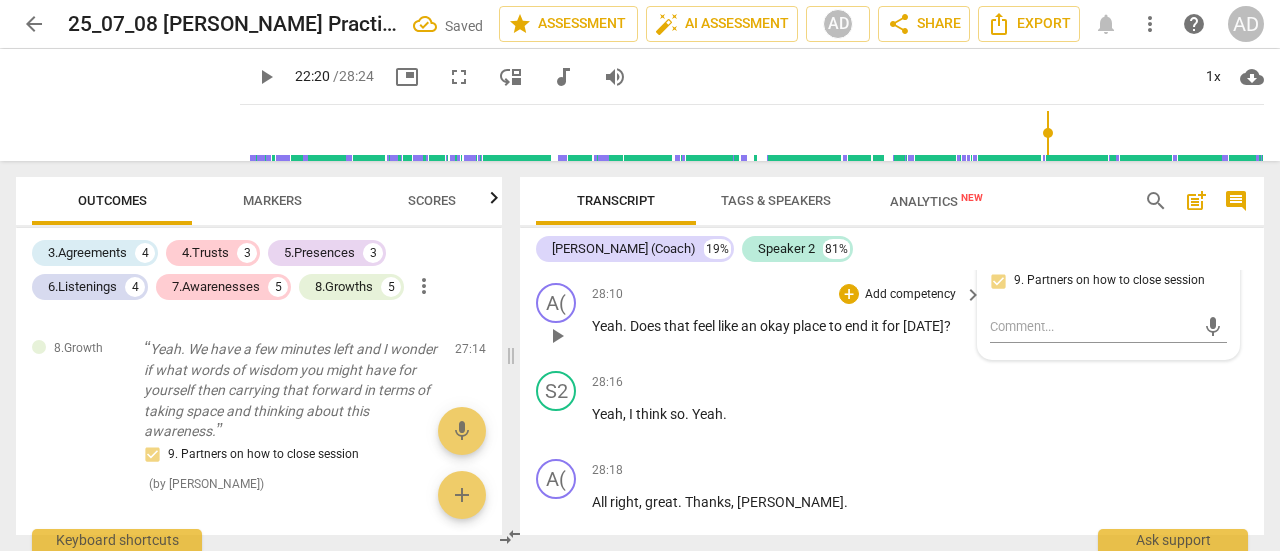 click on "Yeah .   Does   that   feel   like   an   okay   place   to   end   it   for   [DATE] ?" at bounding box center (782, 326) 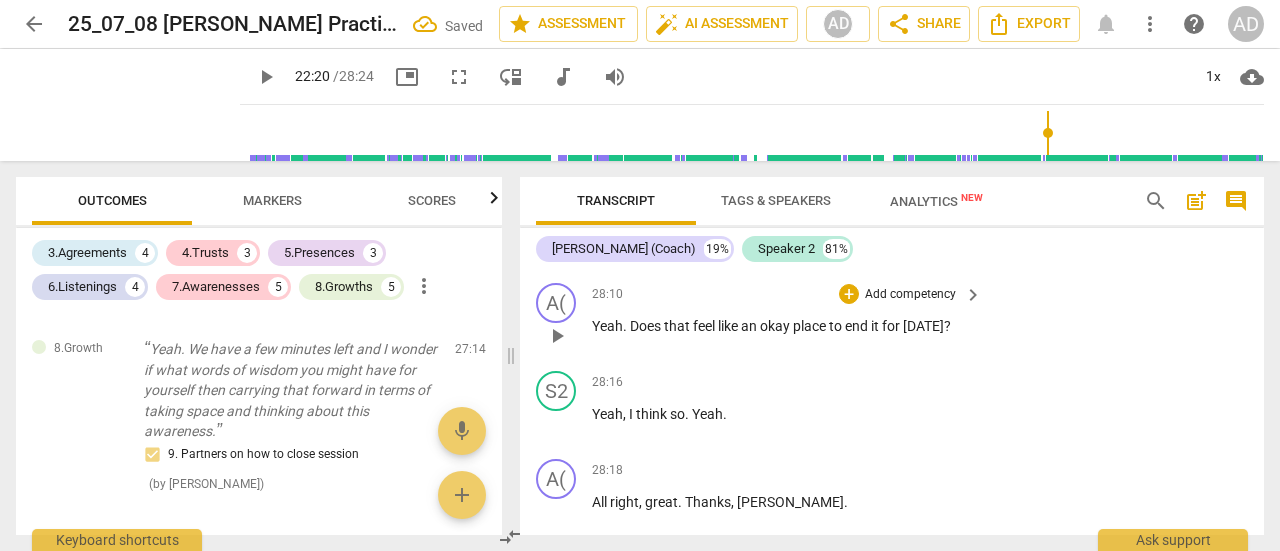 scroll, scrollTop: 10477, scrollLeft: 0, axis: vertical 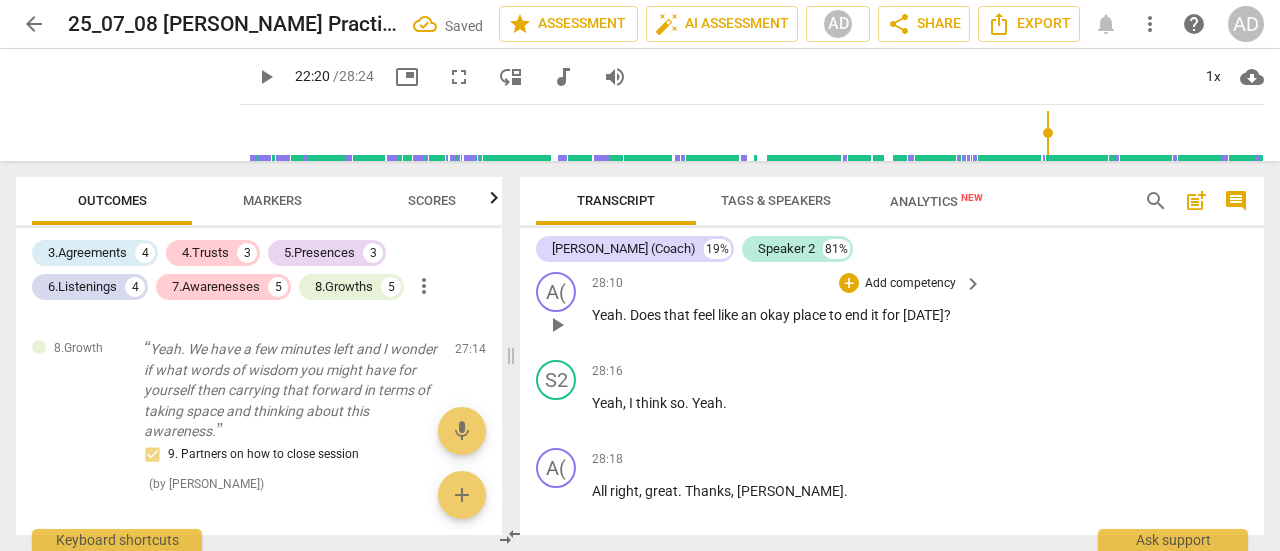 click on "keyboard_arrow_right" at bounding box center (973, 284) 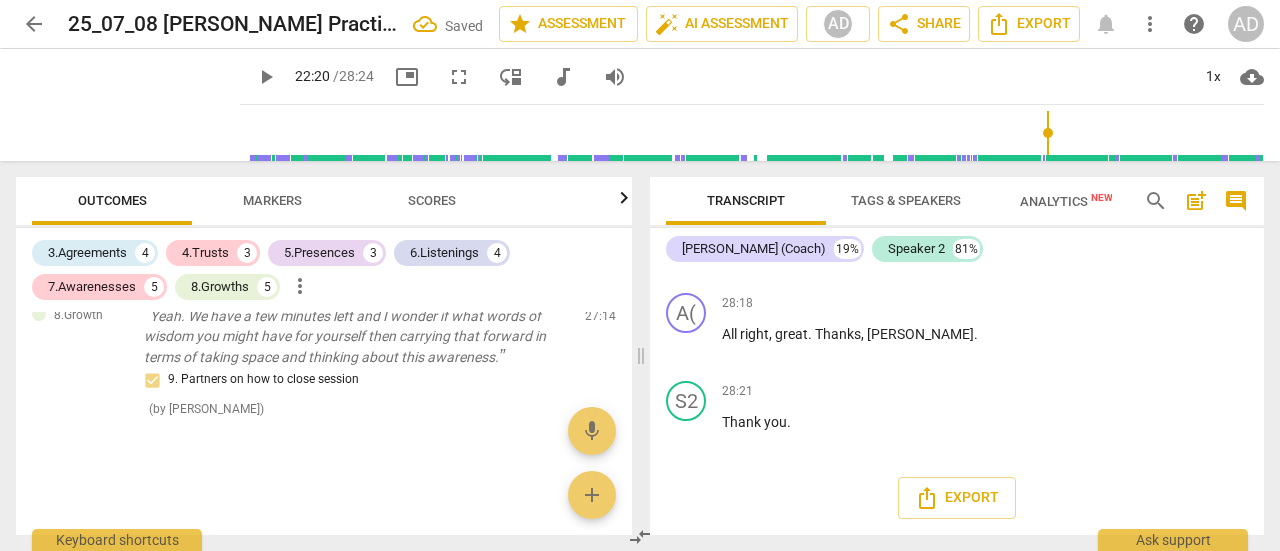 scroll, scrollTop: 9288, scrollLeft: 0, axis: vertical 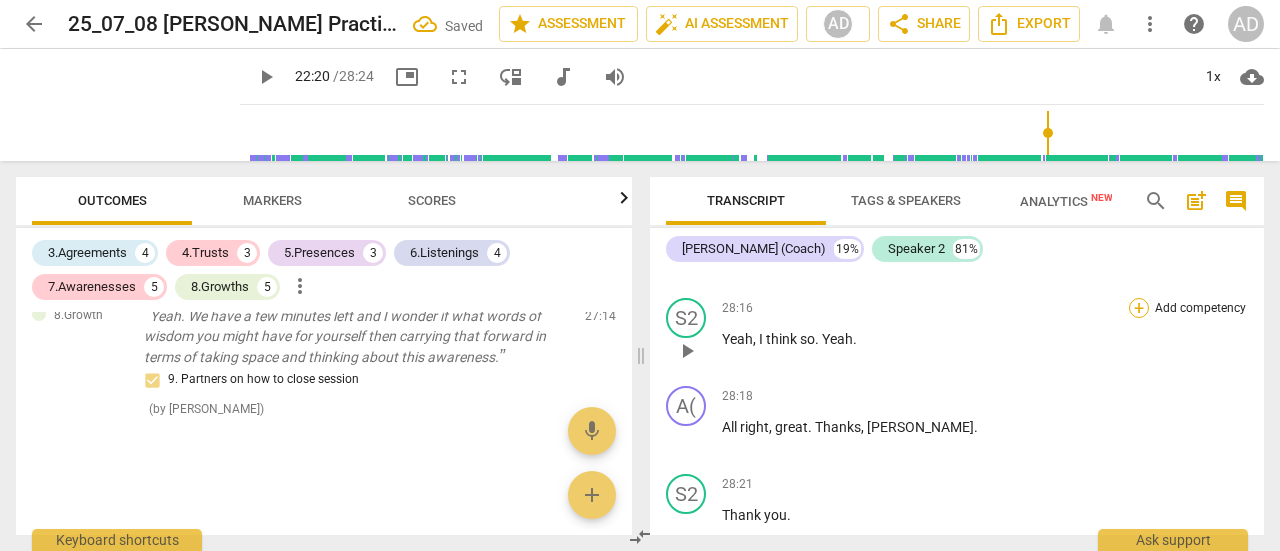 click on "+" at bounding box center [1139, 308] 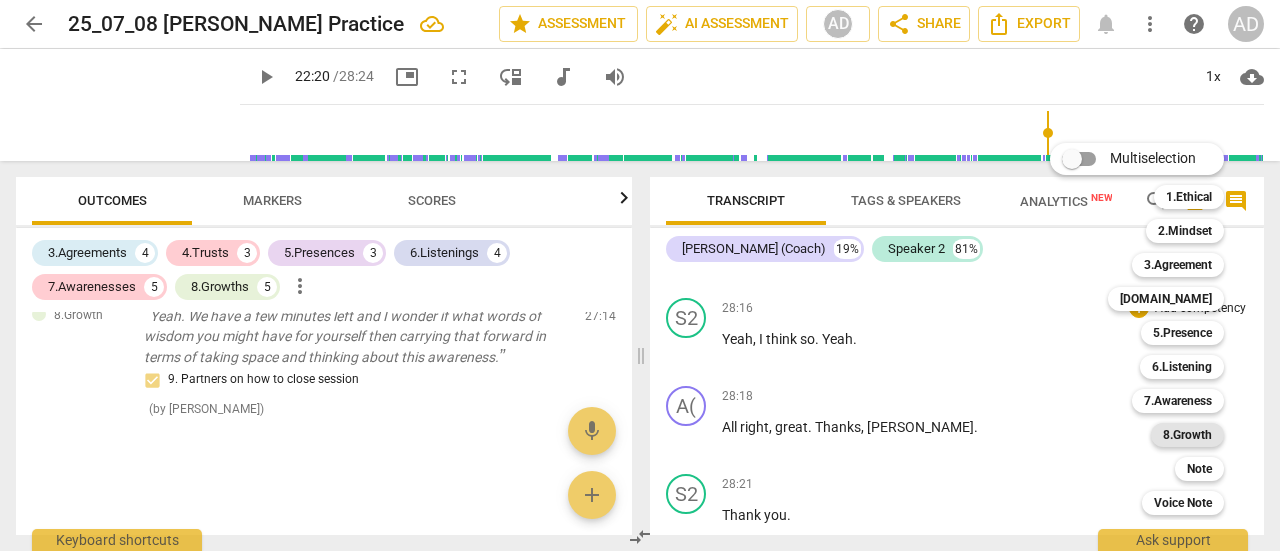 click on "8.Growth" at bounding box center (1187, 435) 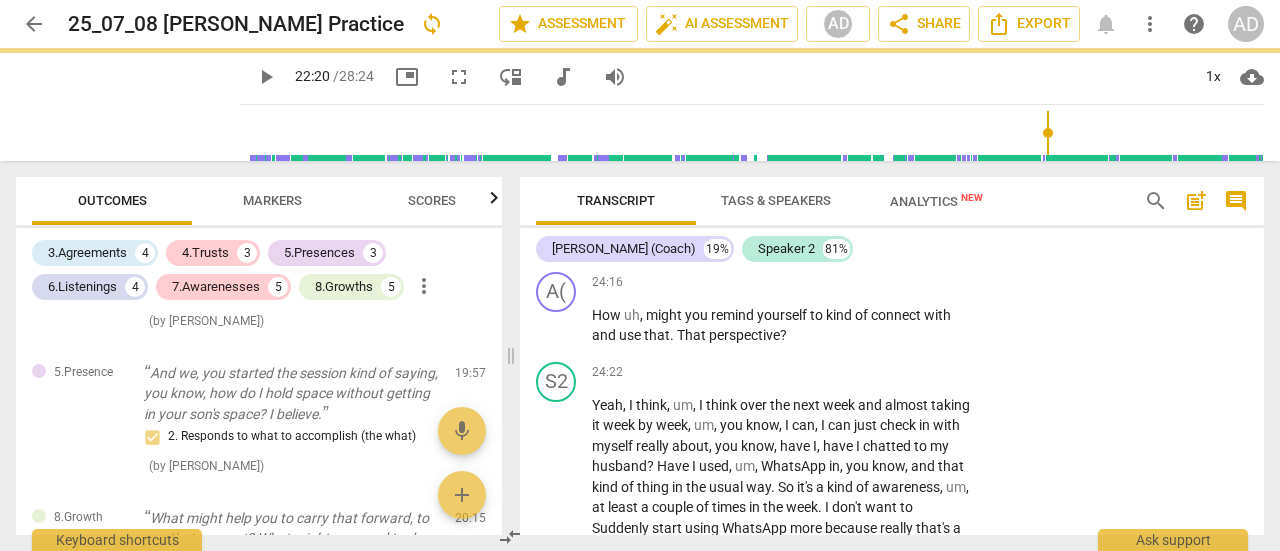 scroll, scrollTop: 10540, scrollLeft: 0, axis: vertical 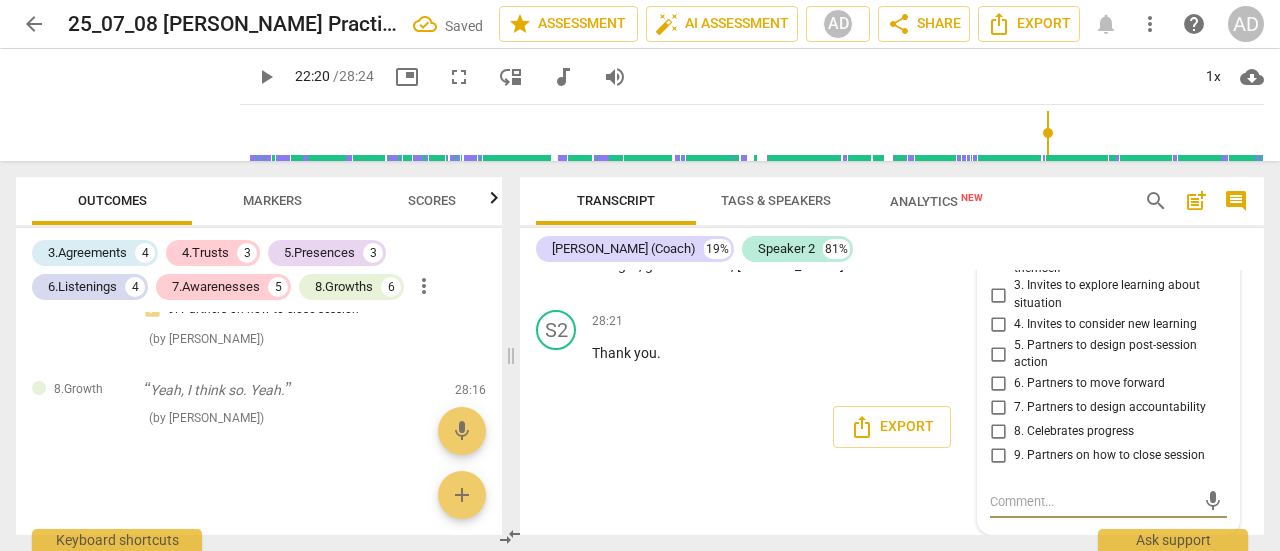 click on "9. Partners on how to close session" at bounding box center [998, 456] 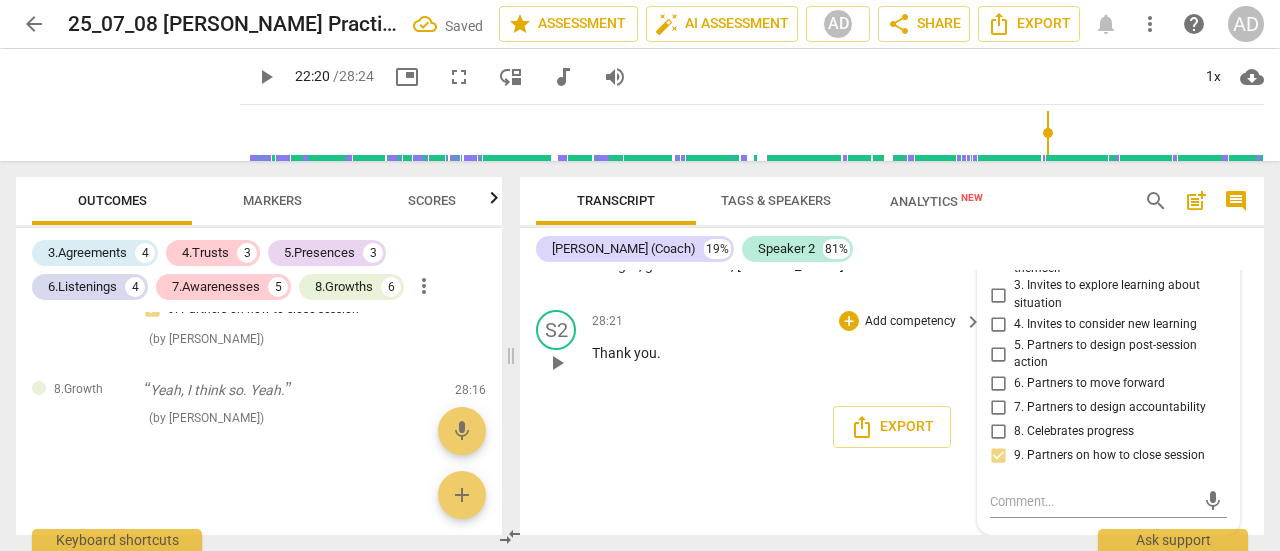 click on "28:21 + Add competency keyboard_arrow_right Thank   you ." at bounding box center [788, 346] 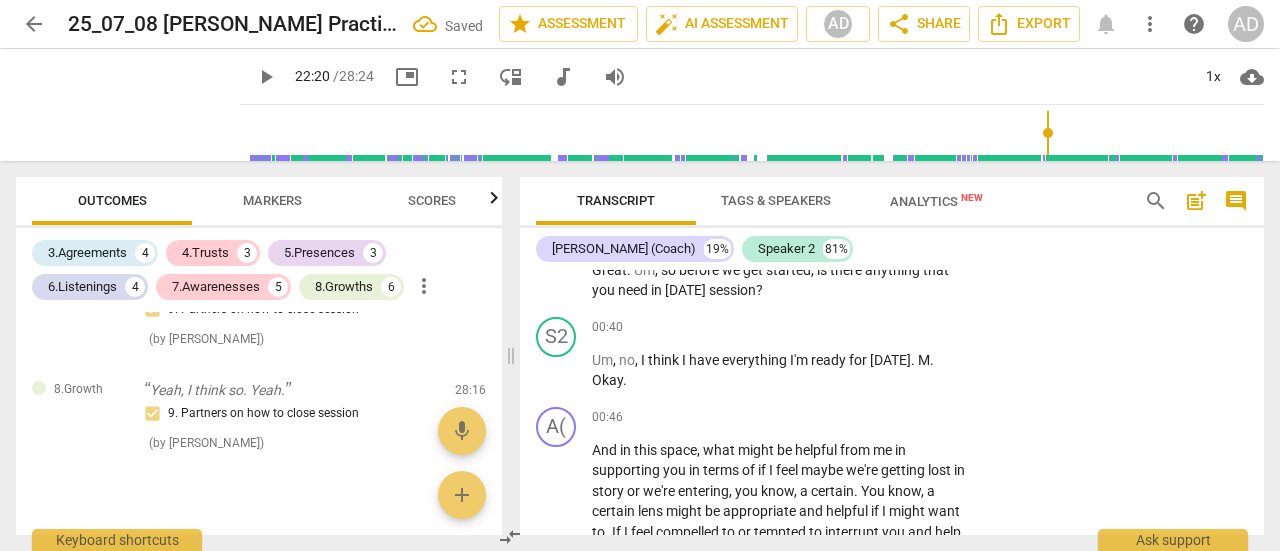 scroll, scrollTop: 0, scrollLeft: 0, axis: both 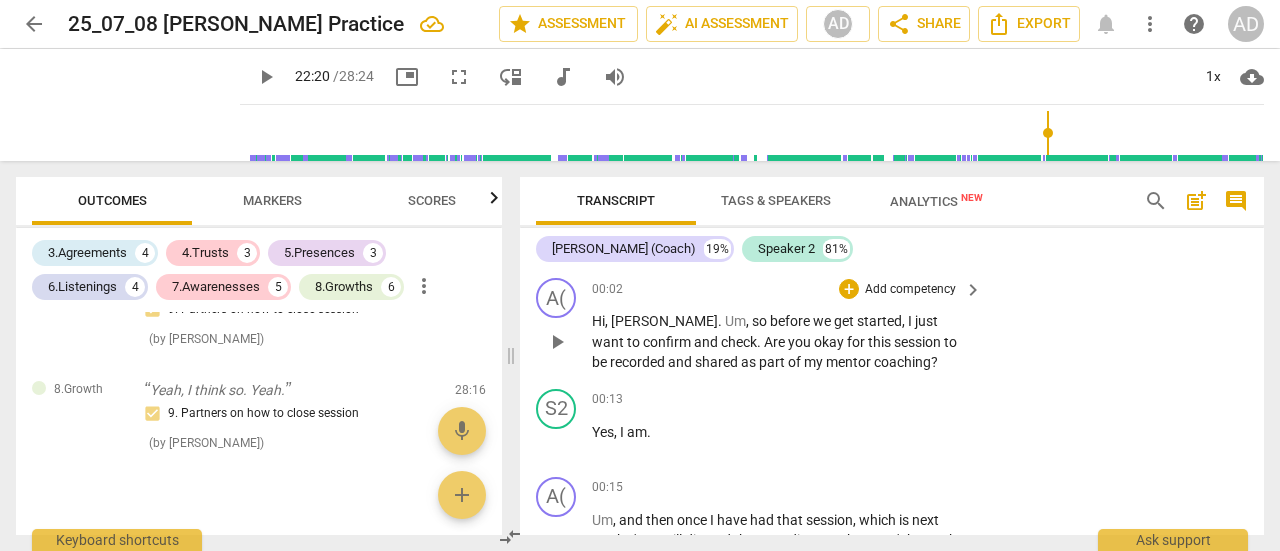 click on "keyboard_arrow_right" at bounding box center [973, 290] 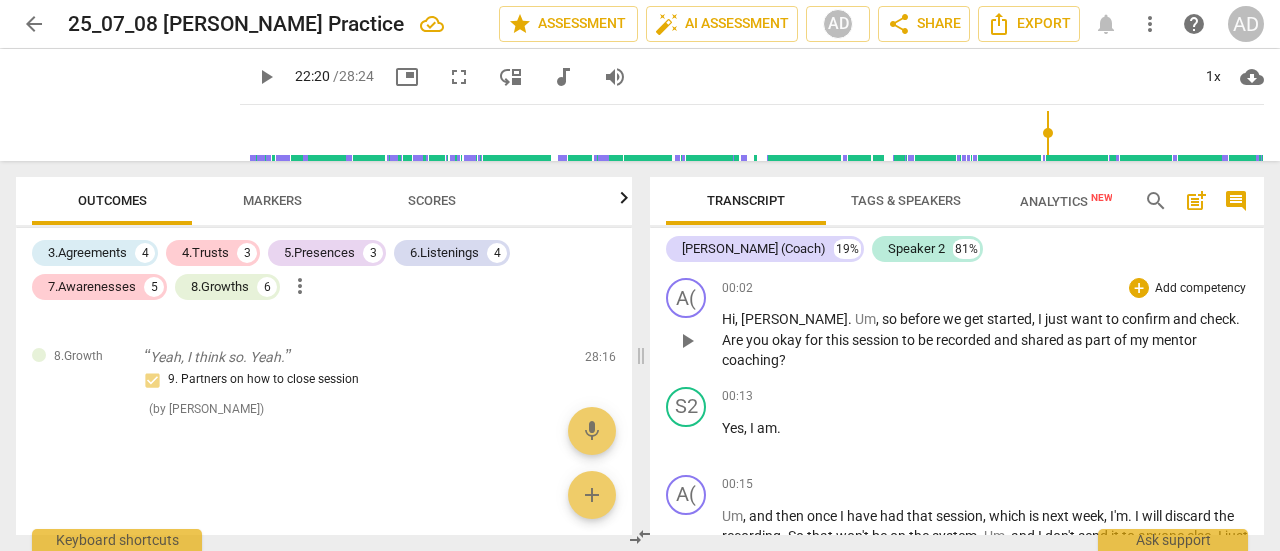 scroll, scrollTop: 3825, scrollLeft: 0, axis: vertical 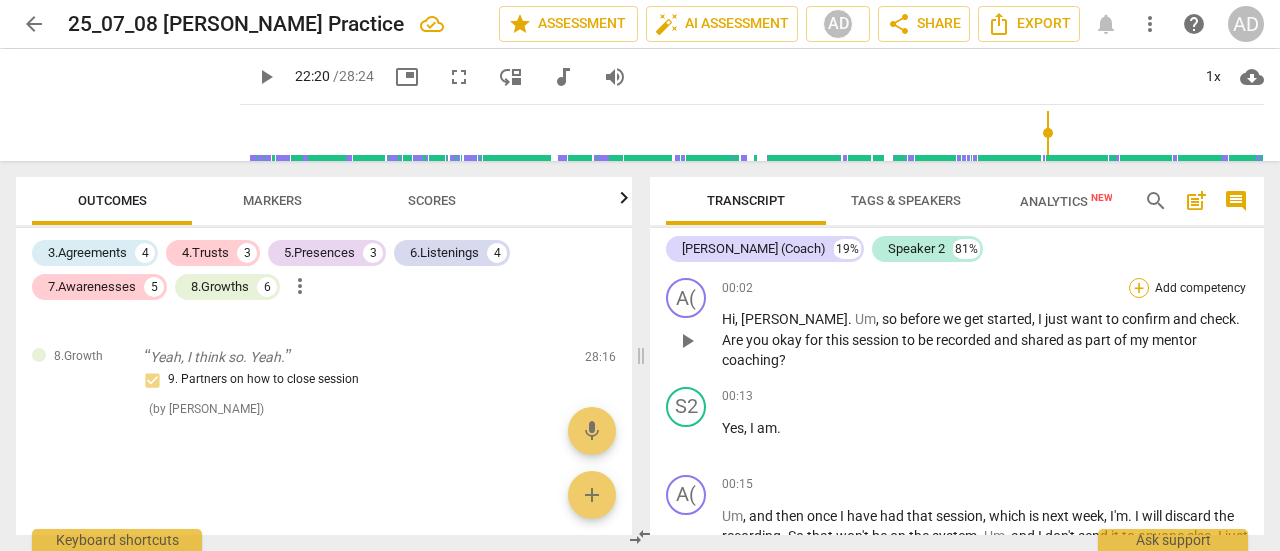 click on "+" at bounding box center [1139, 288] 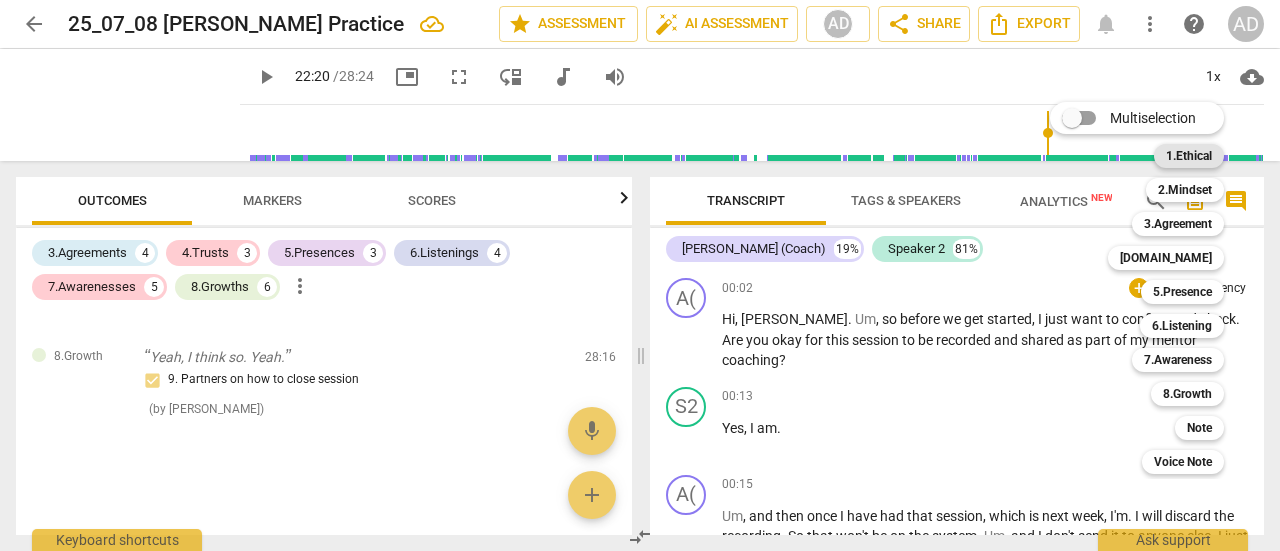click on "1.Ethical" at bounding box center (1189, 156) 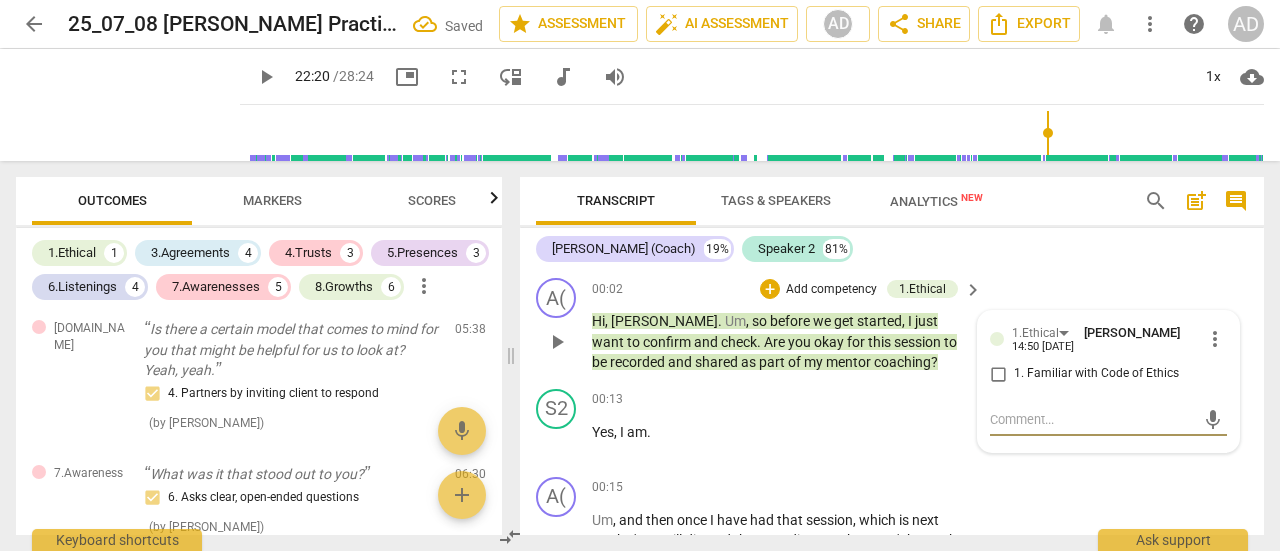 scroll, scrollTop: 0, scrollLeft: 0, axis: both 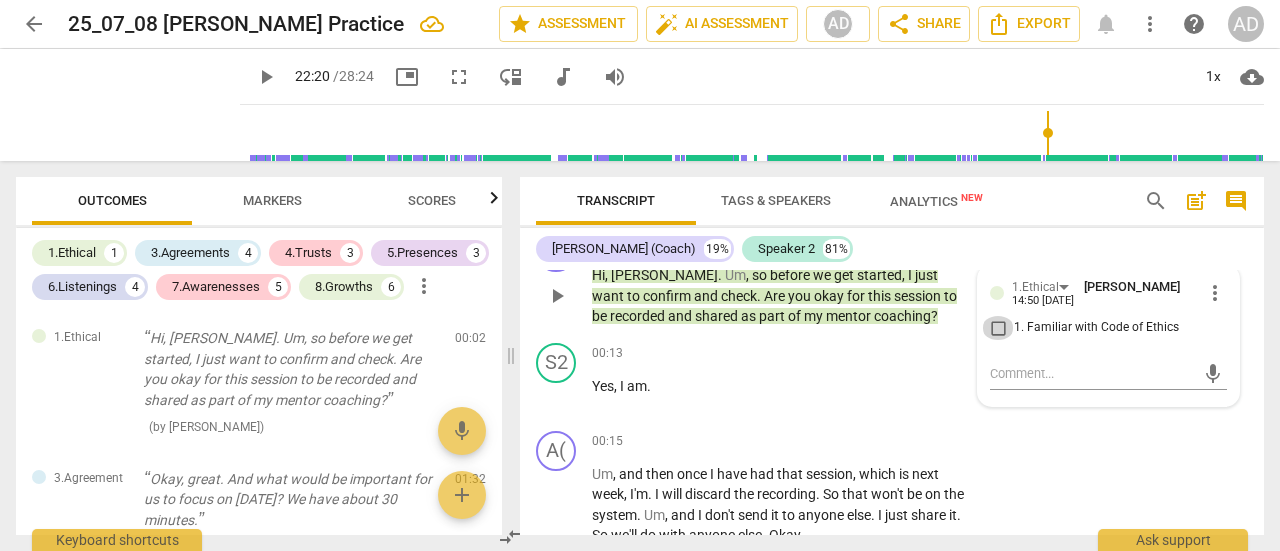 click on "1. Familiar with Code of Ethics" at bounding box center [998, 328] 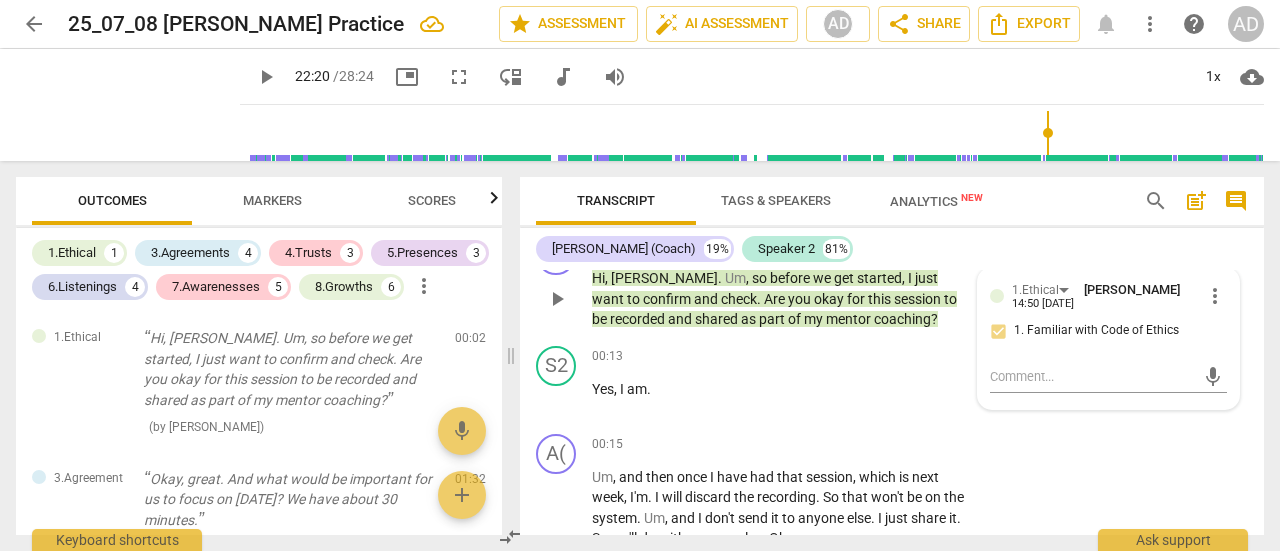 scroll, scrollTop: 0, scrollLeft: 0, axis: both 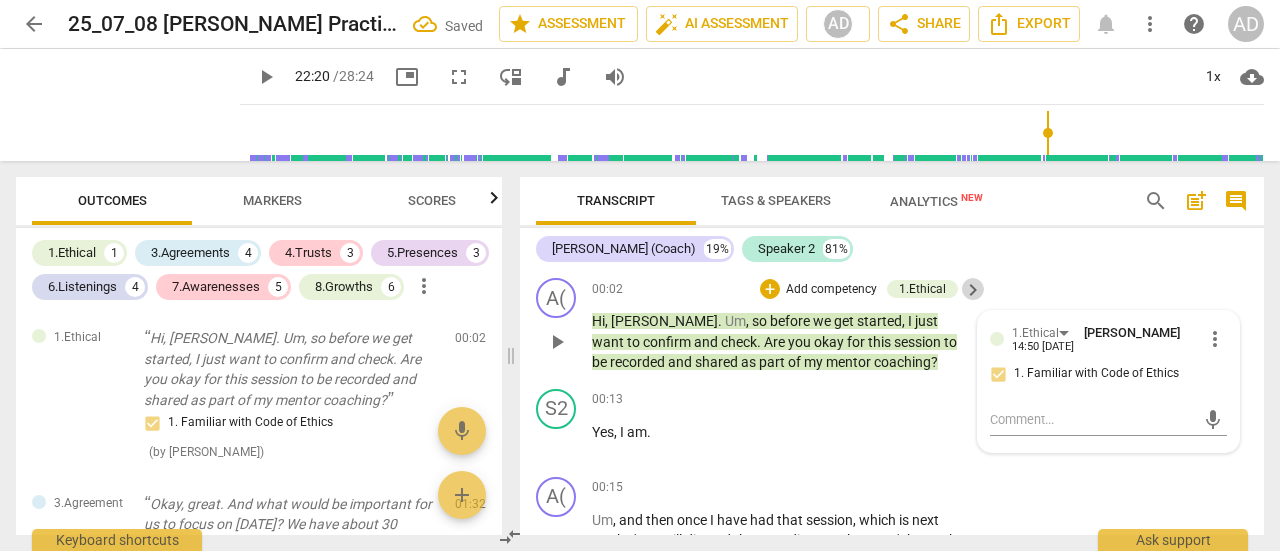 click on "keyboard_arrow_right" at bounding box center [973, 290] 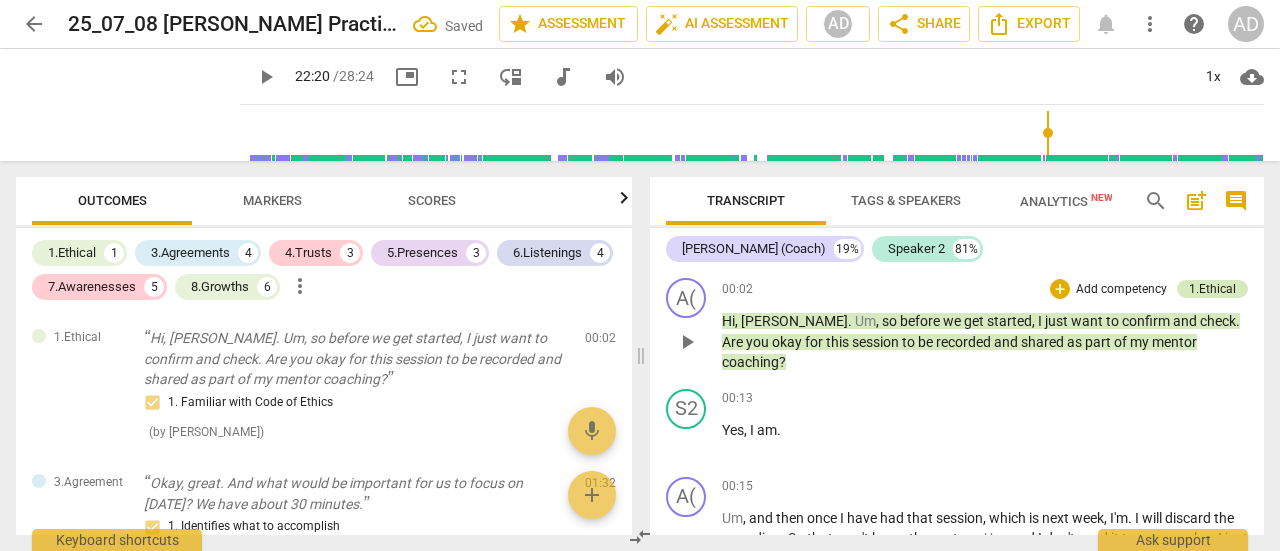 click on "1.Ethical" at bounding box center [1212, 289] 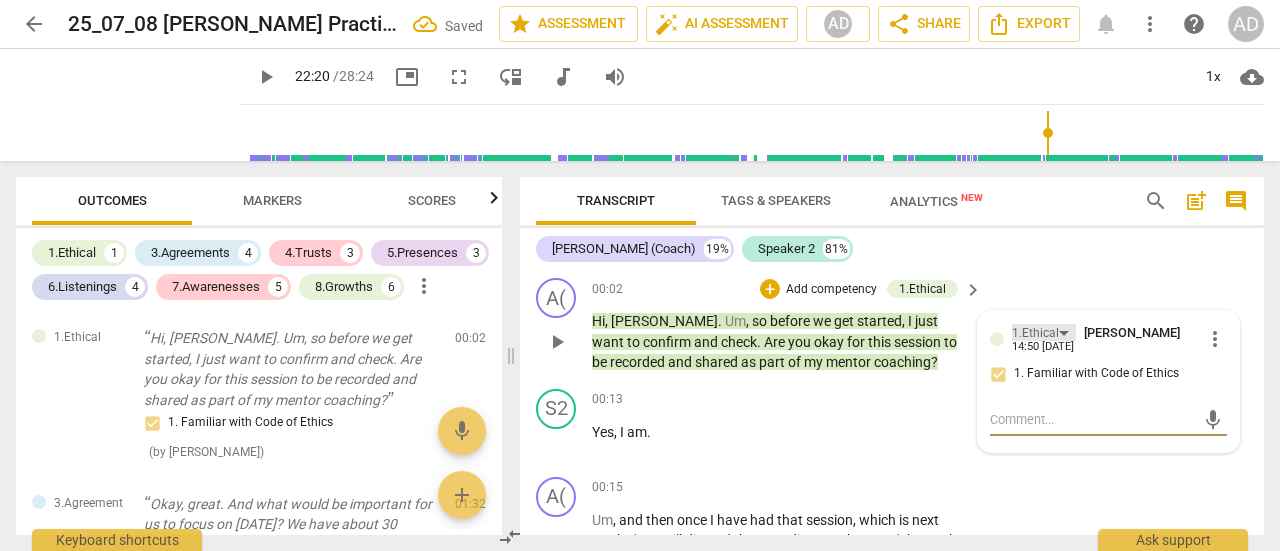 click on "1.Ethical" at bounding box center (1035, 333) 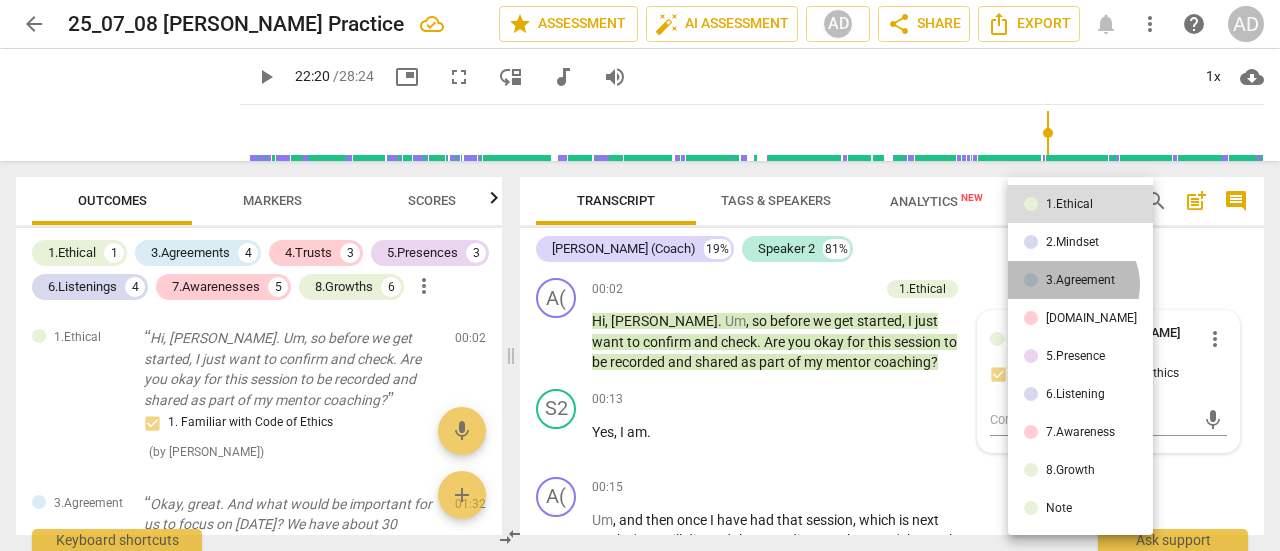 click on "3.Agreement" at bounding box center (1080, 280) 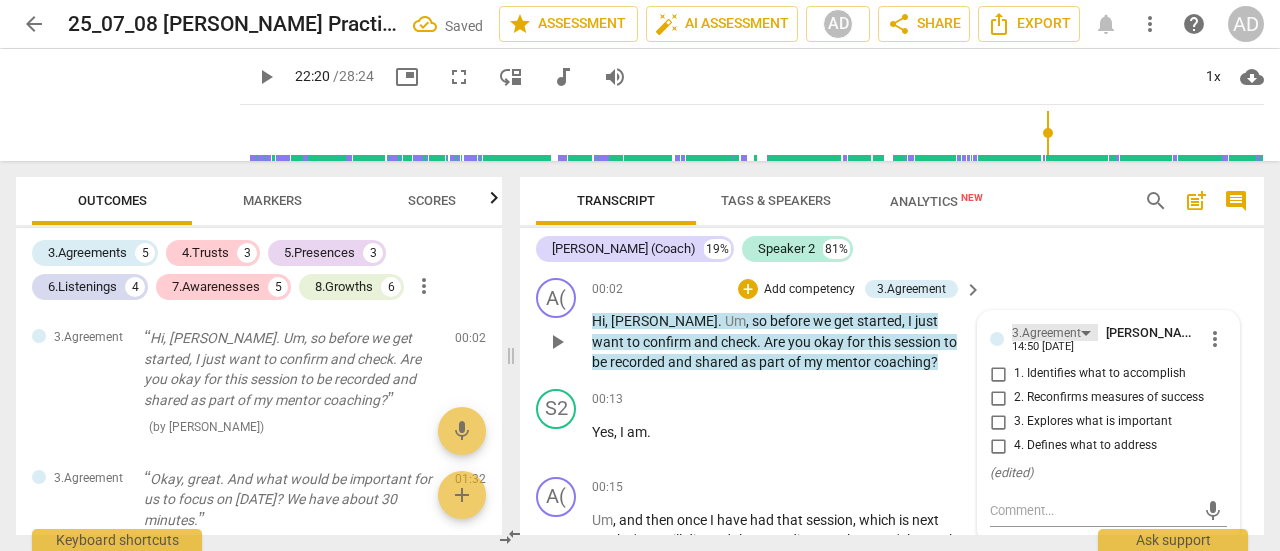 click on "3.Agreement" at bounding box center [1046, 333] 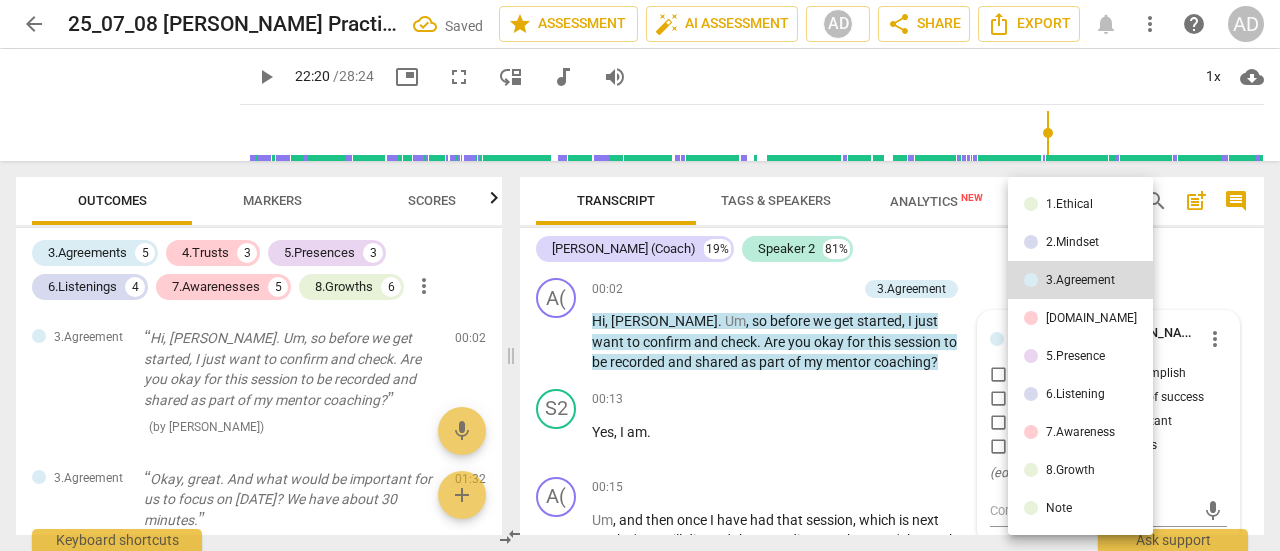 click on "2.Mindset" at bounding box center (1072, 242) 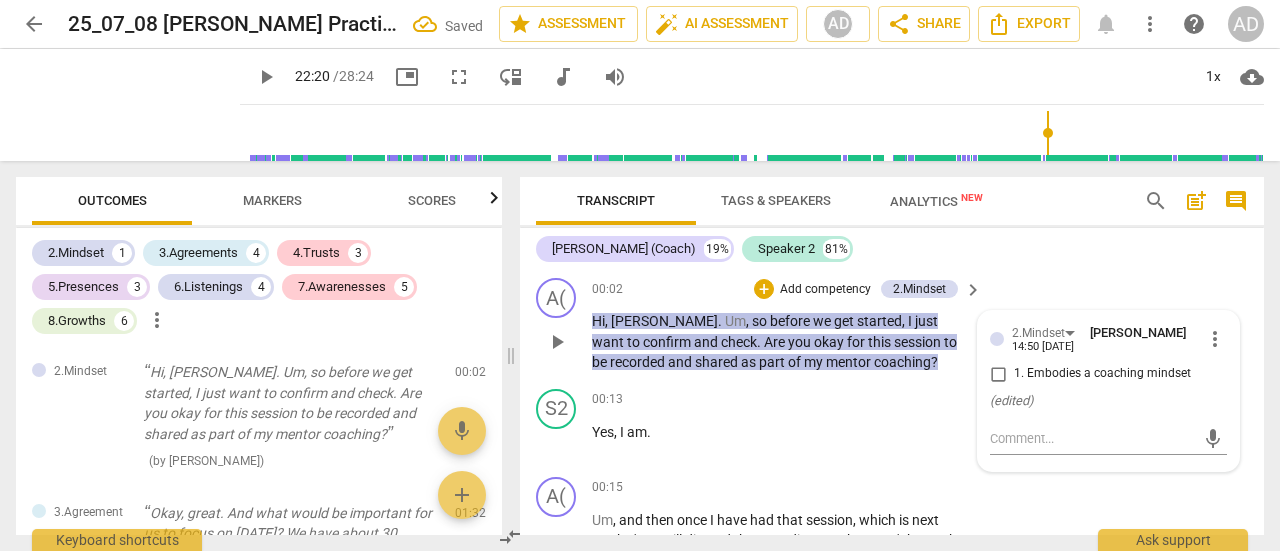 click on "A( play_arrow pause 00:02 + Add competency 2.Mindset keyboard_arrow_right Hi ,   [PERSON_NAME] .   Um ,   so   before   we   get   started ,   I   just   want   to   confirm   and   check .   Are   you   okay   for   this   session   to   be   recorded   and   shared   as   part   of   my   mentor   coaching ? 2.Mindset [PERSON_NAME] 14:50 [DATE] more_vert 1. Embodies a coaching mindset  ( edited ) mic" at bounding box center [892, 325] 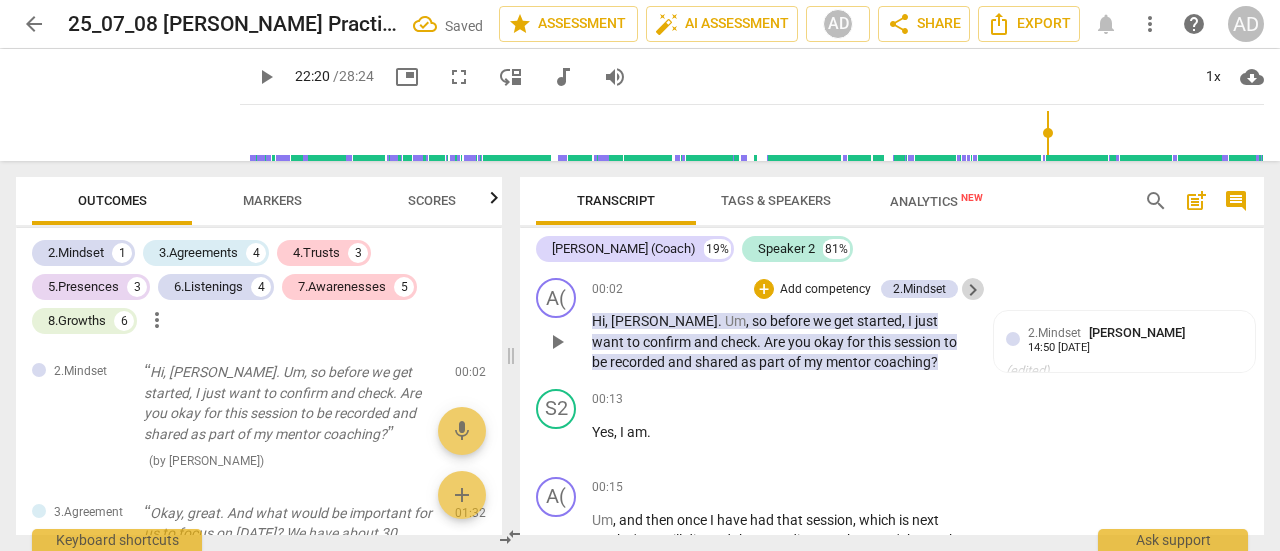 click on "keyboard_arrow_right" at bounding box center [973, 290] 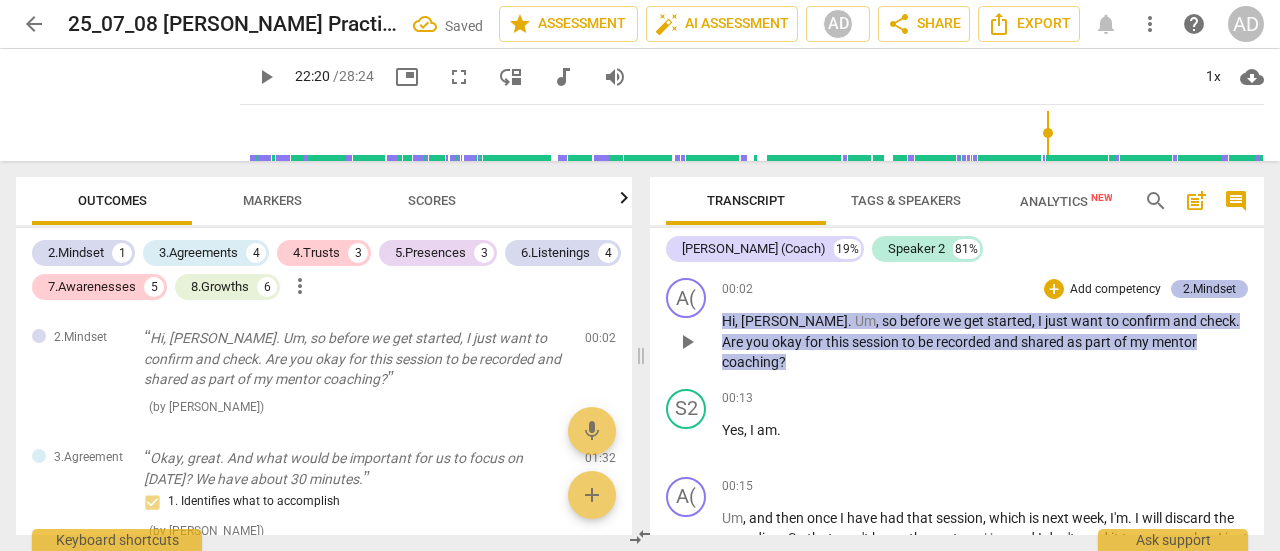 click on "2.Mindset" at bounding box center [1209, 289] 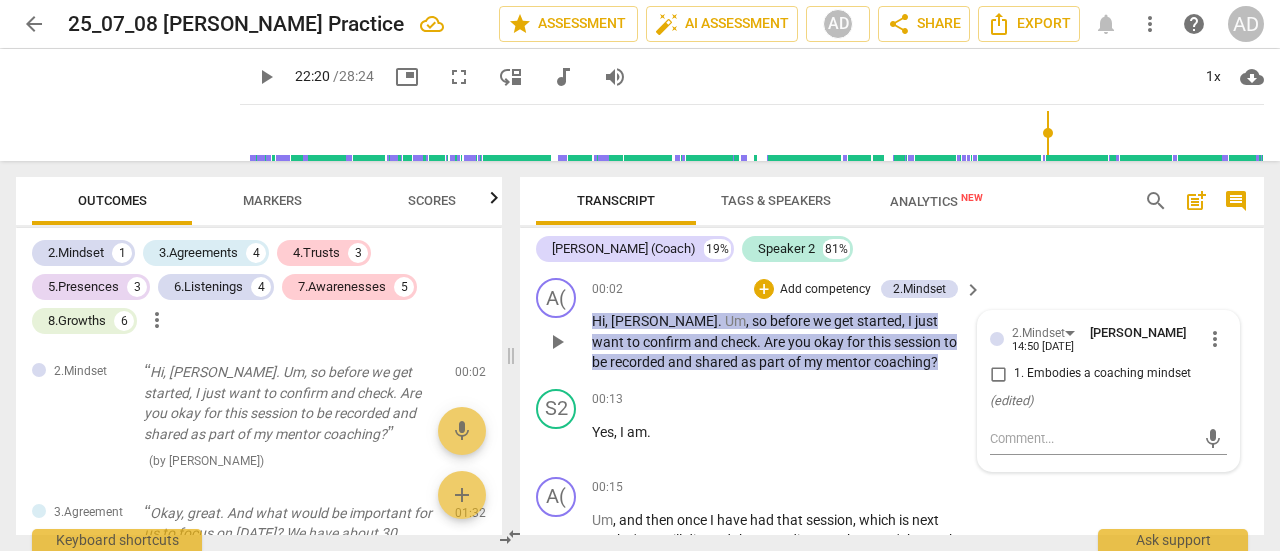 click at bounding box center (997, 339) 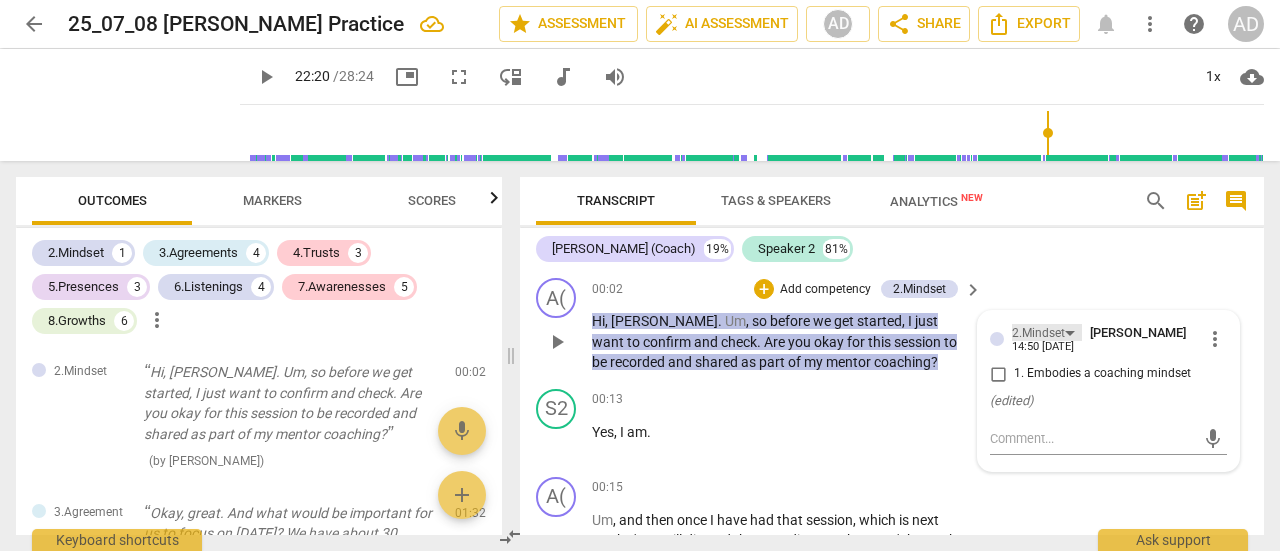 click on "2.Mindset" at bounding box center [1038, 333] 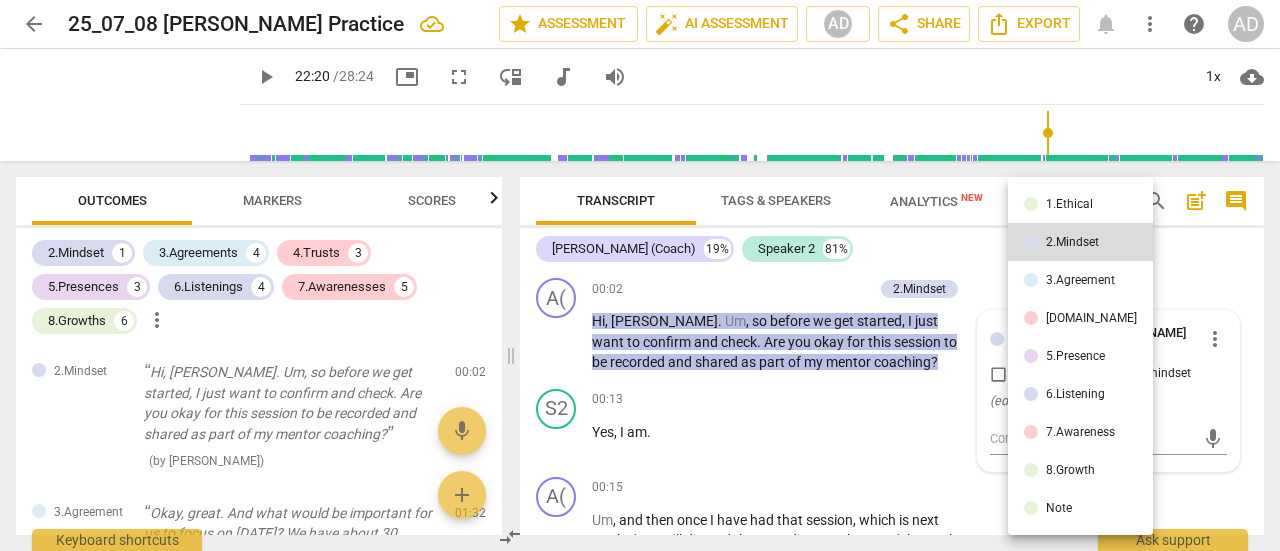 click on "1.Ethical" at bounding box center (1069, 204) 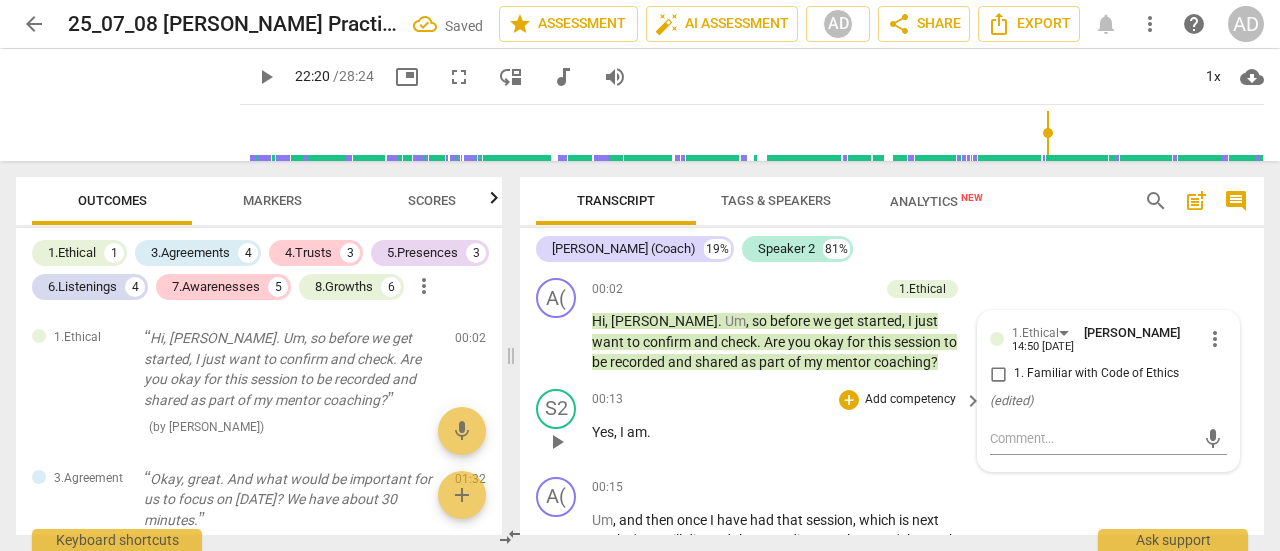 click on "+ Add competency" at bounding box center [898, 400] 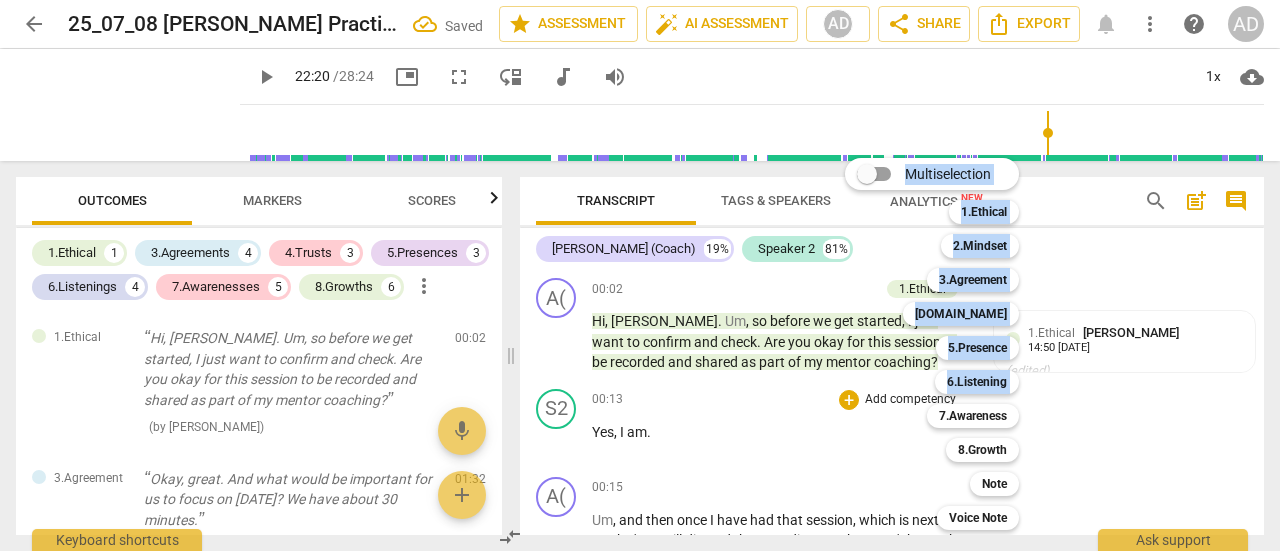 click on "Multiselection m 1.Ethical 1 2.Mindset 2 3.Agreement 3 [DOMAIN_NAME] 4 5.Presence 5 6.Listening 6 7.Awareness 7 8.Growth 8 Note 9 Voice Note 0" at bounding box center (640, 275) 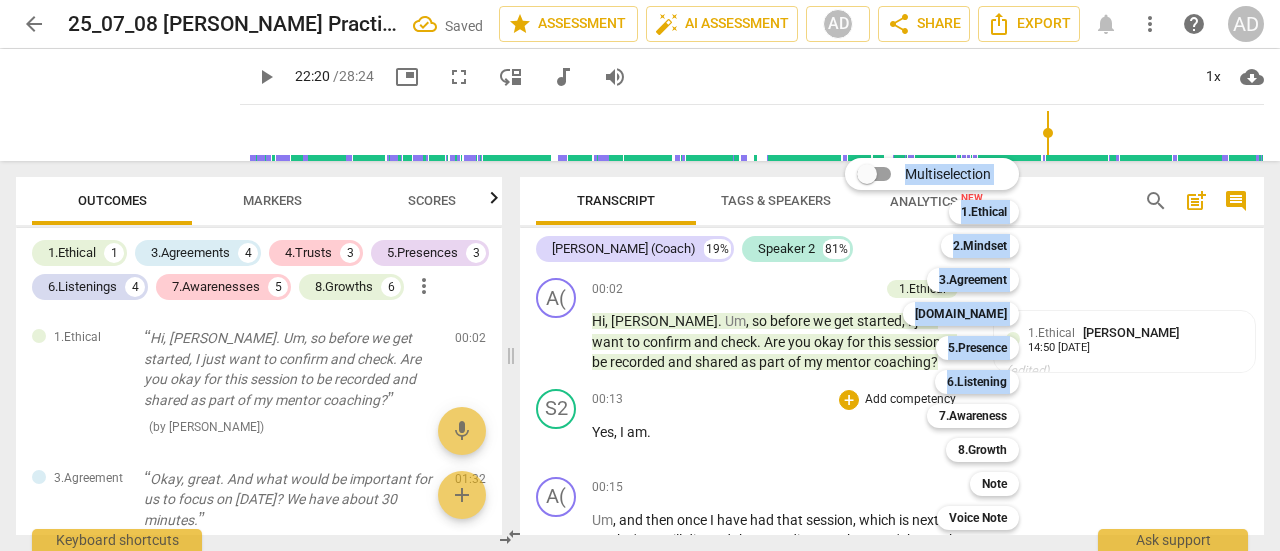 click at bounding box center (640, 275) 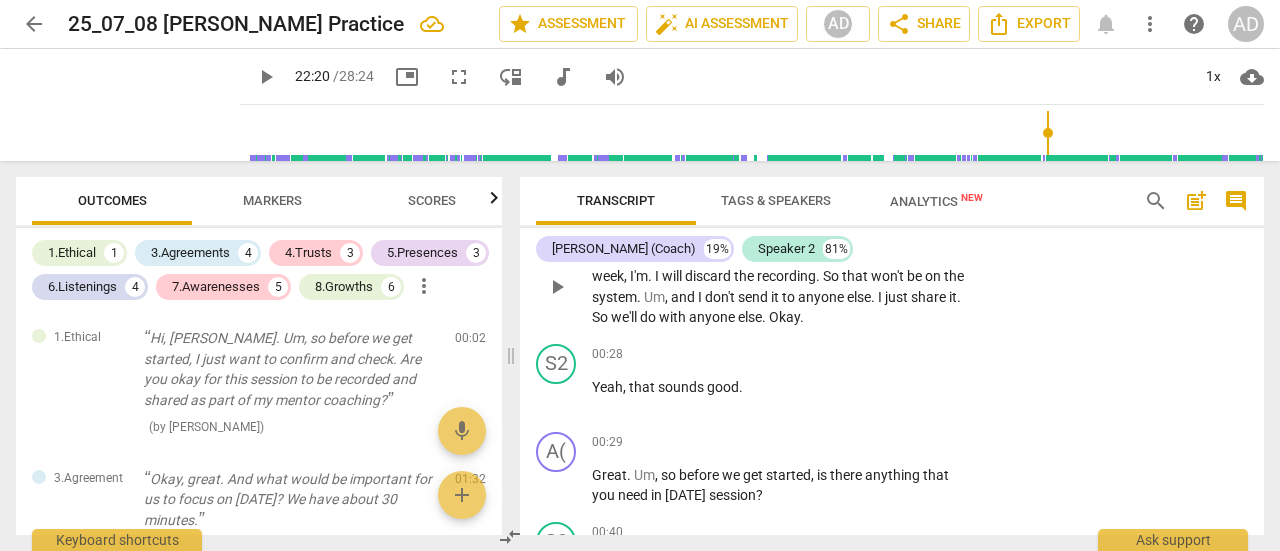 scroll, scrollTop: 346, scrollLeft: 0, axis: vertical 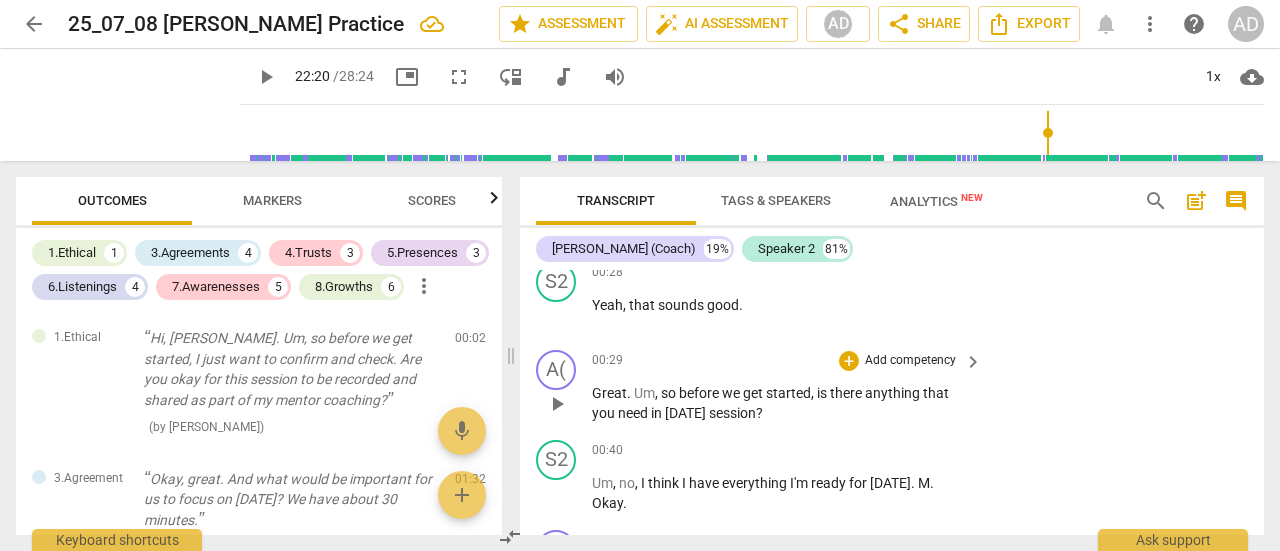 click on "keyboard_arrow_right" at bounding box center [973, 362] 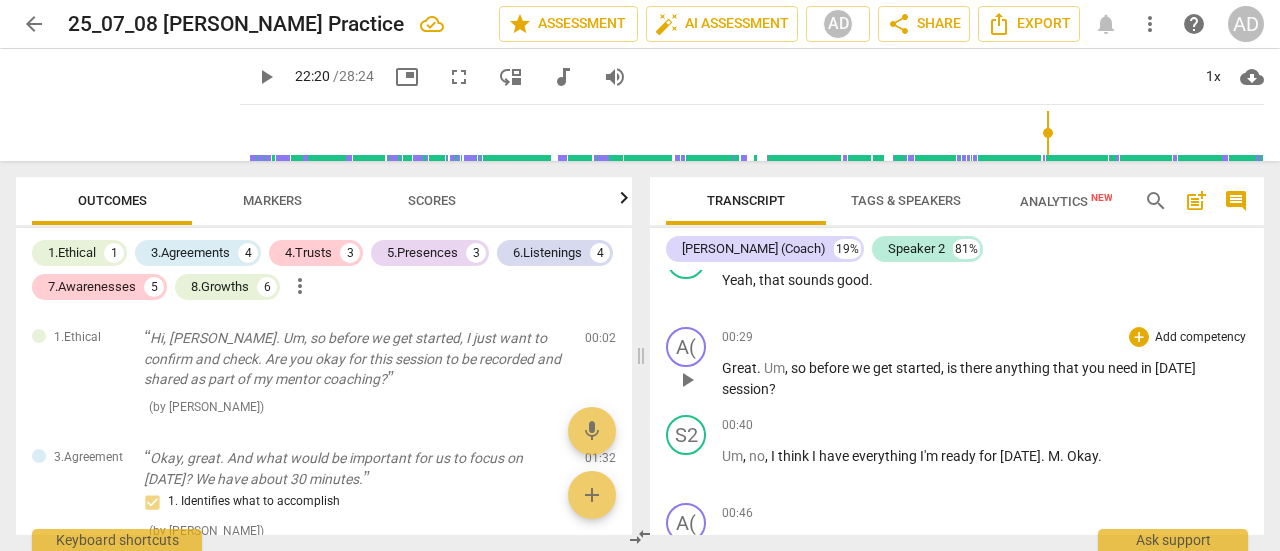 scroll, scrollTop: 323, scrollLeft: 0, axis: vertical 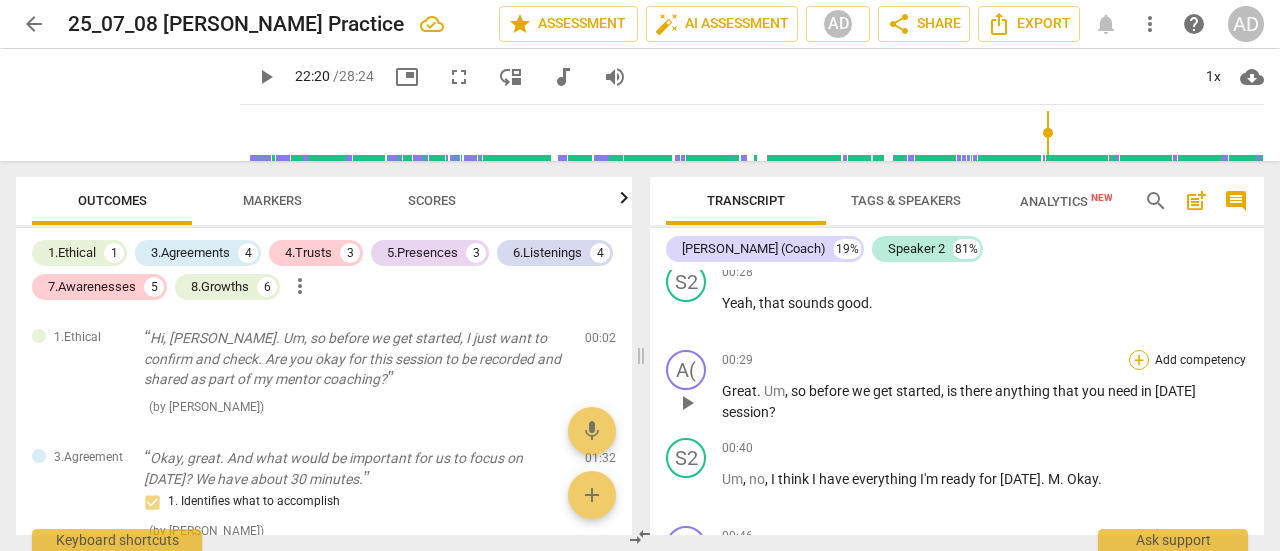 click on "+" at bounding box center (1139, 360) 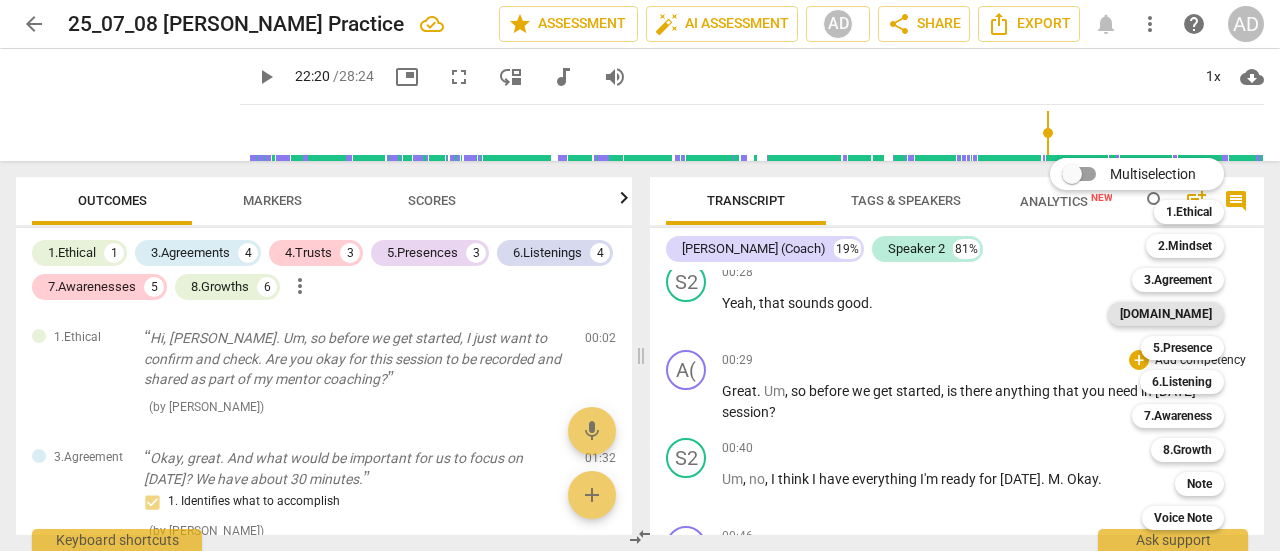click on "[DOMAIN_NAME]" at bounding box center (1166, 314) 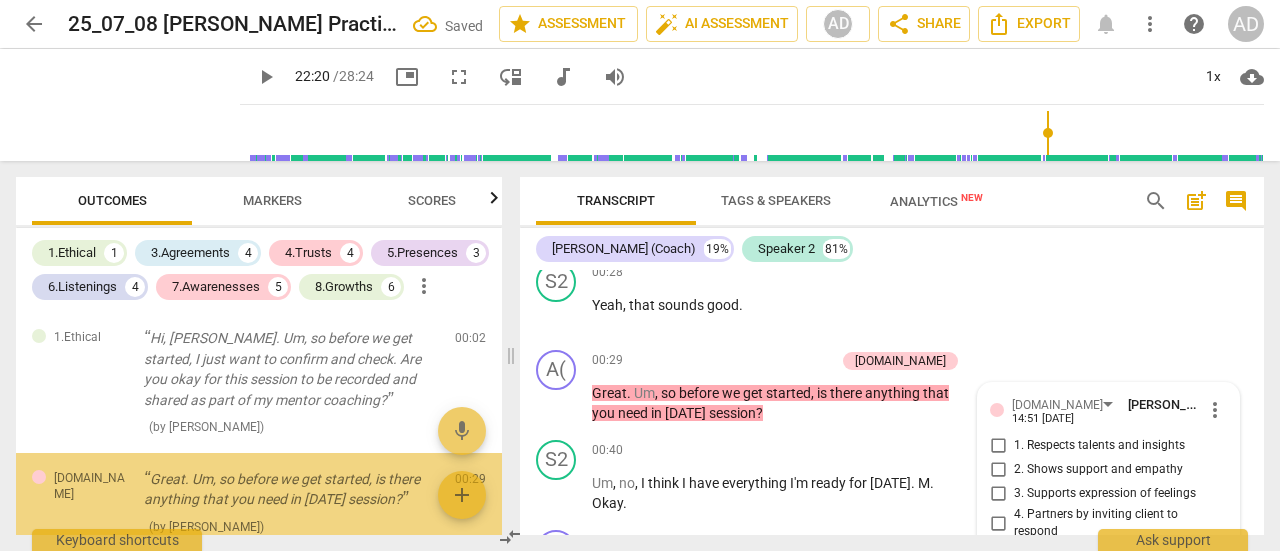 scroll, scrollTop: 517, scrollLeft: 0, axis: vertical 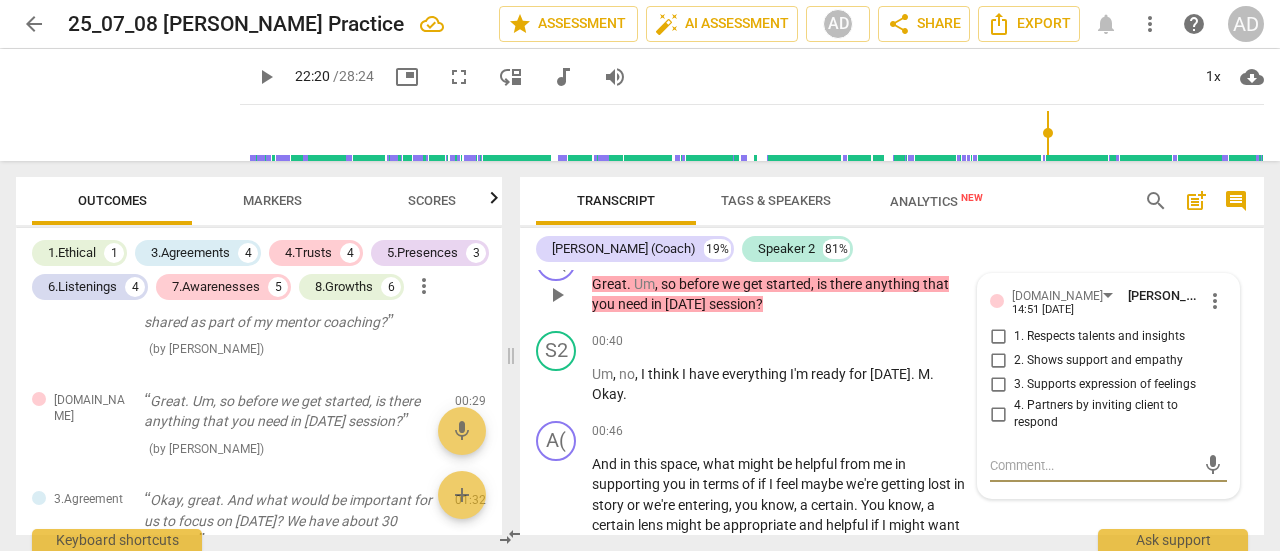 click on "2. Shows support and empathy" at bounding box center (998, 361) 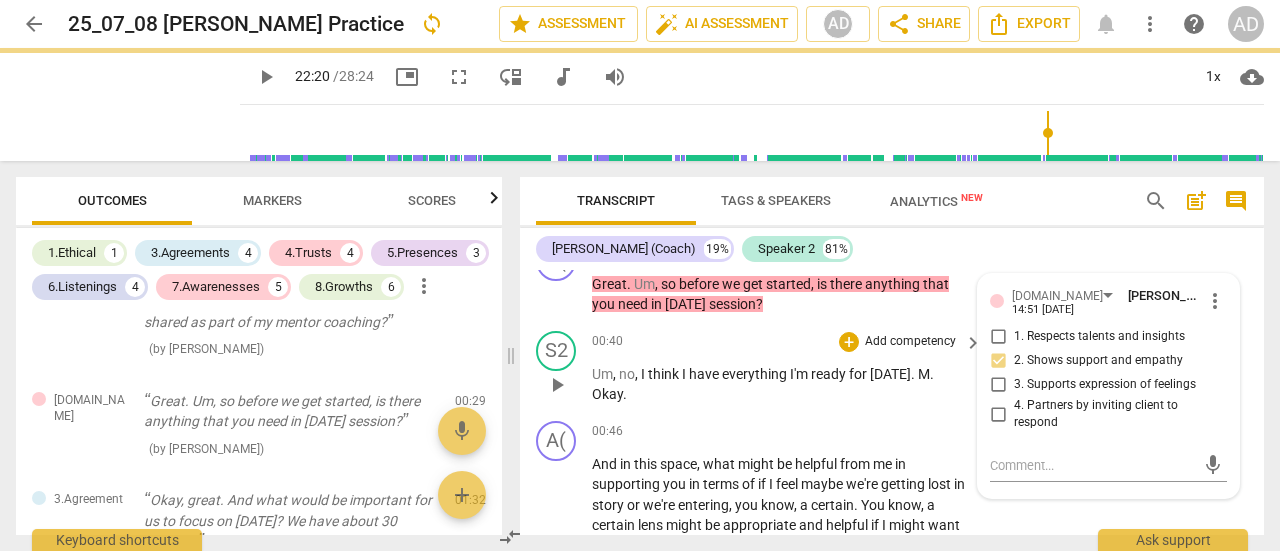 click on "Add competency" at bounding box center [910, 342] 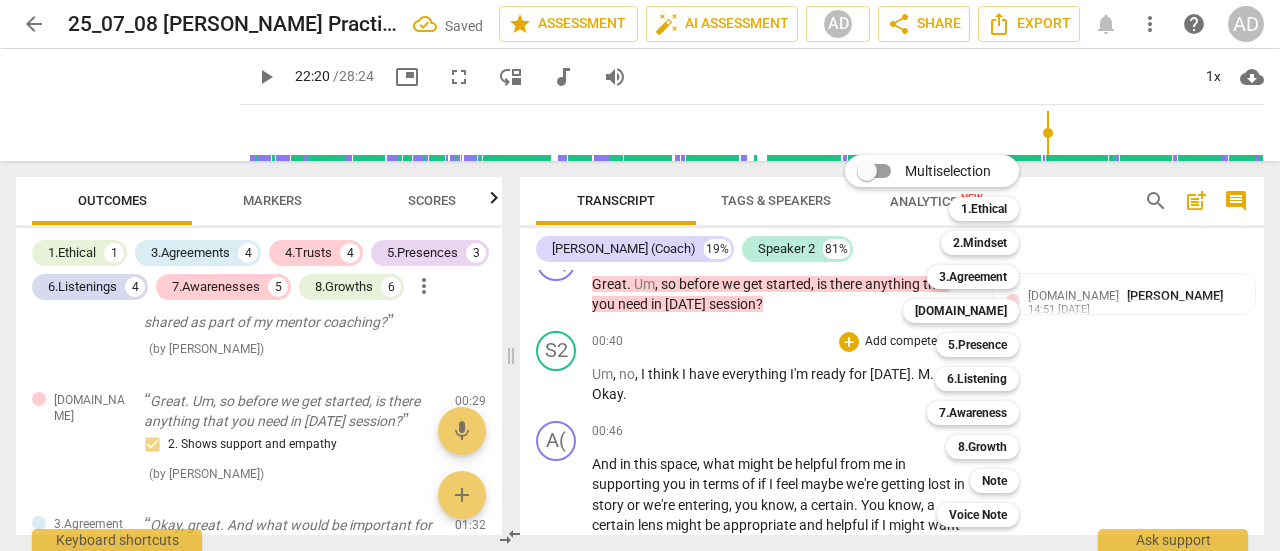 click on "Multiselection m 1.Ethical 1 2.Mindset 2 3.Agreement 3 [DOMAIN_NAME] 4 5.Presence 5 6.Listening 6 7.Awareness 7 8.Growth 8 Note 9 Voice Note 0" at bounding box center (947, 341) 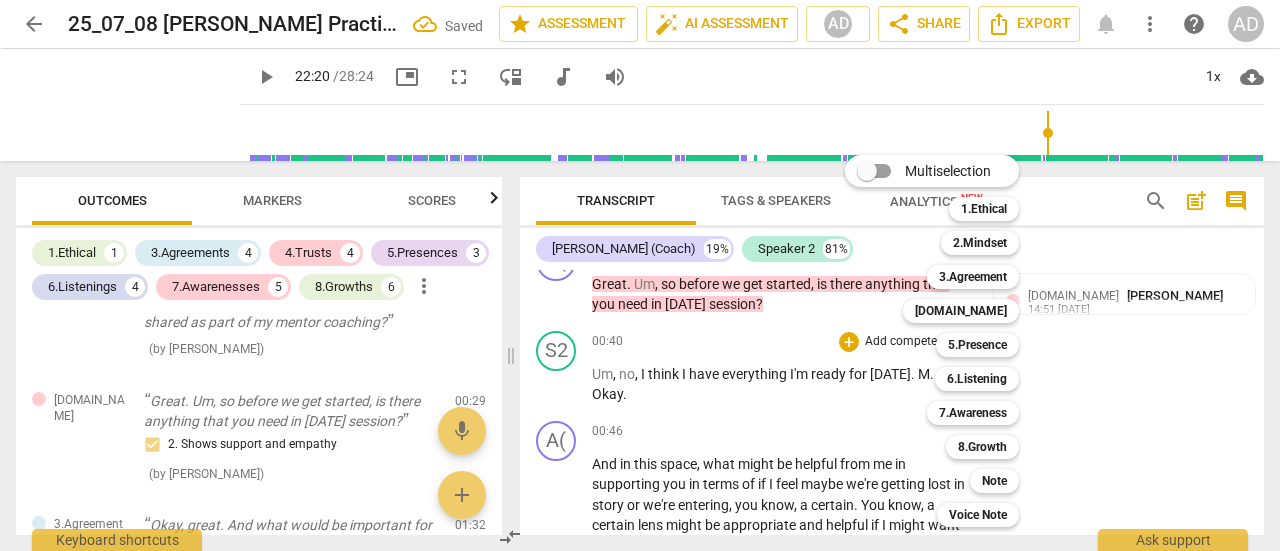 click at bounding box center [640, 275] 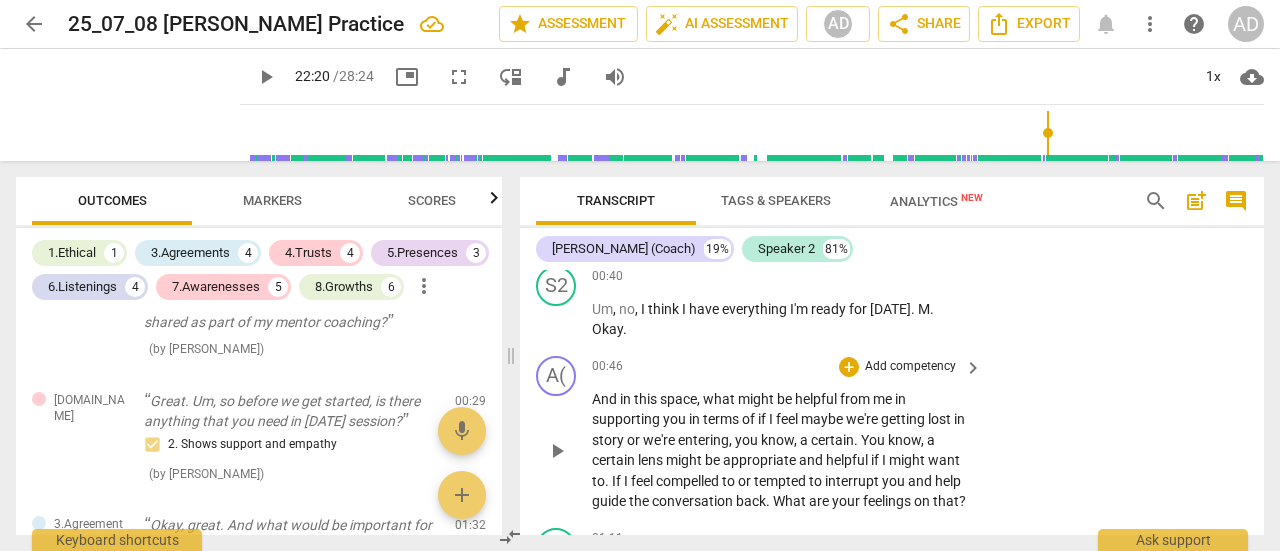 scroll, scrollTop: 530, scrollLeft: 0, axis: vertical 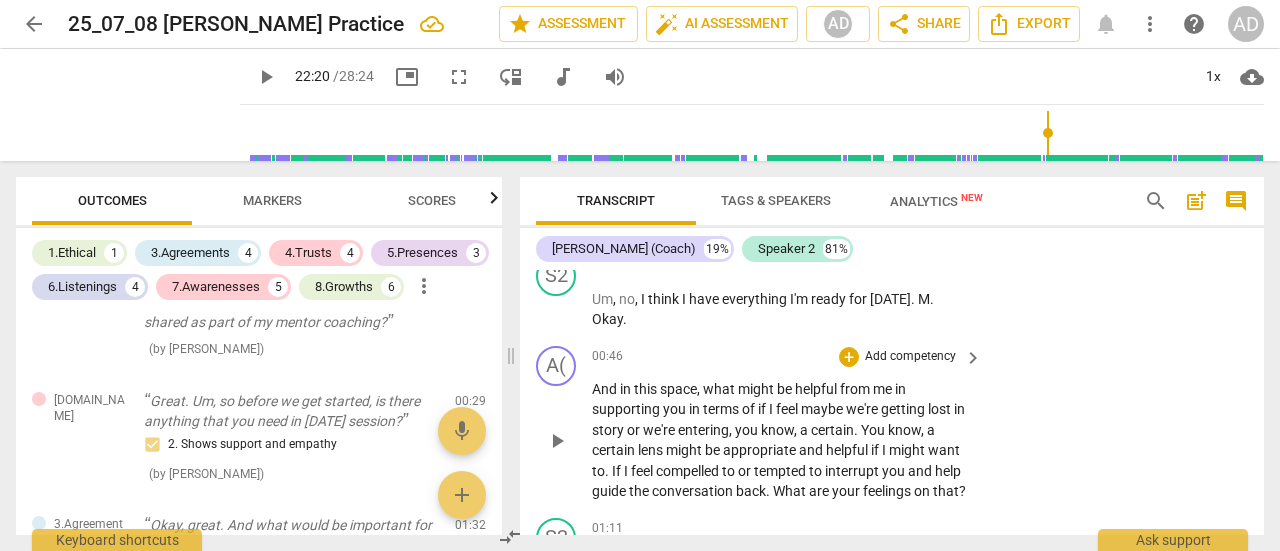 click on "Add competency" at bounding box center [910, 357] 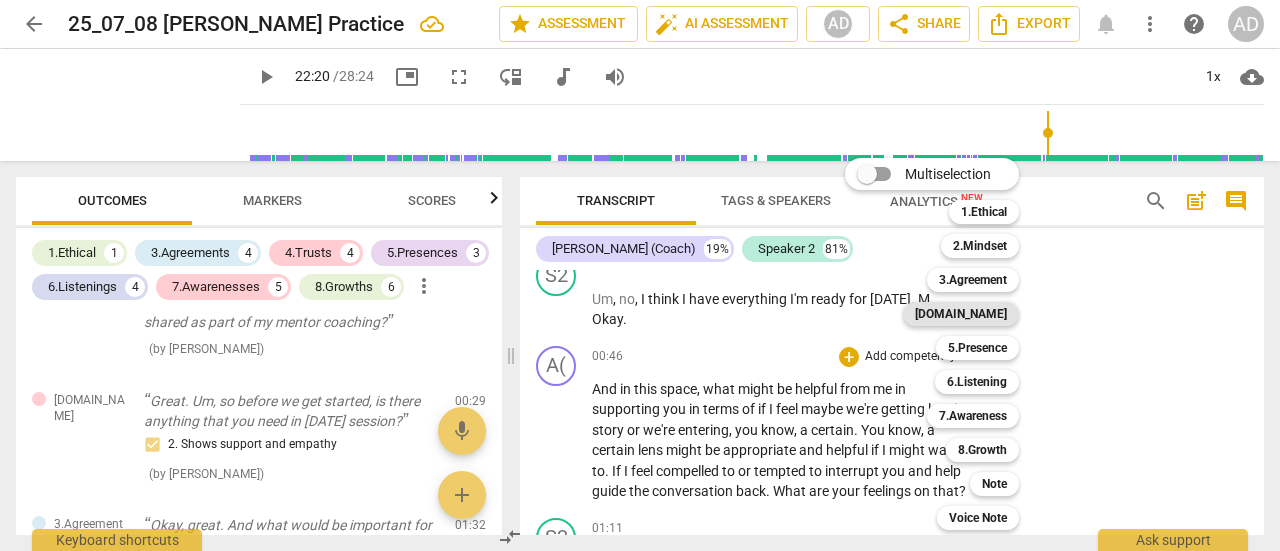 click on "[DOMAIN_NAME]" at bounding box center [961, 314] 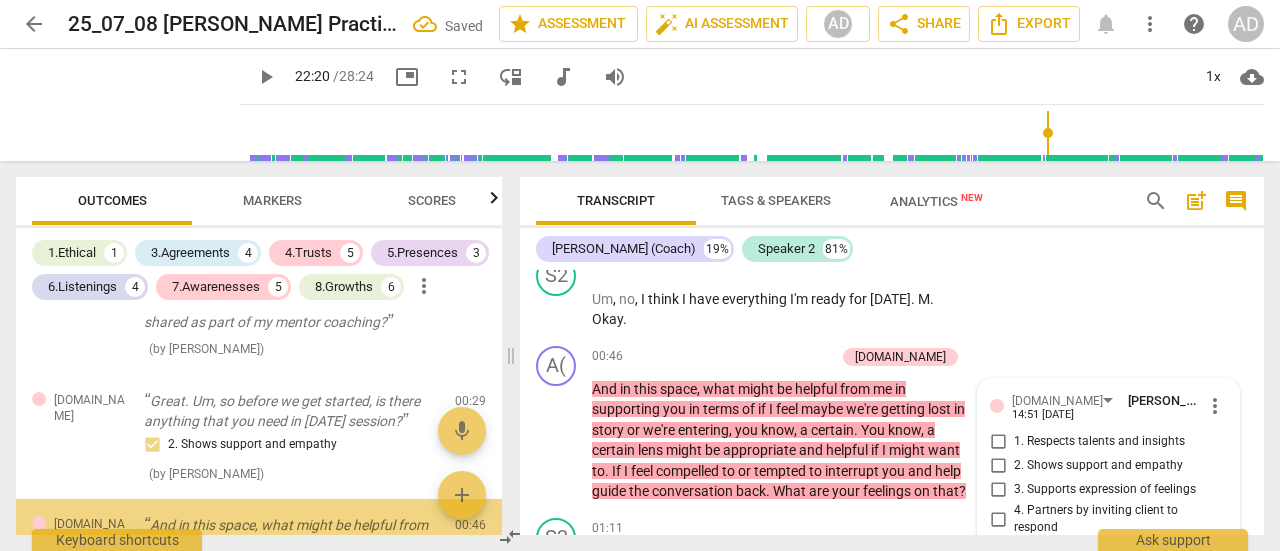 scroll, scrollTop: 695, scrollLeft: 0, axis: vertical 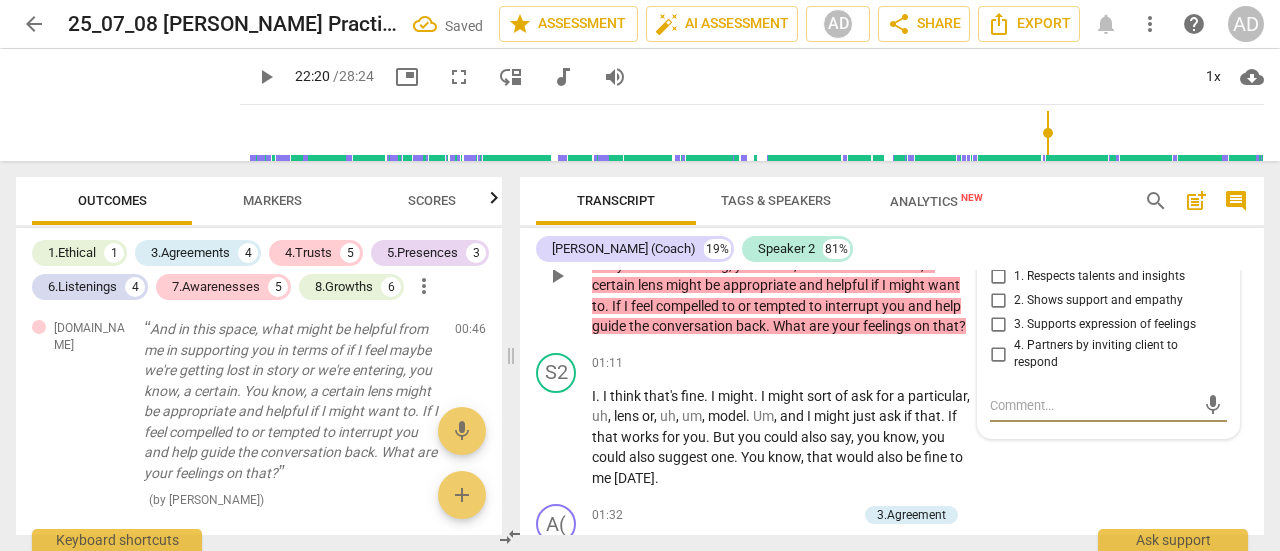 click on "4. Partners by inviting client to respond" at bounding box center [998, 354] 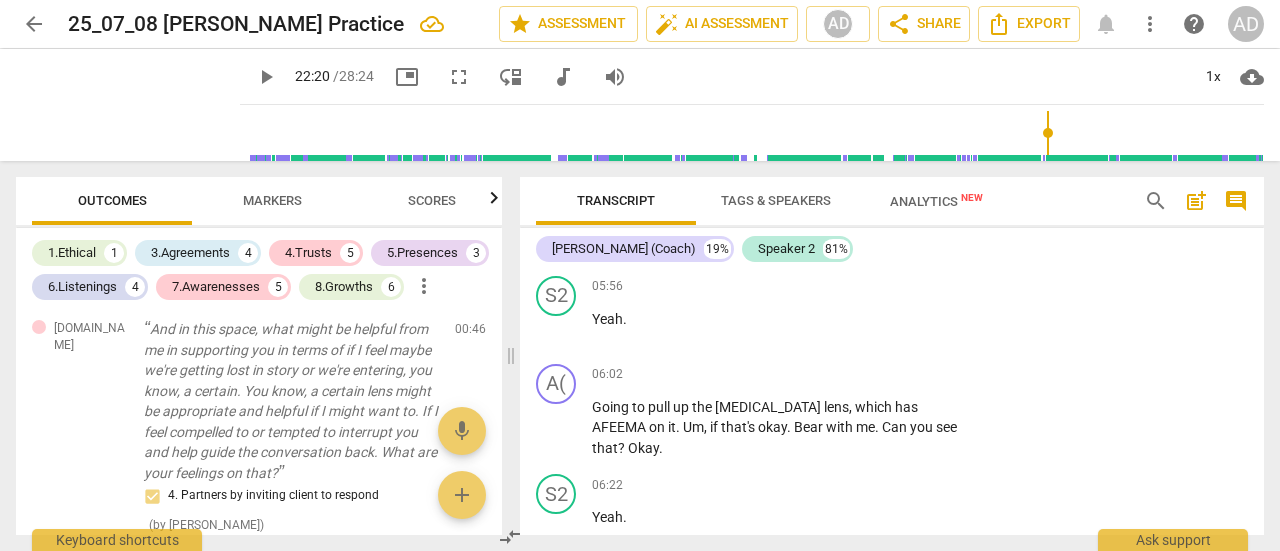 scroll, scrollTop: 3100, scrollLeft: 0, axis: vertical 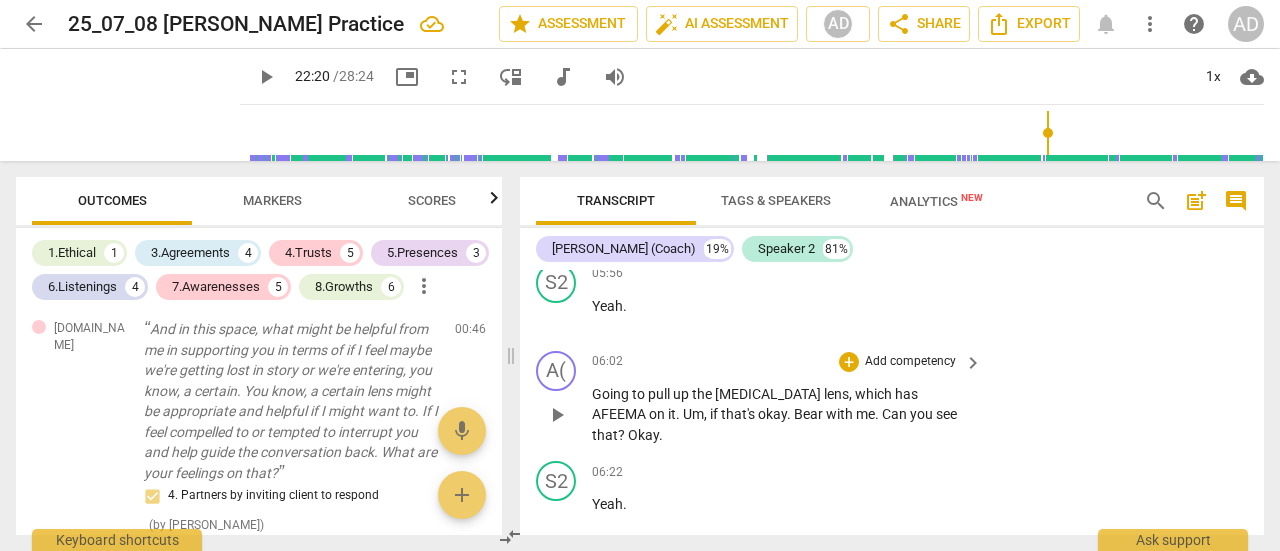 drag, startPoint x: 964, startPoint y: 409, endPoint x: 955, endPoint y: 380, distance: 30.364452 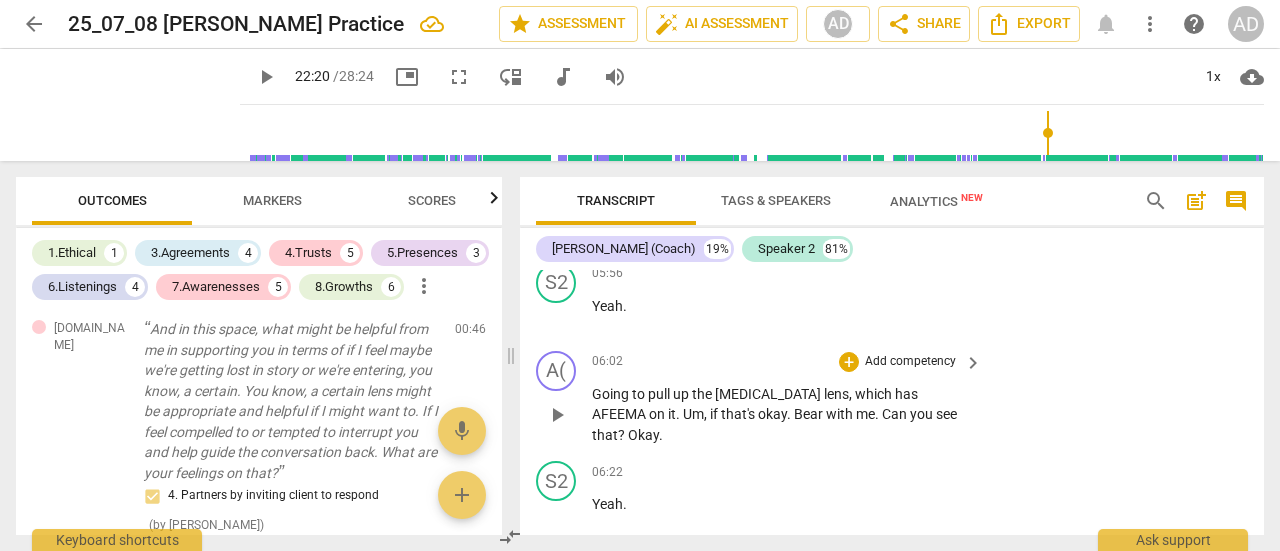 click on "06:02 + Add competency keyboard_arrow_right Going   to   pull   up   the   [MEDICAL_DATA]   lens ,   which   has   AFEEMA   on   it .   Um ,   if   that's   okay .   Bear   with   me .   Can   you   see   that ?   Okay ." at bounding box center (788, 398) 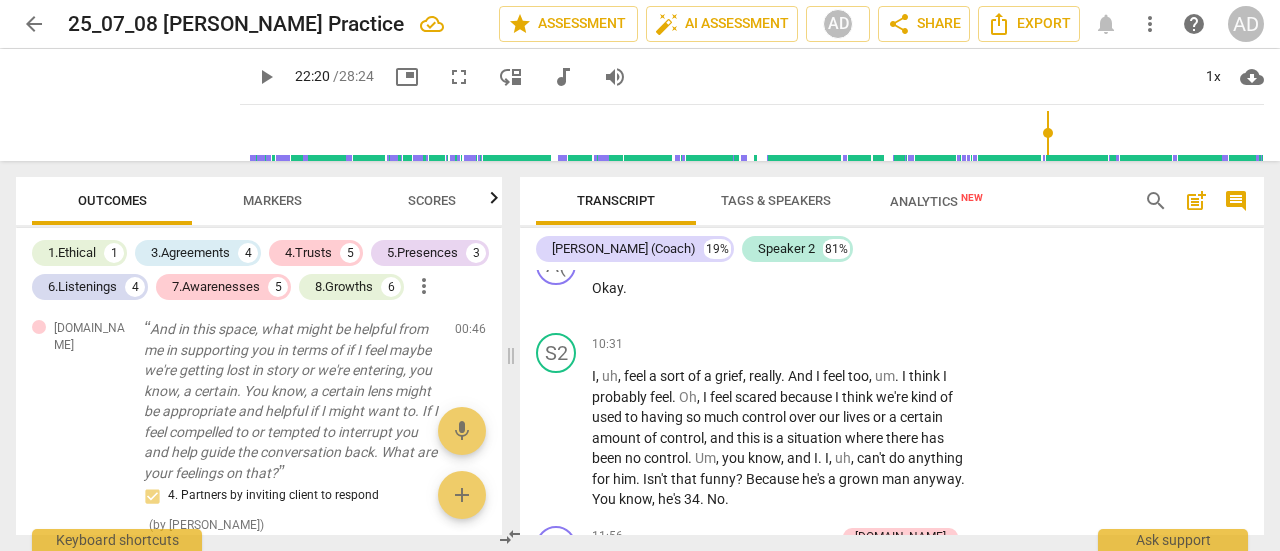 scroll, scrollTop: 4805, scrollLeft: 0, axis: vertical 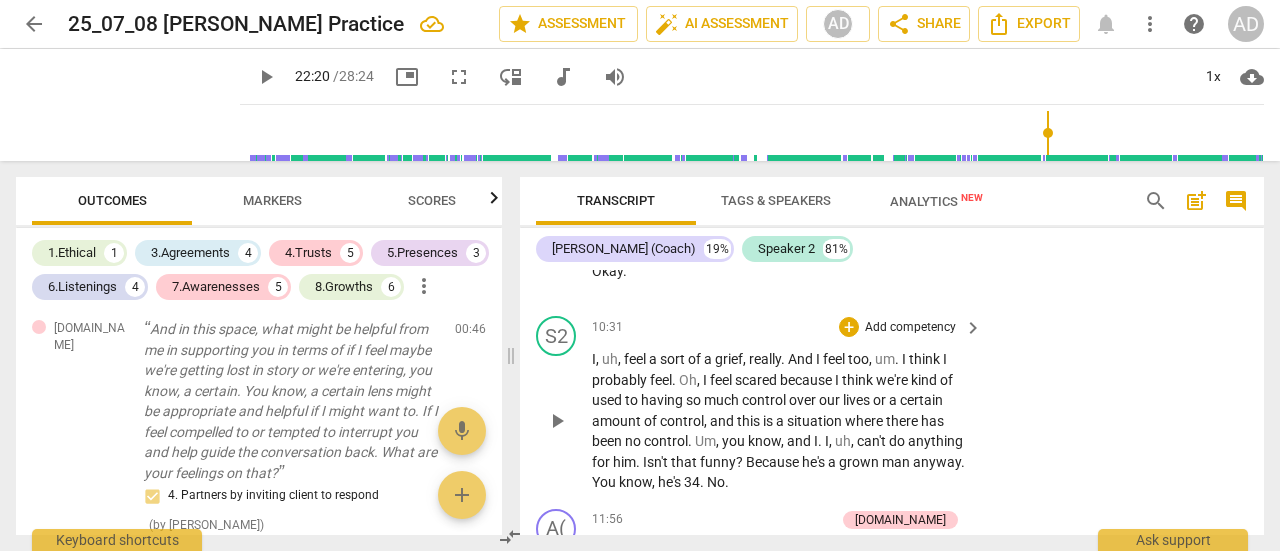 click on "play_arrow pause" at bounding box center [566, 421] 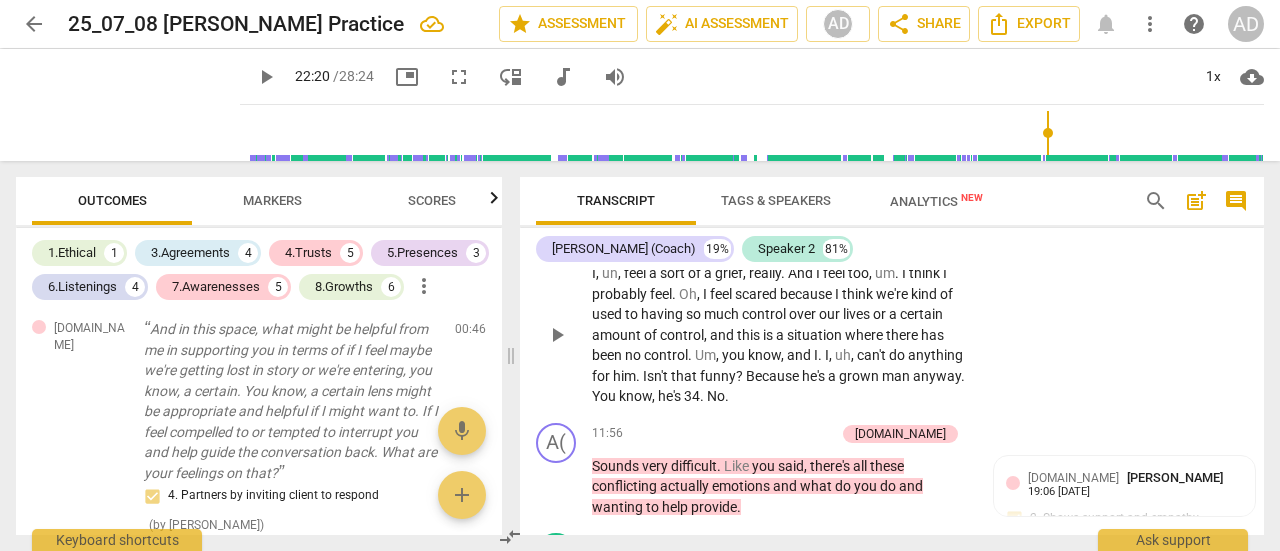 scroll, scrollTop: 4898, scrollLeft: 0, axis: vertical 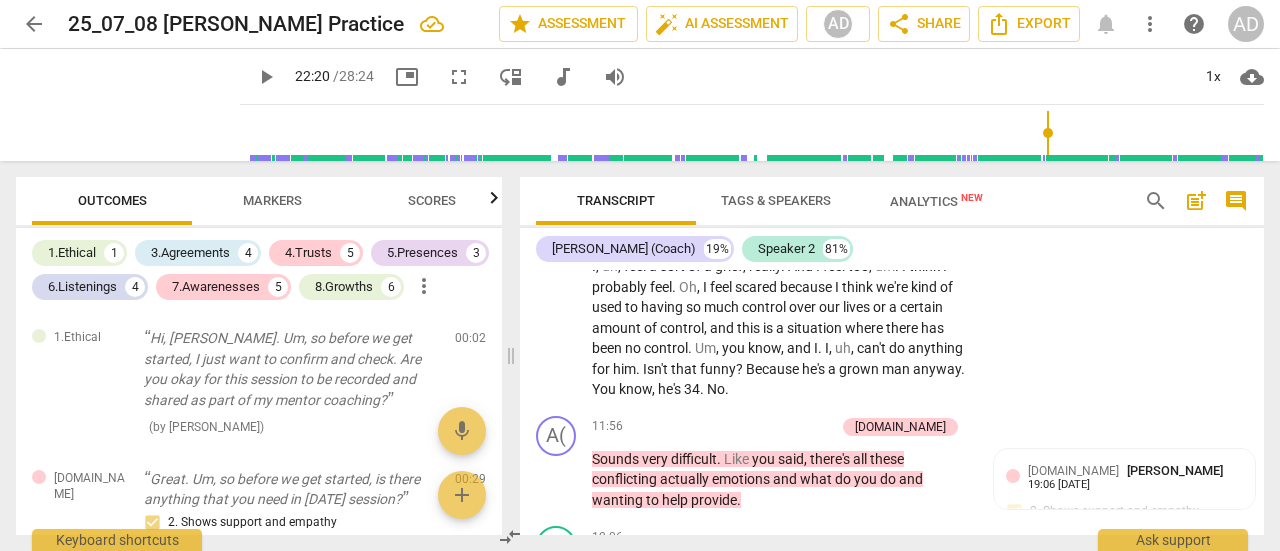 click on "Markers" at bounding box center (272, 201) 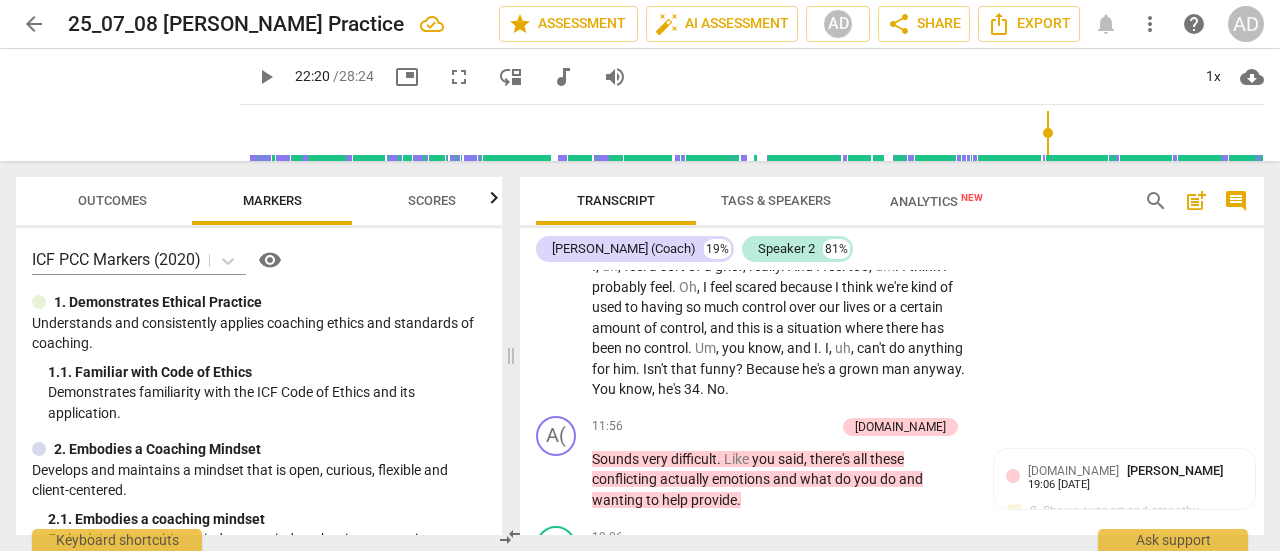 click on "Scores" at bounding box center (432, 201) 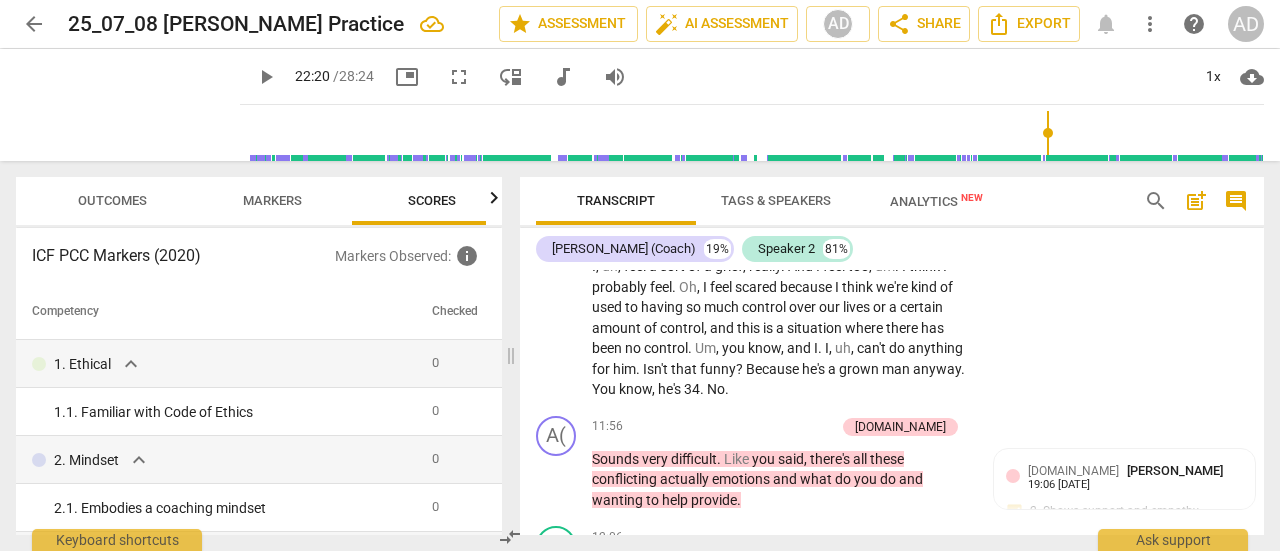 scroll, scrollTop: 0, scrollLeft: 26, axis: horizontal 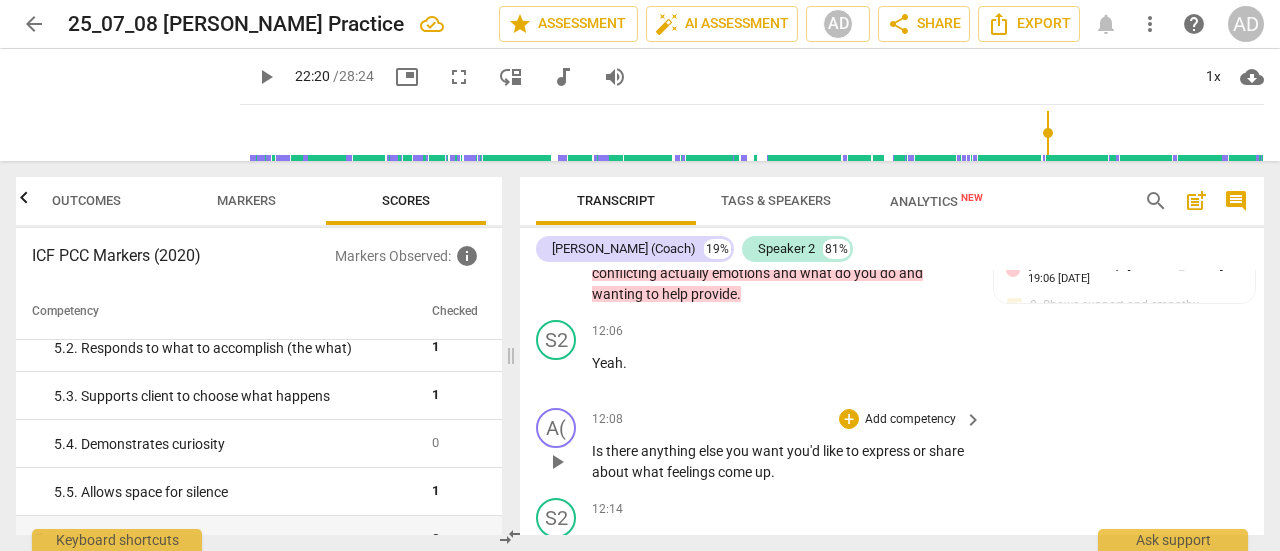click on "keyboard_arrow_right" at bounding box center (973, 420) 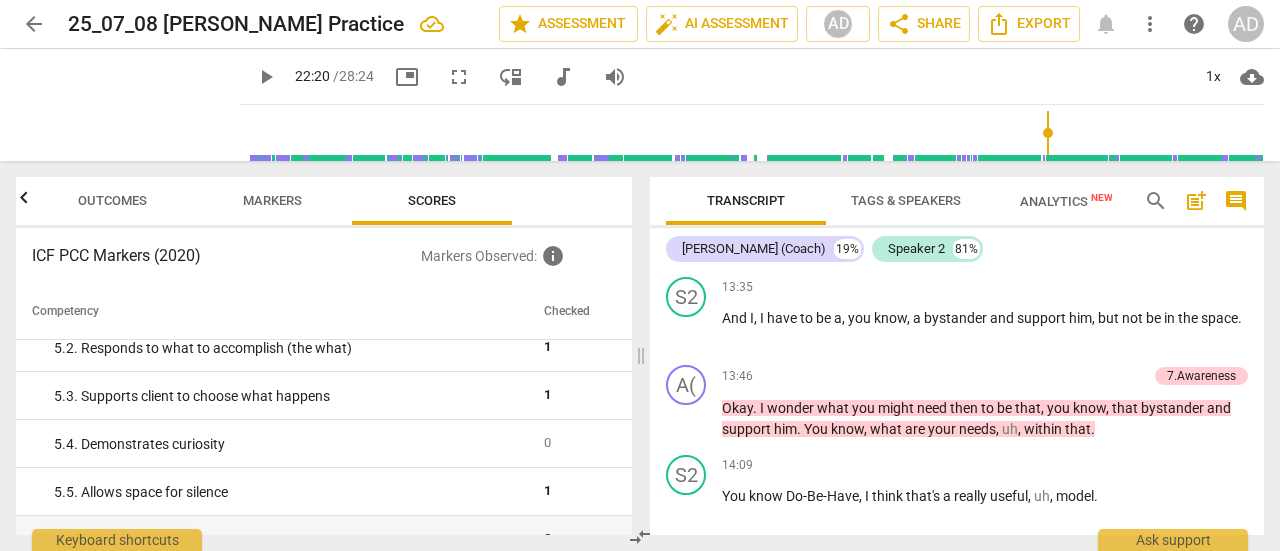 scroll, scrollTop: 4577, scrollLeft: 0, axis: vertical 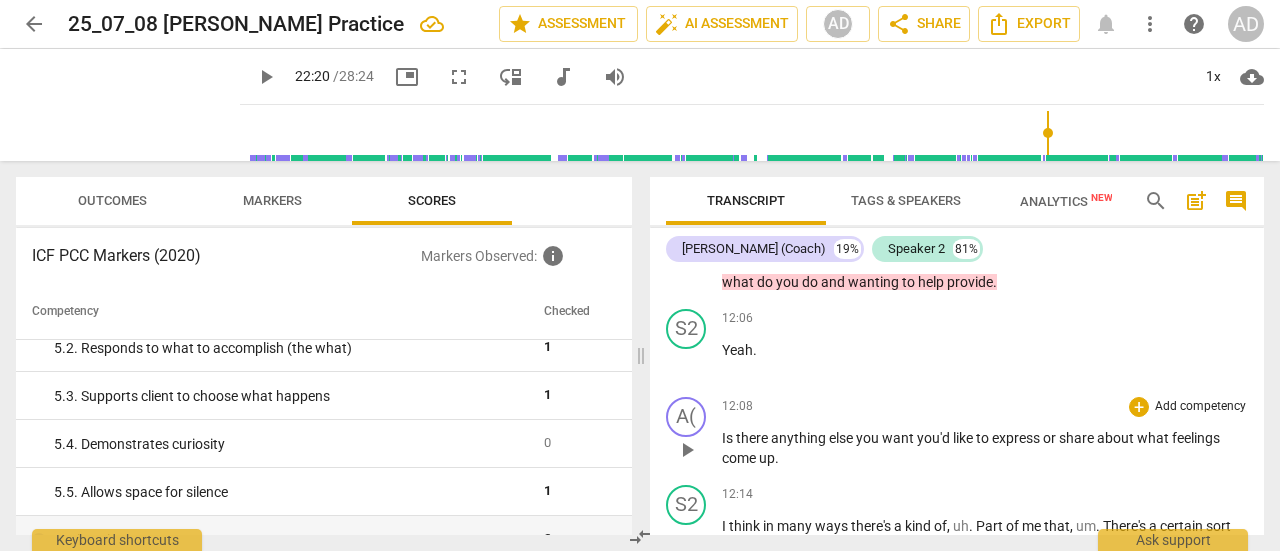 click on "Add competency" at bounding box center (1200, 407) 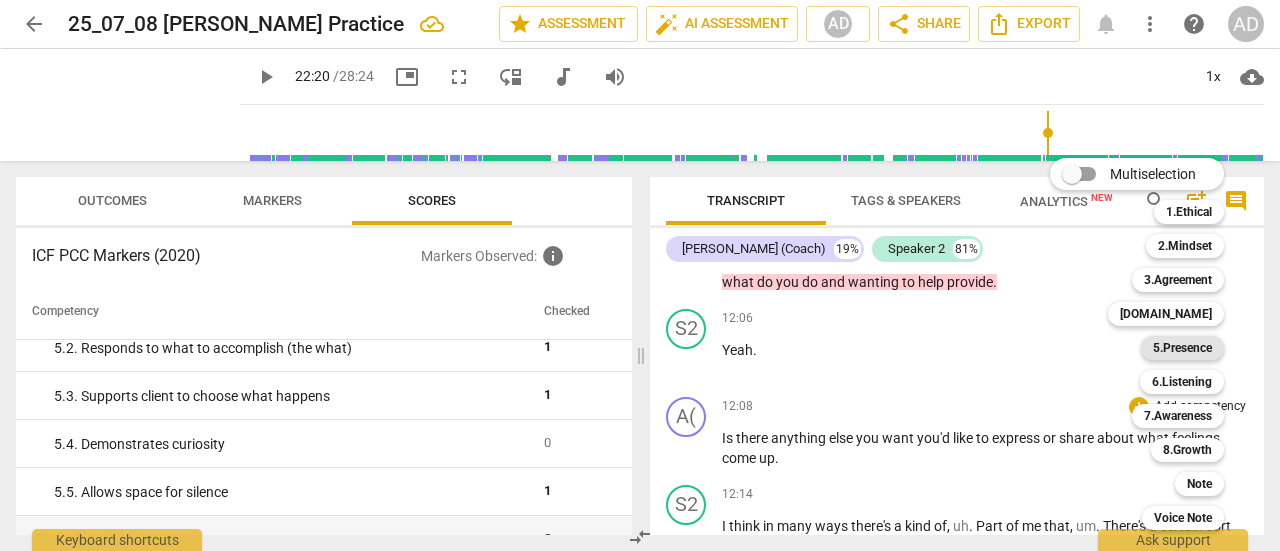 click on "5.Presence" at bounding box center [1182, 348] 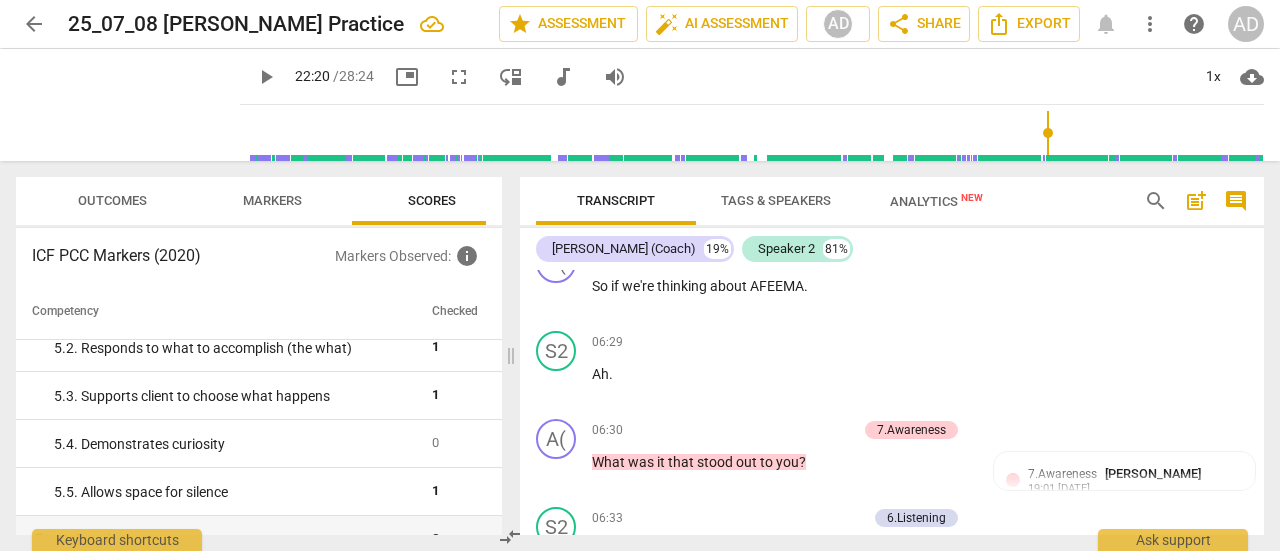 scroll, scrollTop: 3442, scrollLeft: 0, axis: vertical 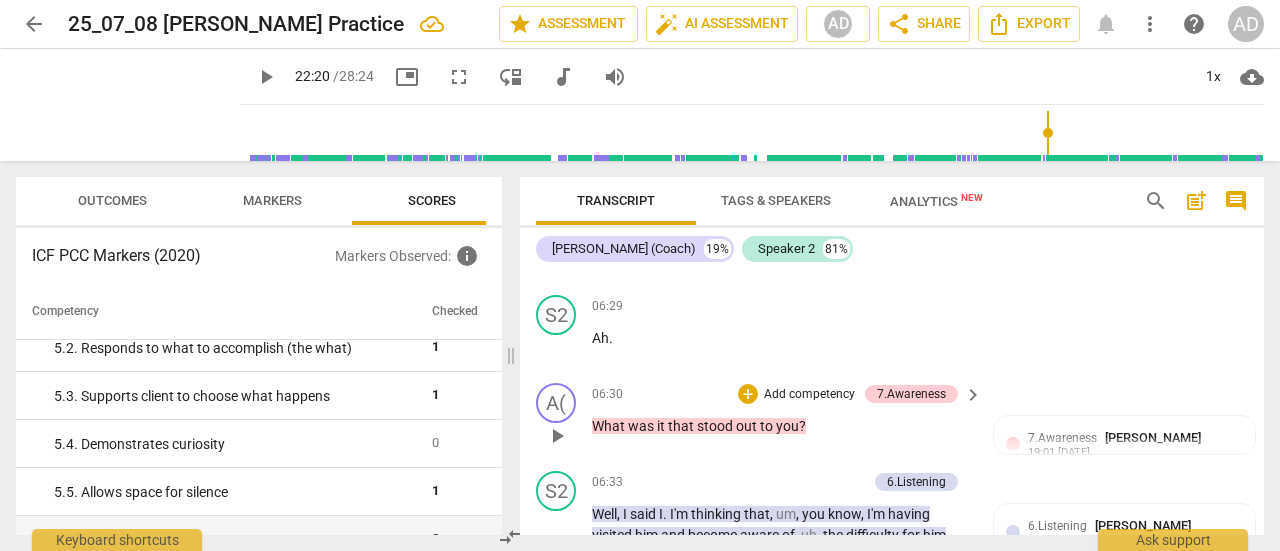 click on "keyboard_arrow_right" at bounding box center [973, 395] 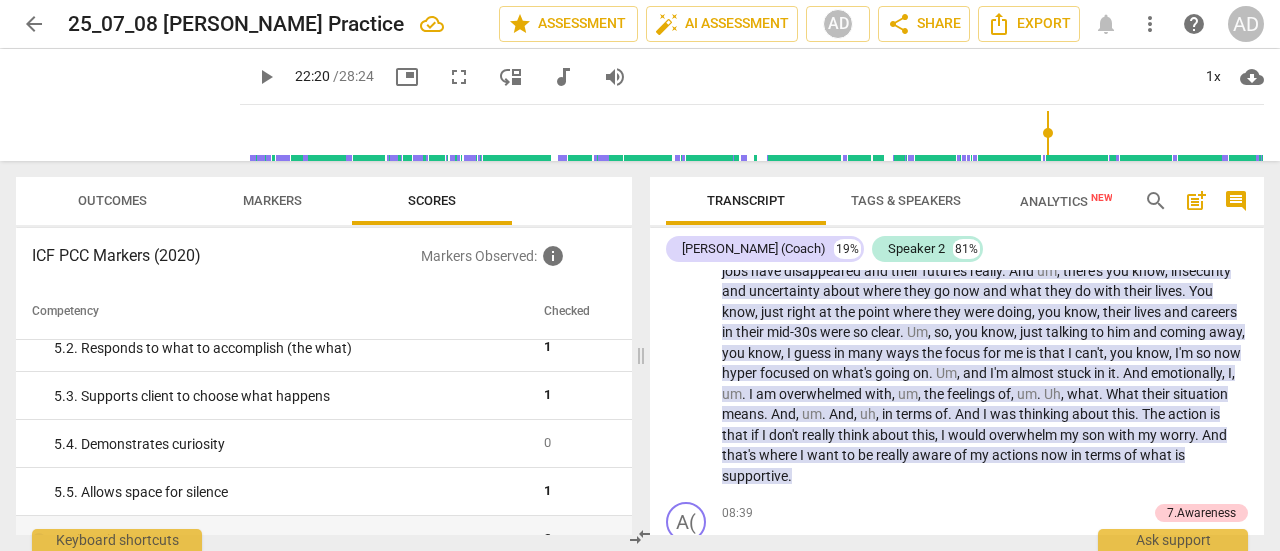 scroll, scrollTop: 3139, scrollLeft: 0, axis: vertical 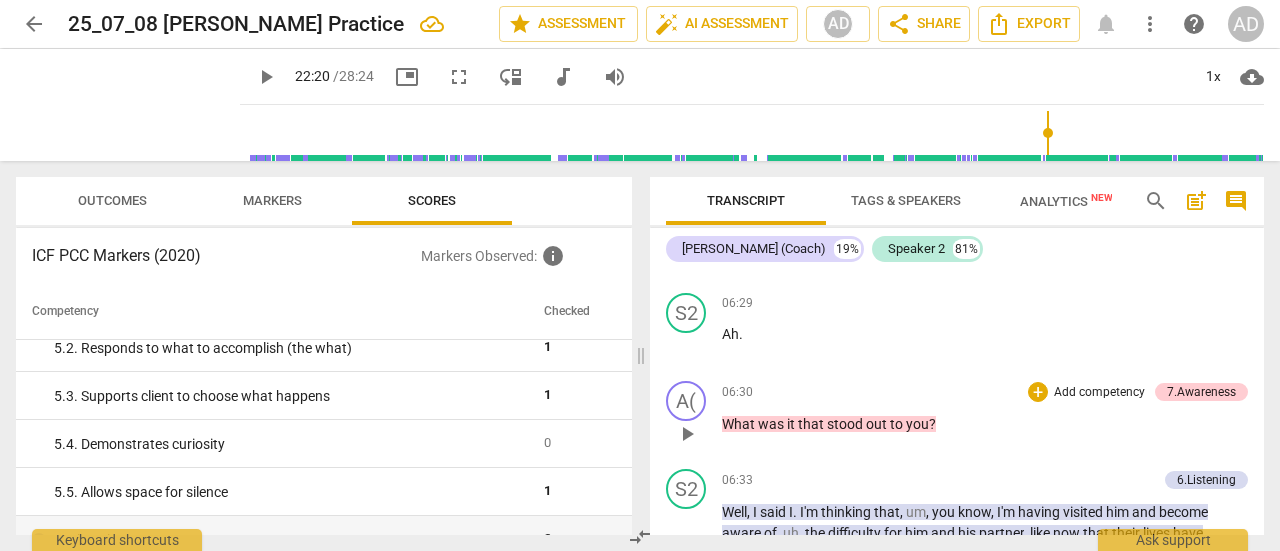 click on "Add competency" at bounding box center [1099, 393] 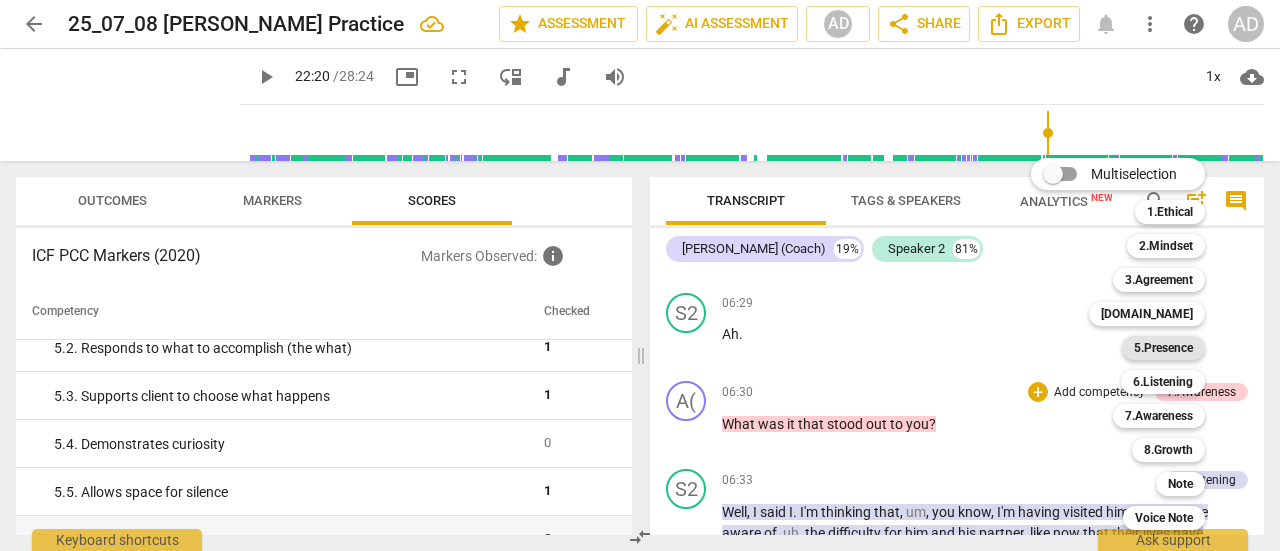 click on "5.Presence" at bounding box center (1163, 348) 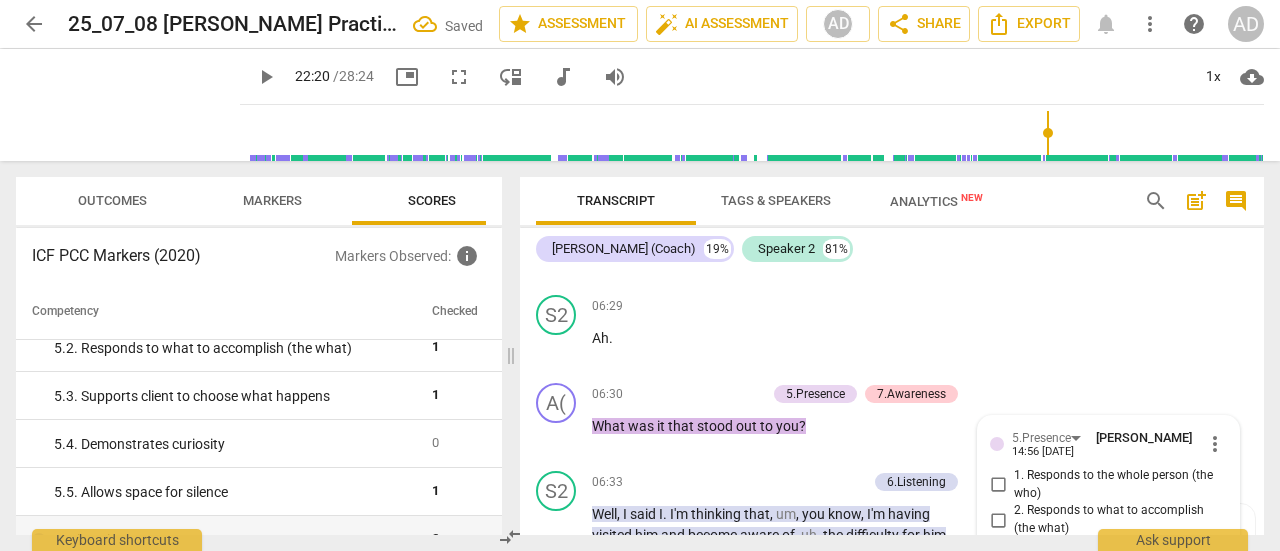 scroll, scrollTop: 3691, scrollLeft: 0, axis: vertical 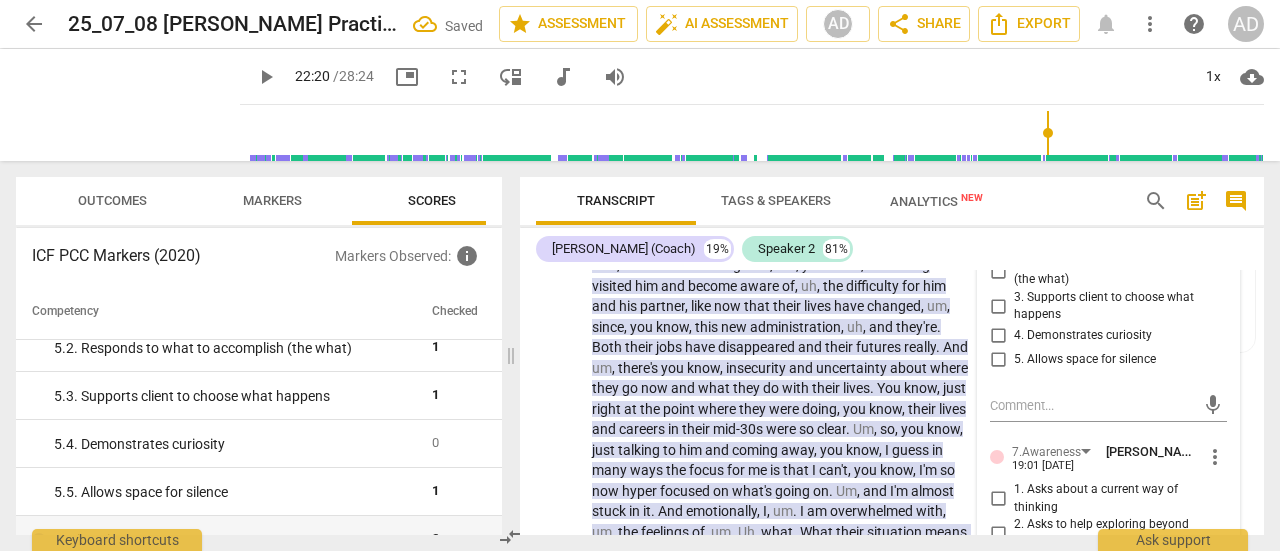 click on "4. Demonstrates curiosity" at bounding box center [1083, 336] 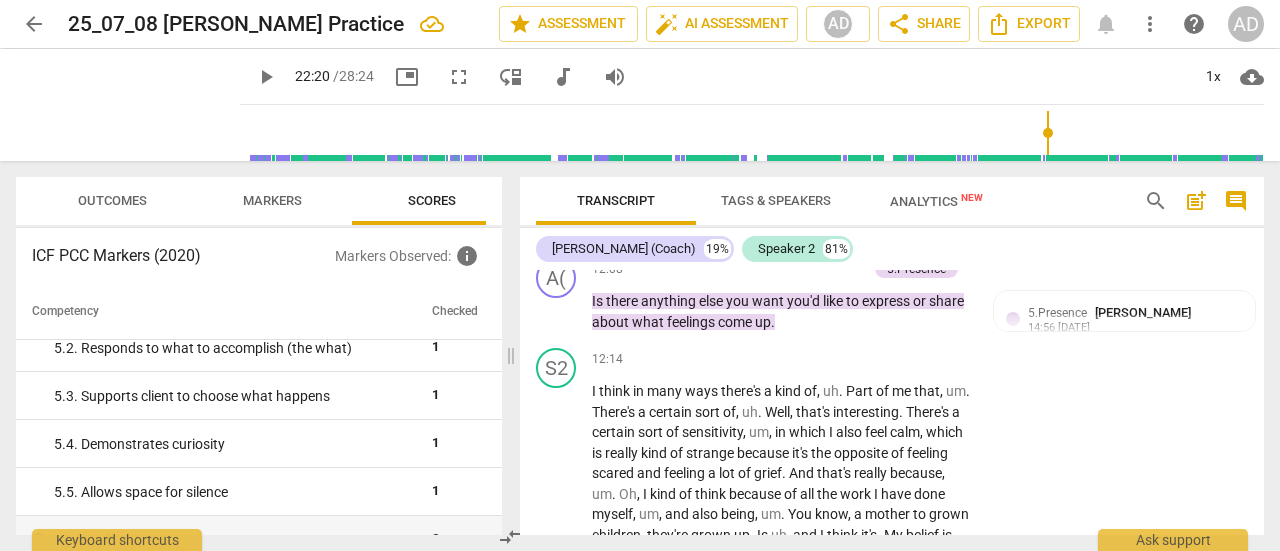 scroll, scrollTop: 5255, scrollLeft: 0, axis: vertical 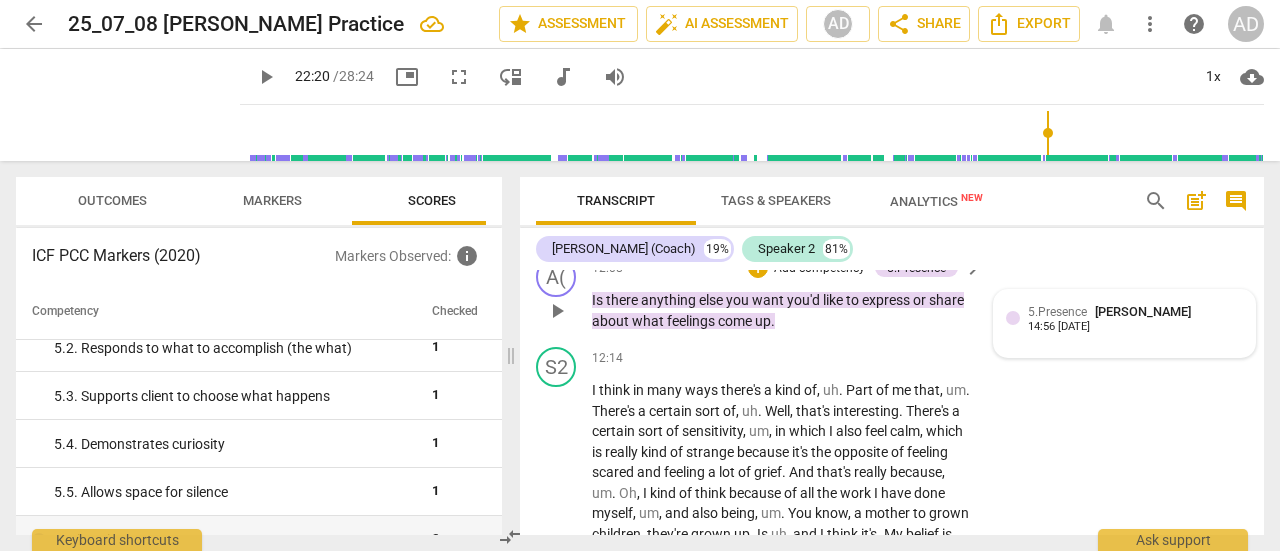 click on "5.Presence" at bounding box center (1057, 312) 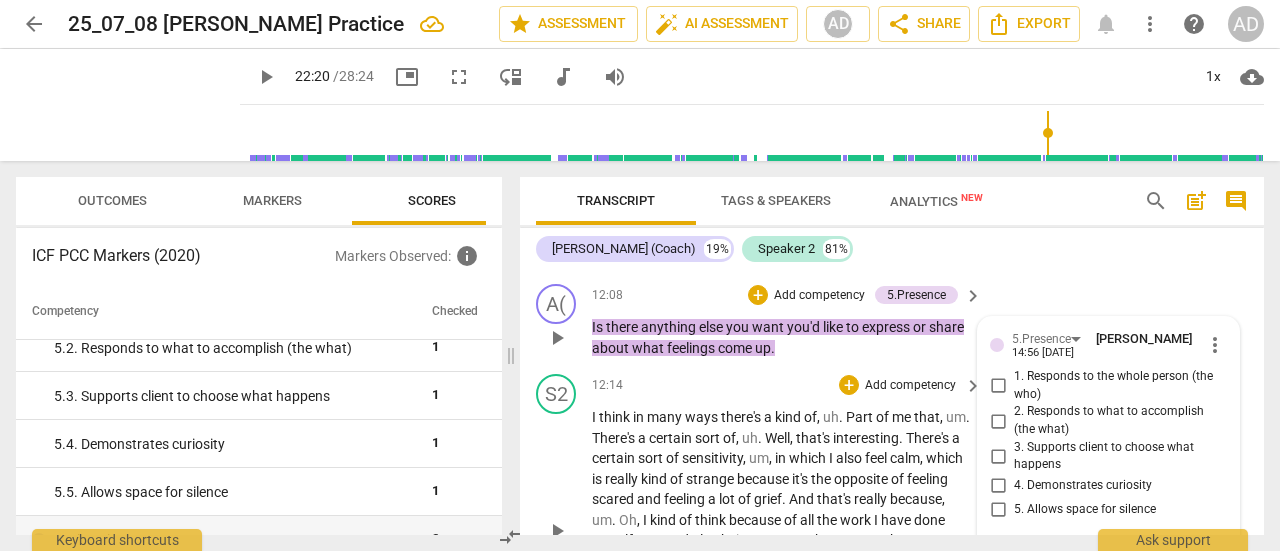 scroll, scrollTop: 5229, scrollLeft: 0, axis: vertical 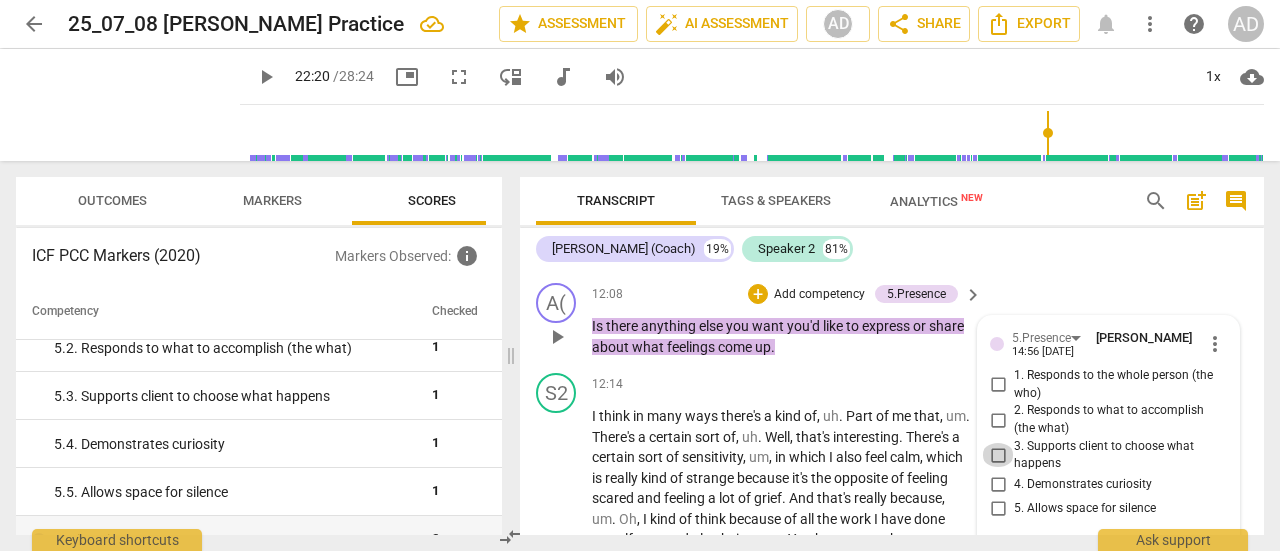 click on "3. Supports client to choose what happens" at bounding box center (998, 455) 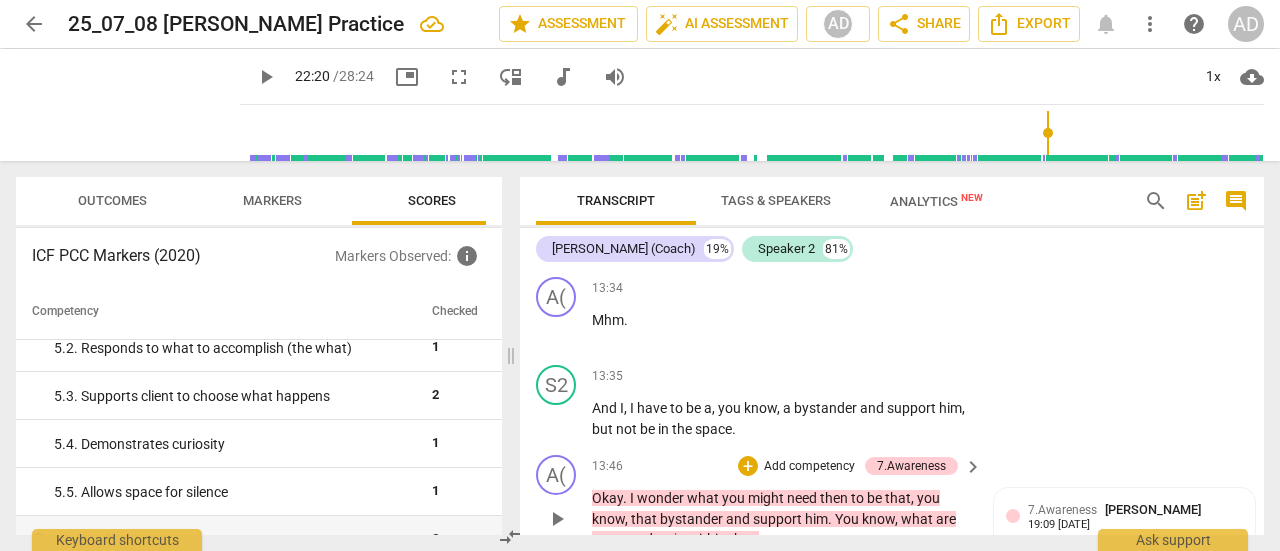 scroll, scrollTop: 5619, scrollLeft: 0, axis: vertical 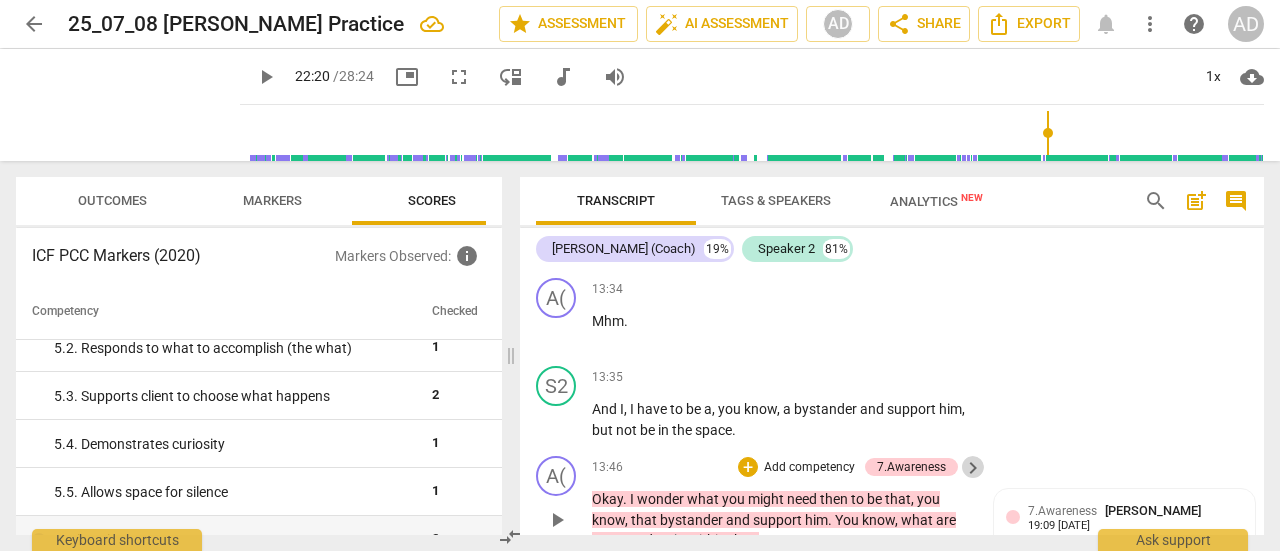 click on "keyboard_arrow_right" at bounding box center (973, 468) 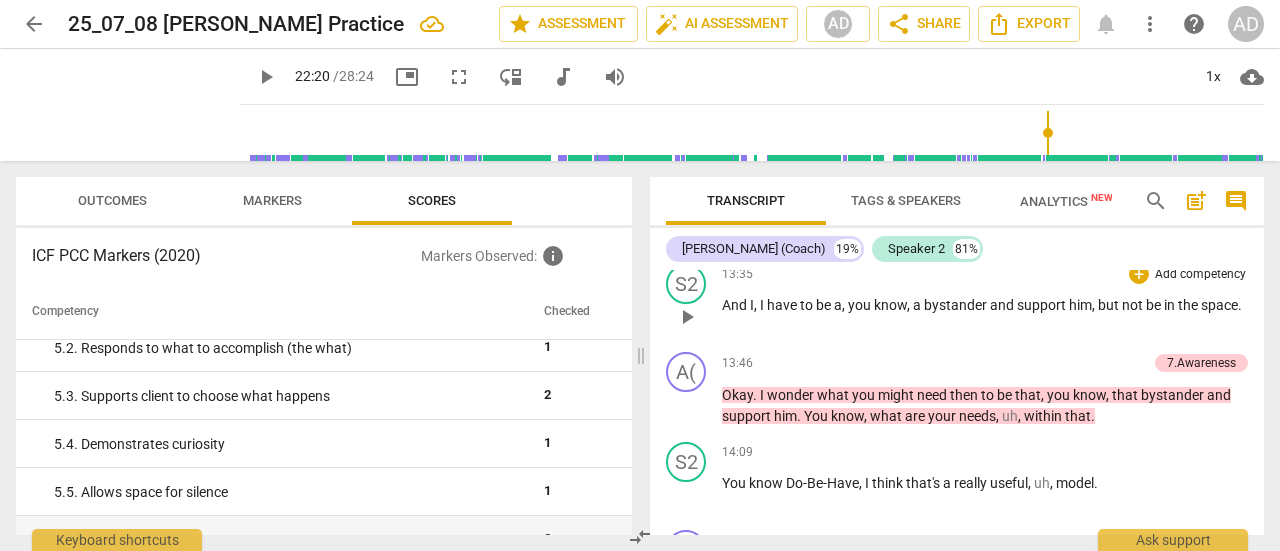 scroll, scrollTop: 5129, scrollLeft: 0, axis: vertical 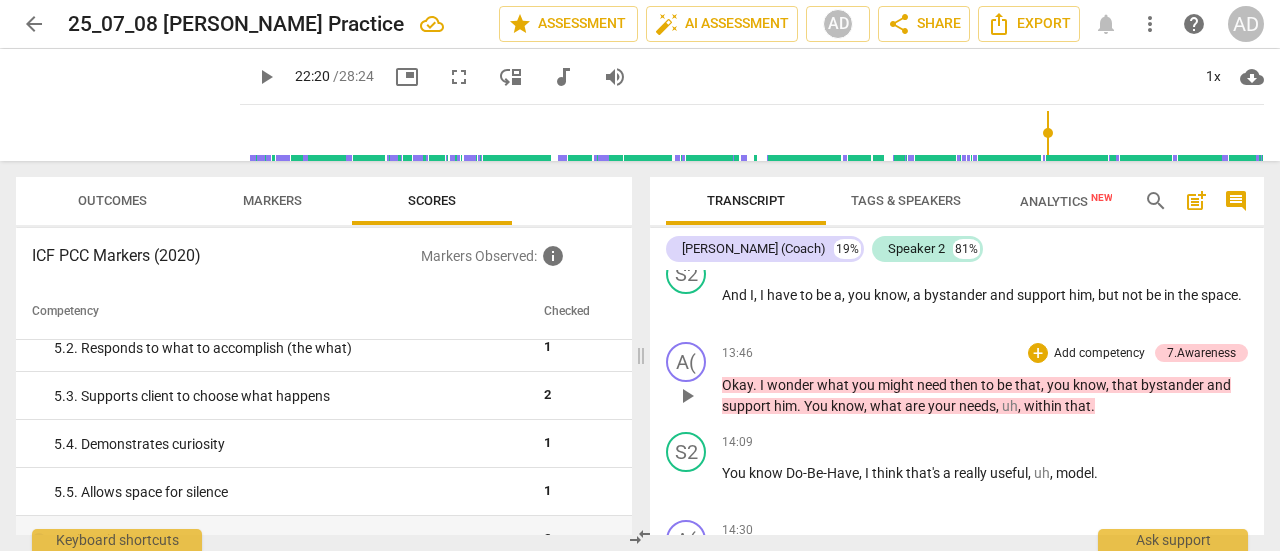 click on "Add competency" at bounding box center [1099, 354] 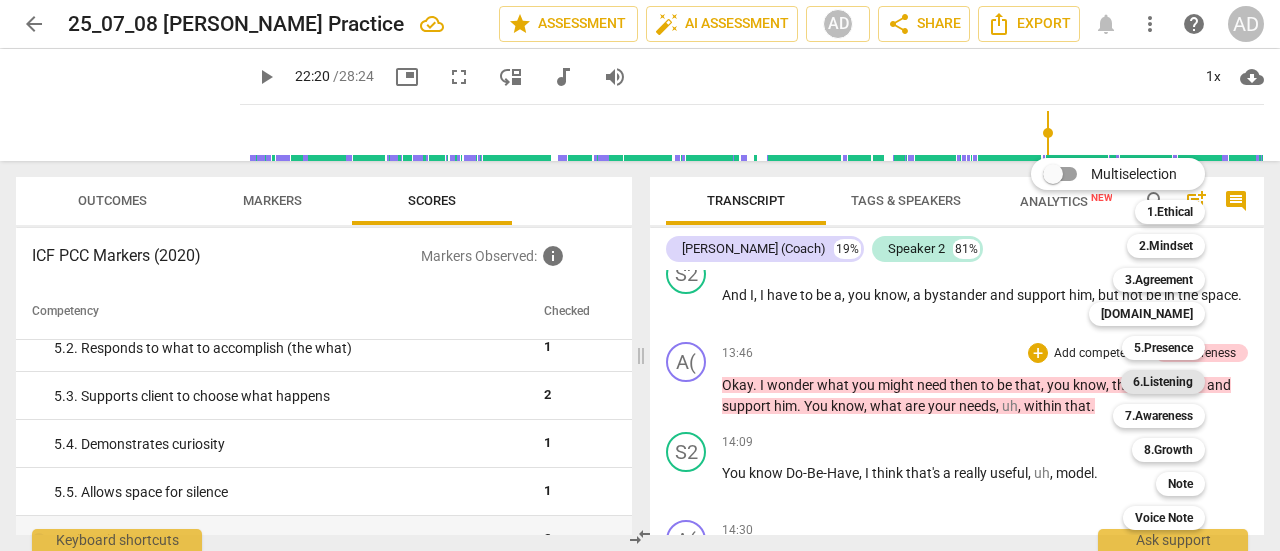 click on "6.Listening" at bounding box center (1163, 382) 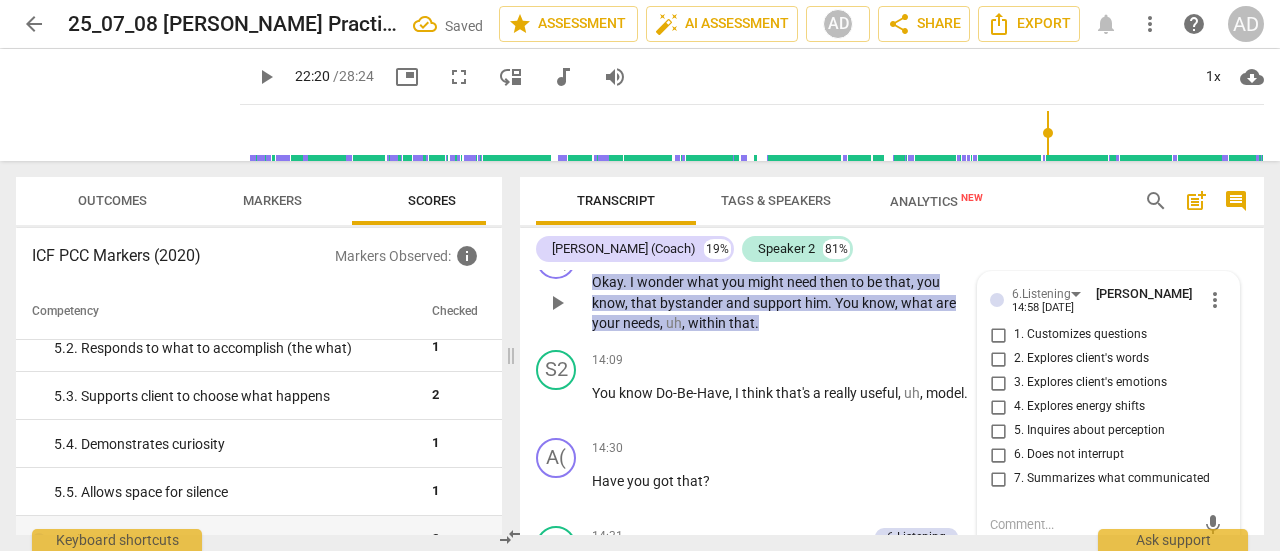 scroll, scrollTop: 5834, scrollLeft: 0, axis: vertical 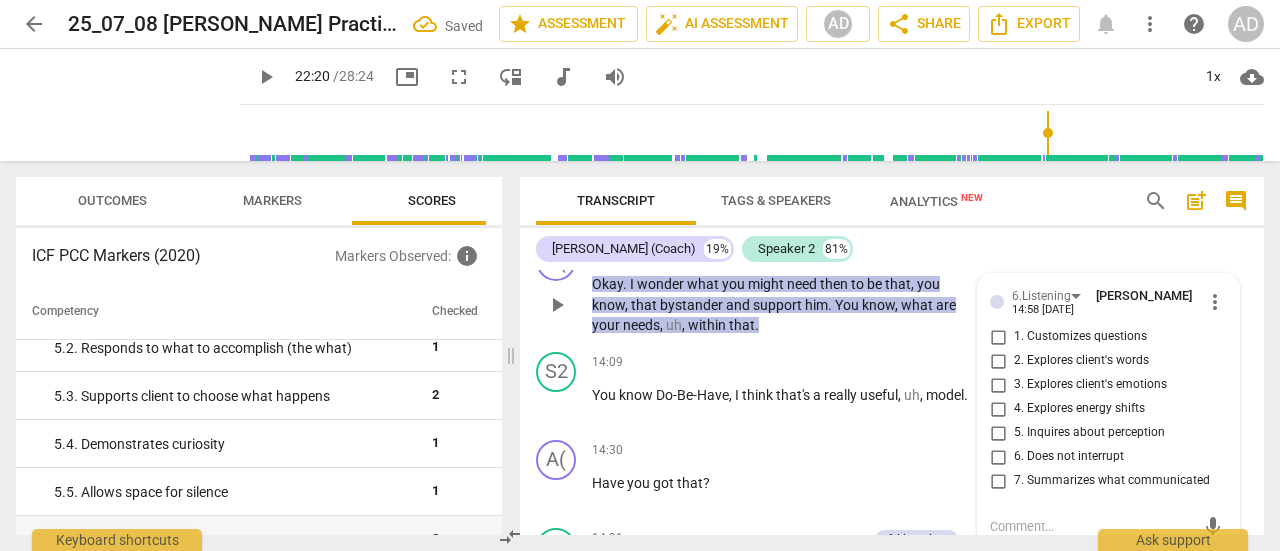 click on "1. Customizes questions" at bounding box center (1080, 337) 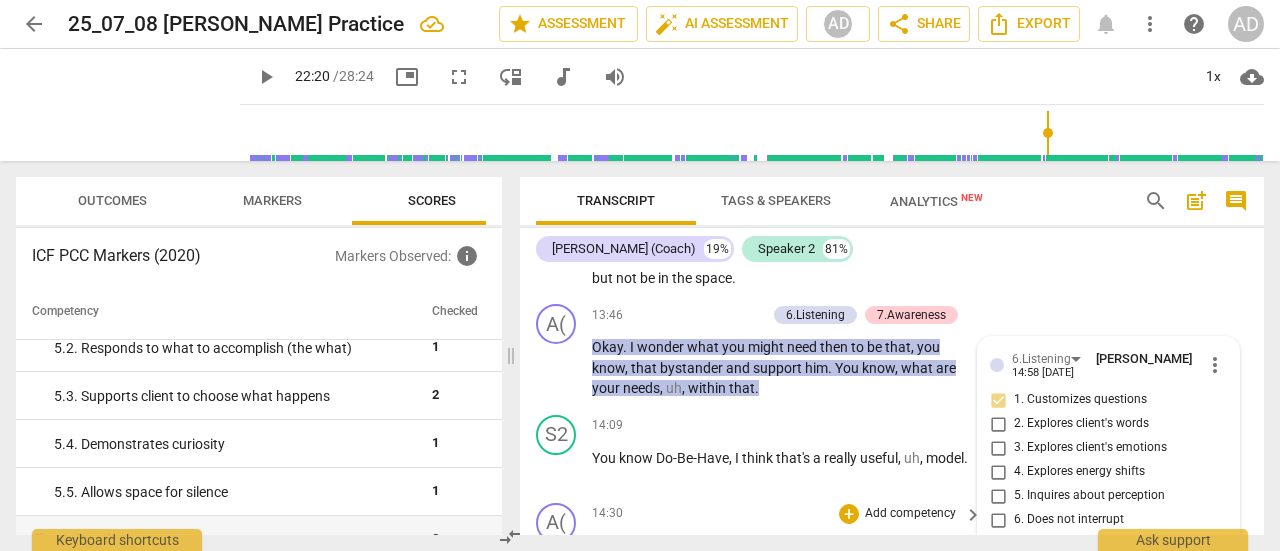 scroll, scrollTop: 5792, scrollLeft: 0, axis: vertical 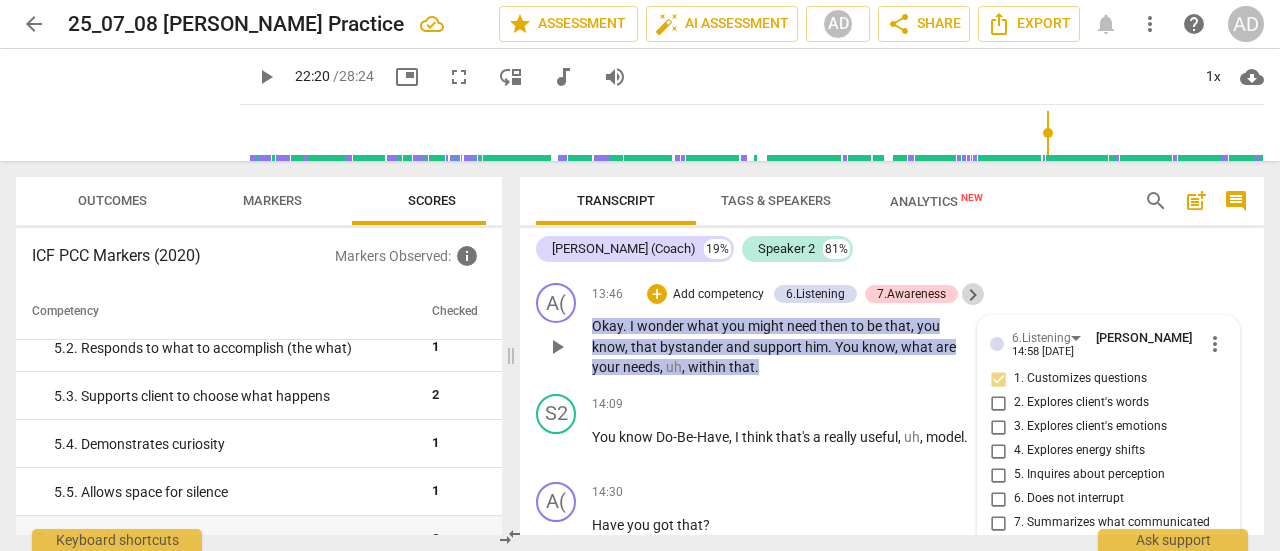 click on "keyboard_arrow_right" at bounding box center (973, 295) 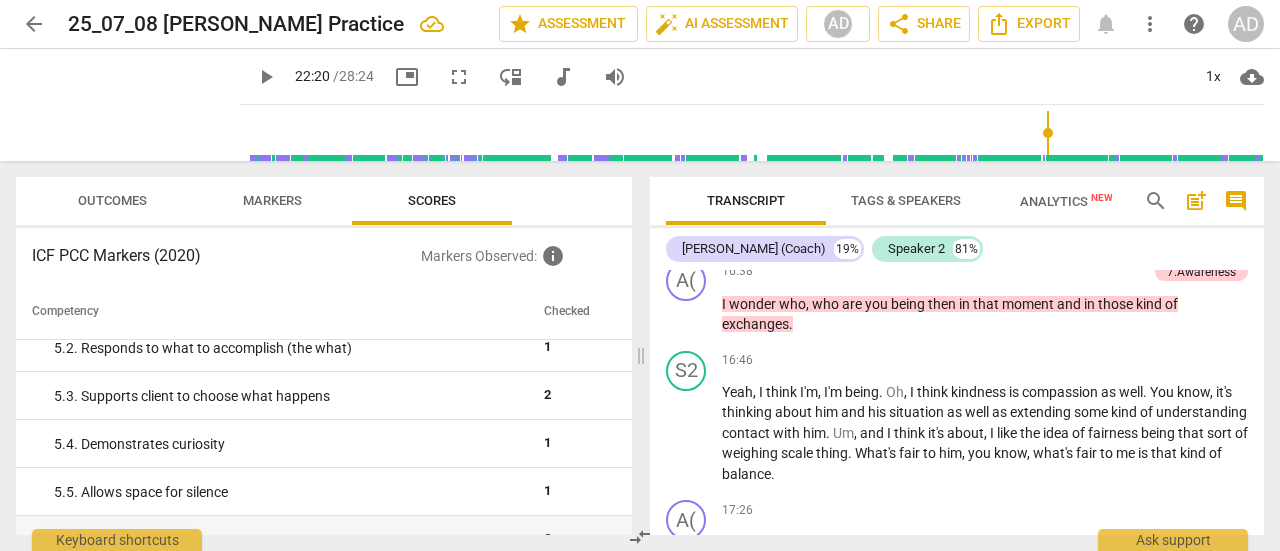 scroll, scrollTop: 5192, scrollLeft: 0, axis: vertical 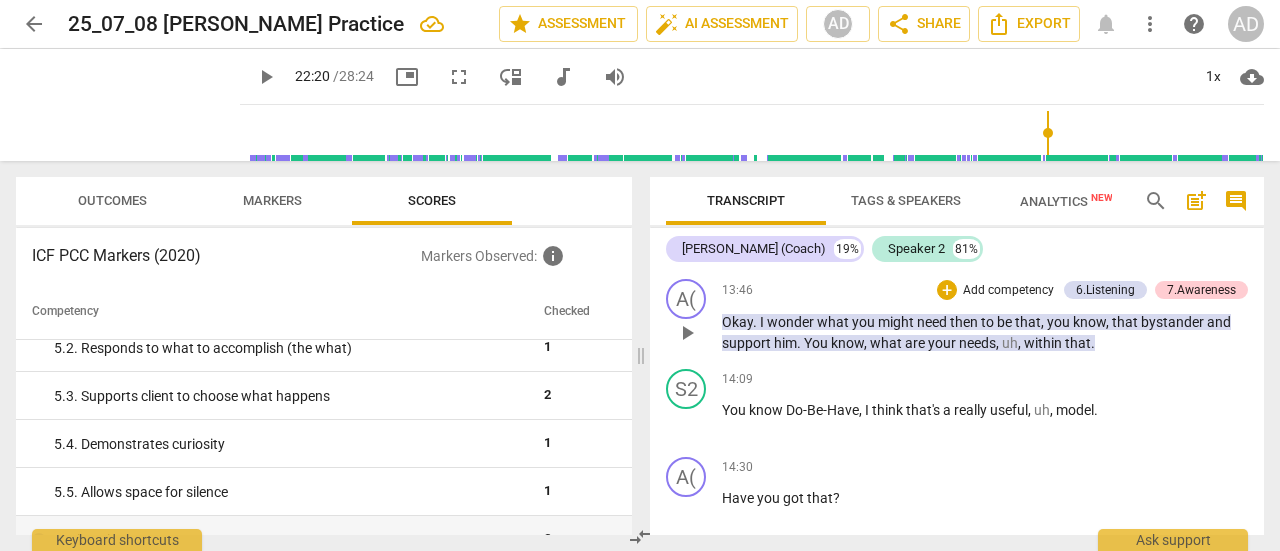 click on "Add competency" at bounding box center [1008, 291] 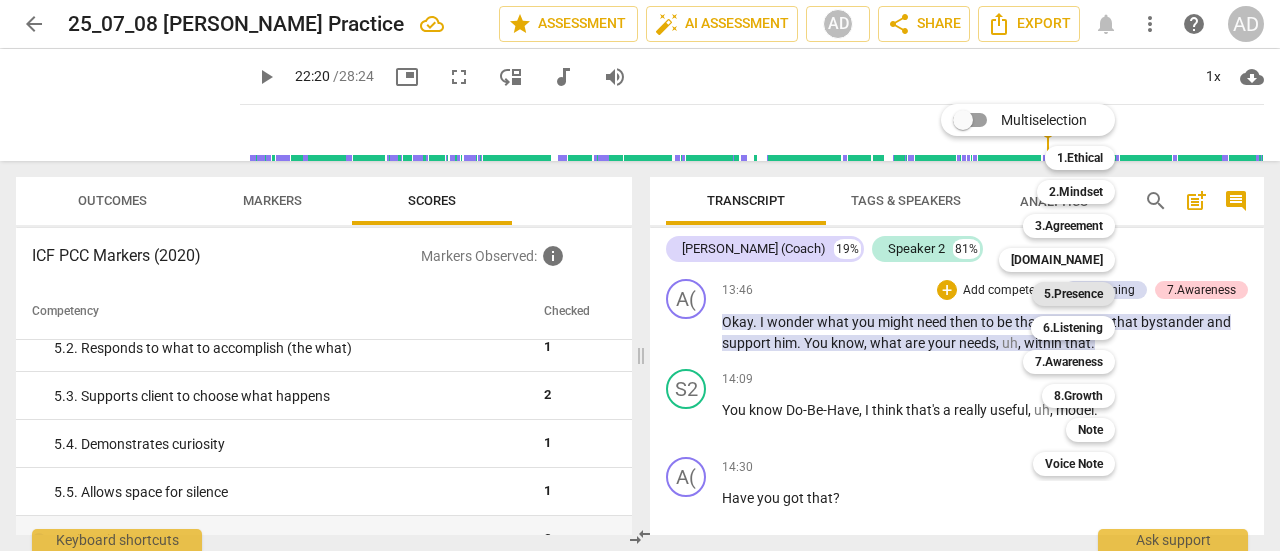 click on "5.Presence" at bounding box center (1073, 294) 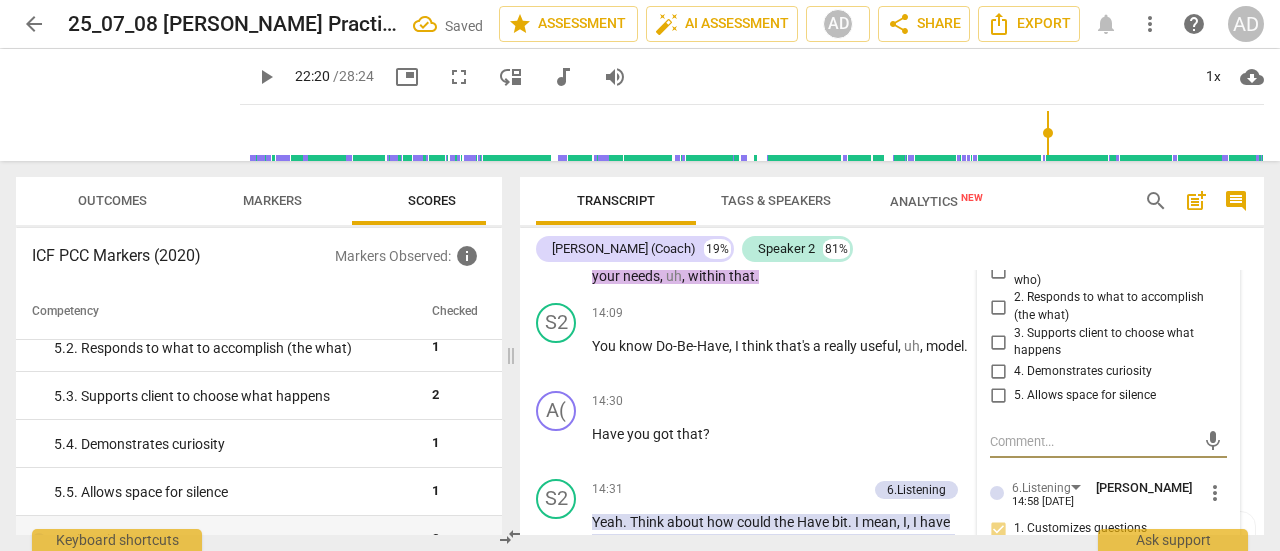 scroll, scrollTop: 5904, scrollLeft: 0, axis: vertical 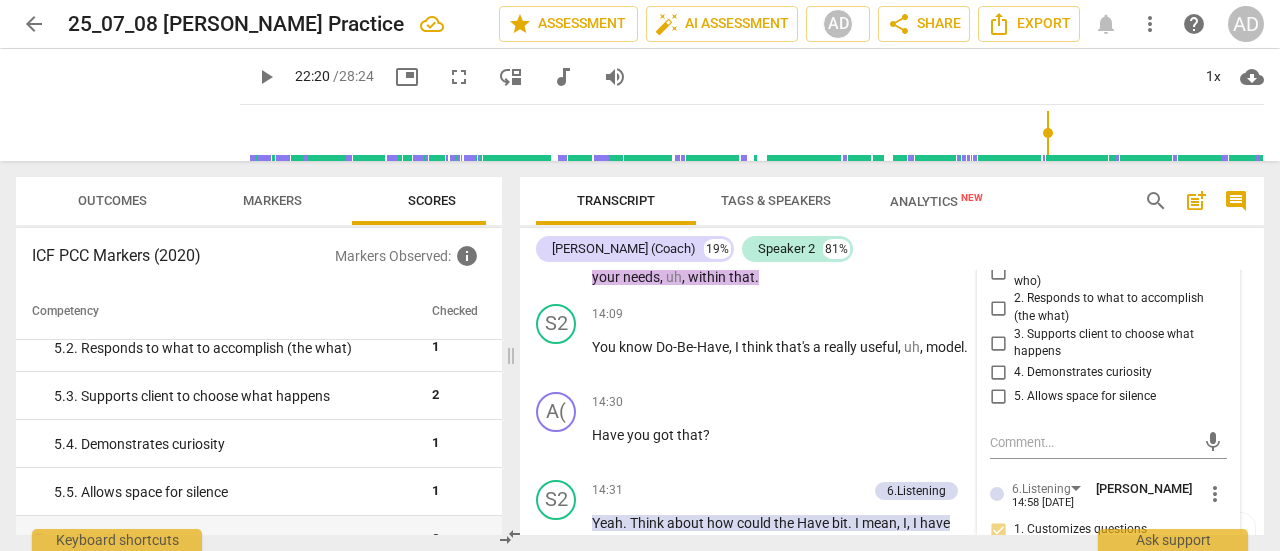 drag, startPoint x: 990, startPoint y: 340, endPoint x: 1028, endPoint y: 327, distance: 40.16217 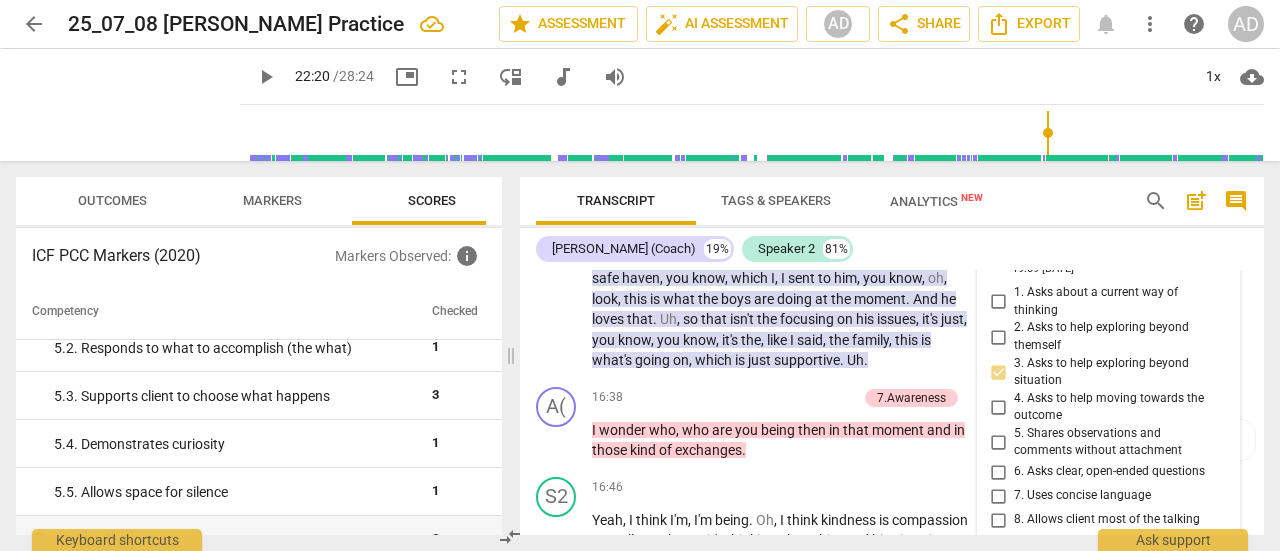 scroll, scrollTop: 6441, scrollLeft: 0, axis: vertical 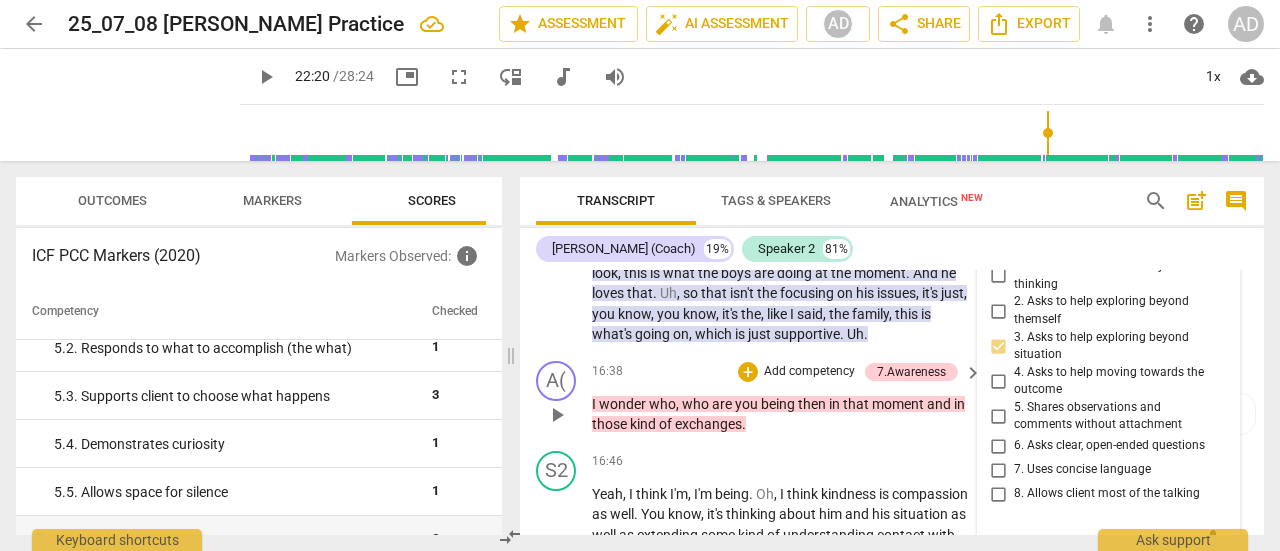 click on "I   wonder   who ,   who   are   you   being   then   in   that   moment   and   in   those   kind   of   exchanges ." at bounding box center (782, 414) 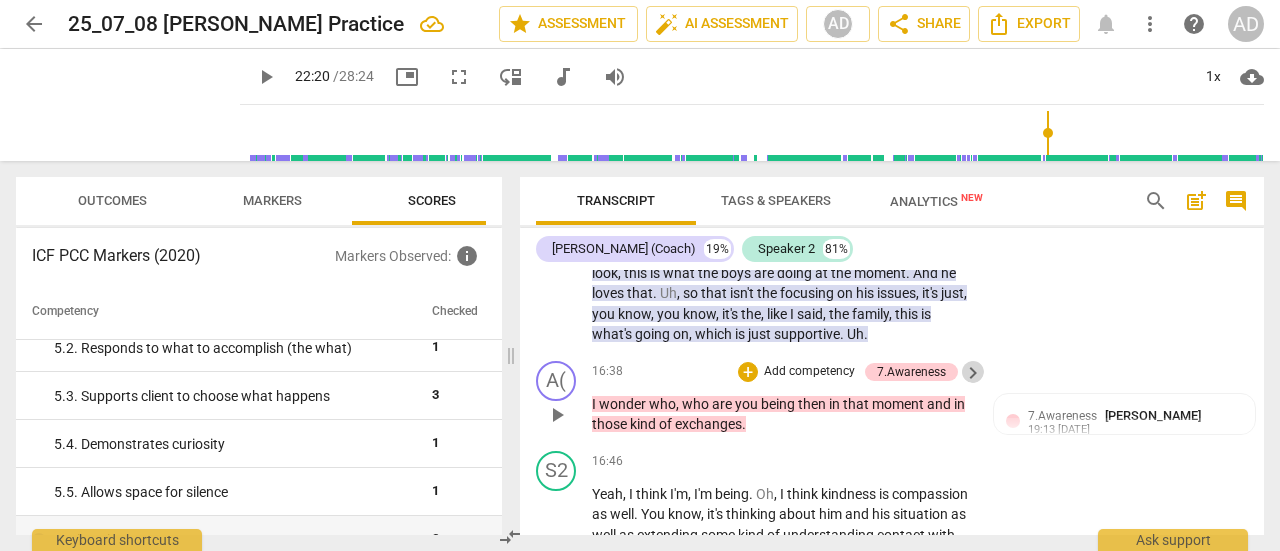 click on "keyboard_arrow_right" at bounding box center (973, 373) 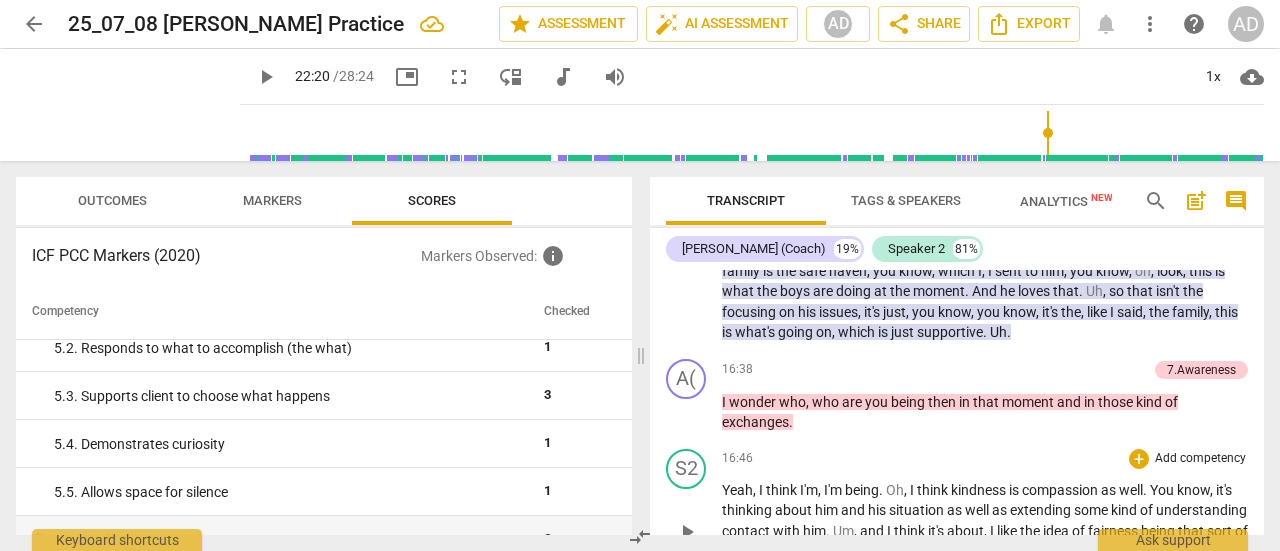 scroll, scrollTop: 5670, scrollLeft: 0, axis: vertical 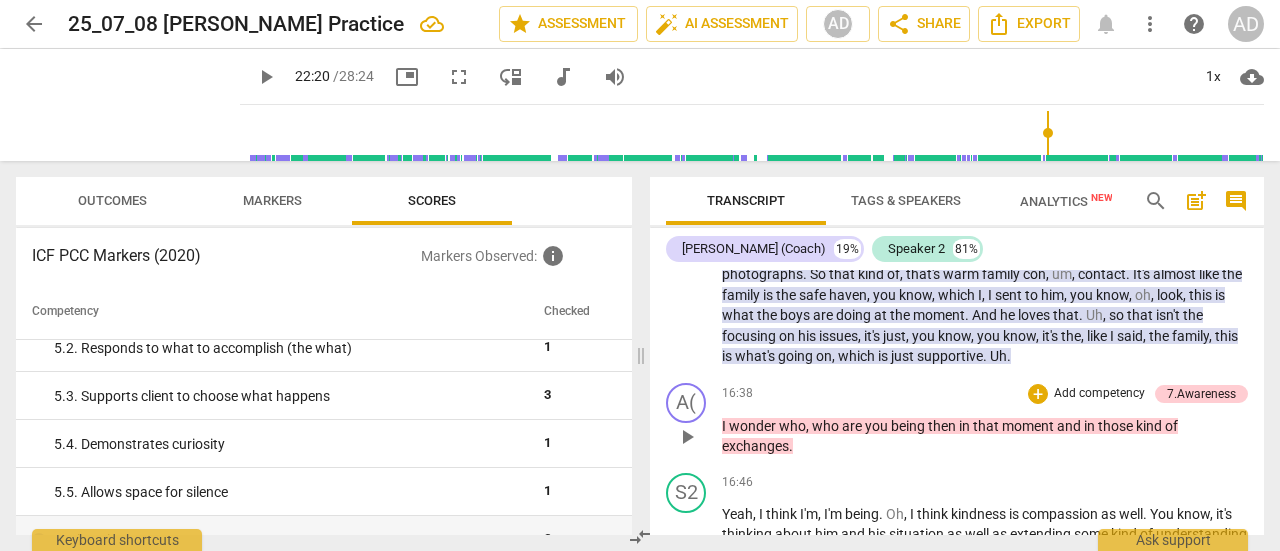click on "Add competency" at bounding box center [1099, 394] 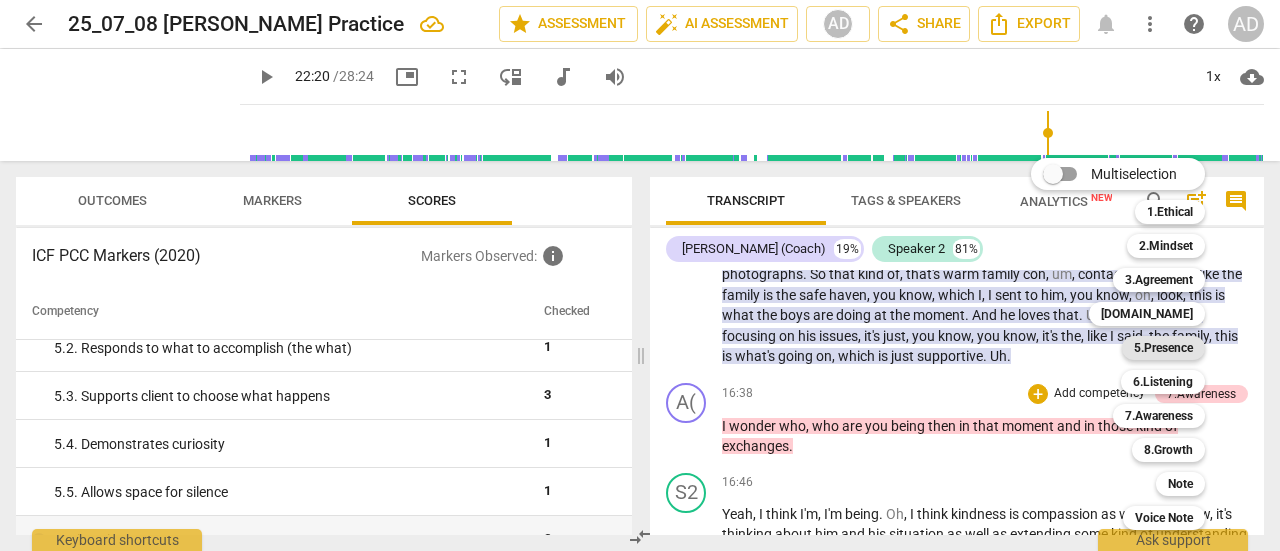 click on "5.Presence" at bounding box center (1163, 348) 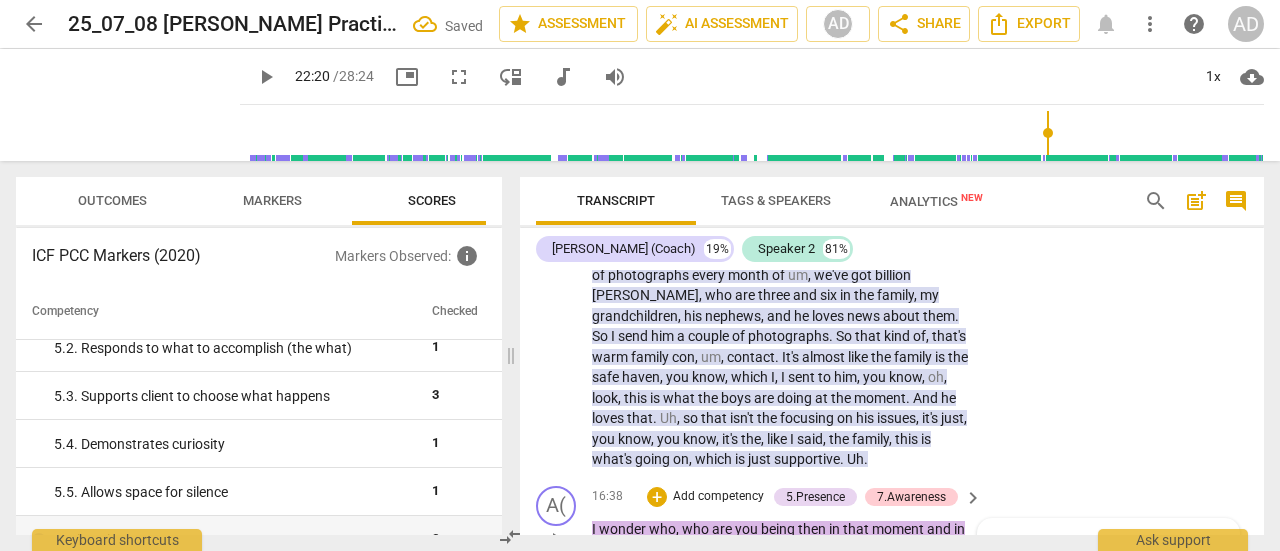 scroll, scrollTop: 6670, scrollLeft: 0, axis: vertical 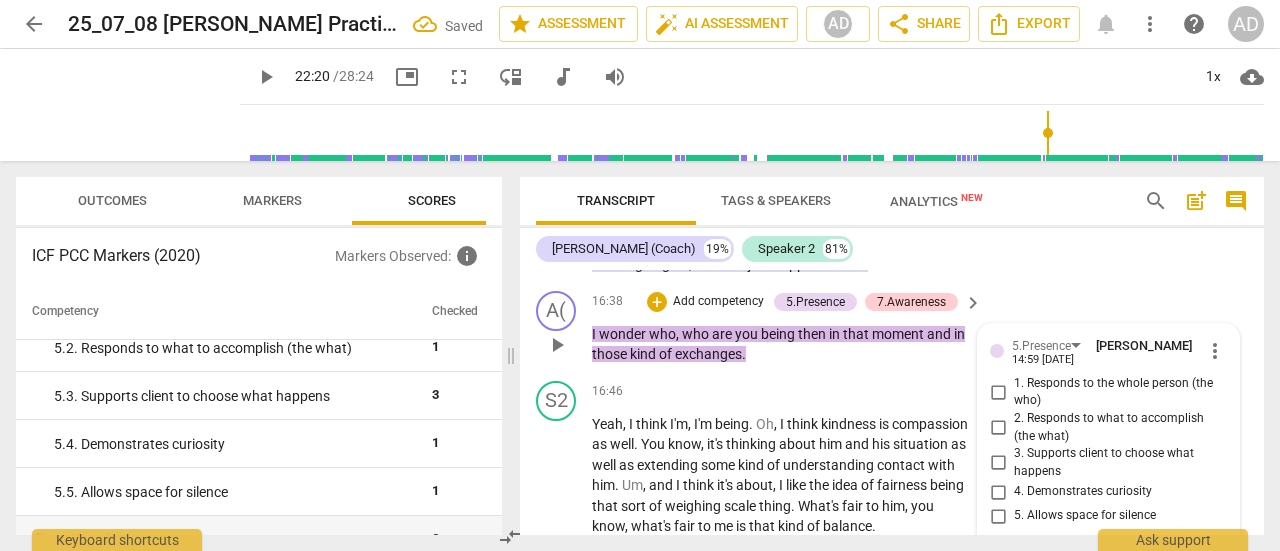 click on "1. Responds to the whole person (the who)" at bounding box center [1116, 392] 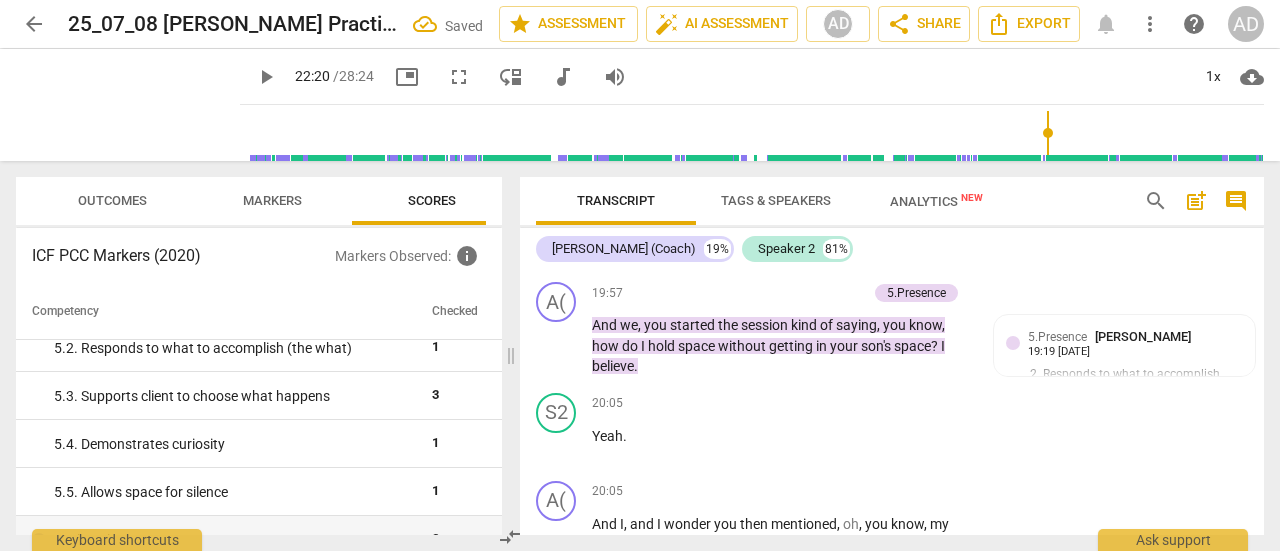 scroll, scrollTop: 7775, scrollLeft: 0, axis: vertical 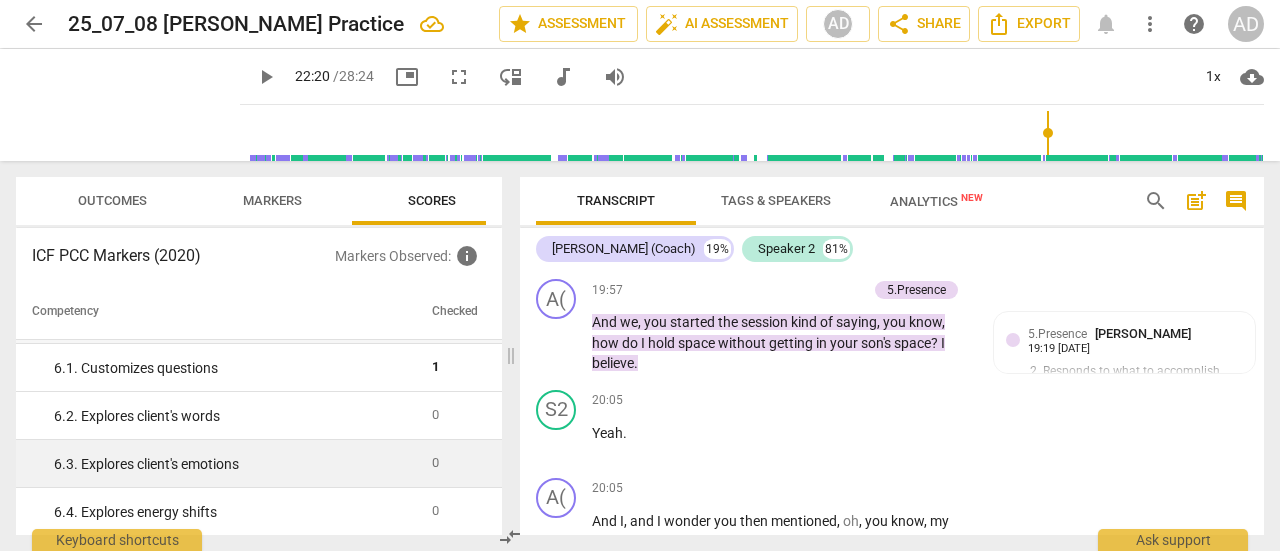click on "6. 3. Explores client's emotions" at bounding box center [235, 464] 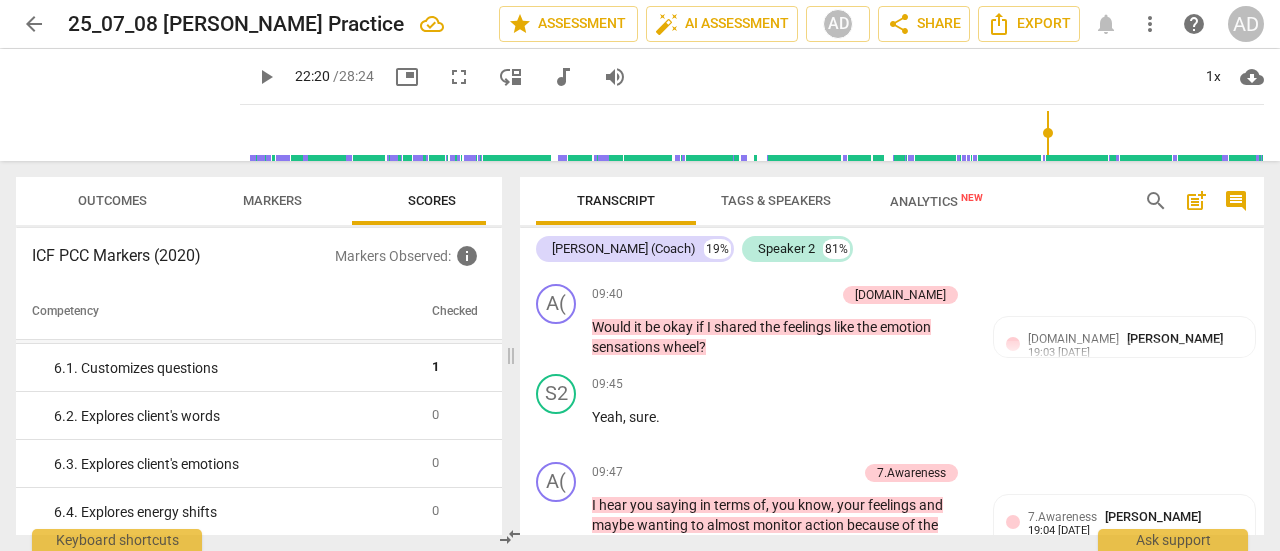 scroll, scrollTop: 4310, scrollLeft: 0, axis: vertical 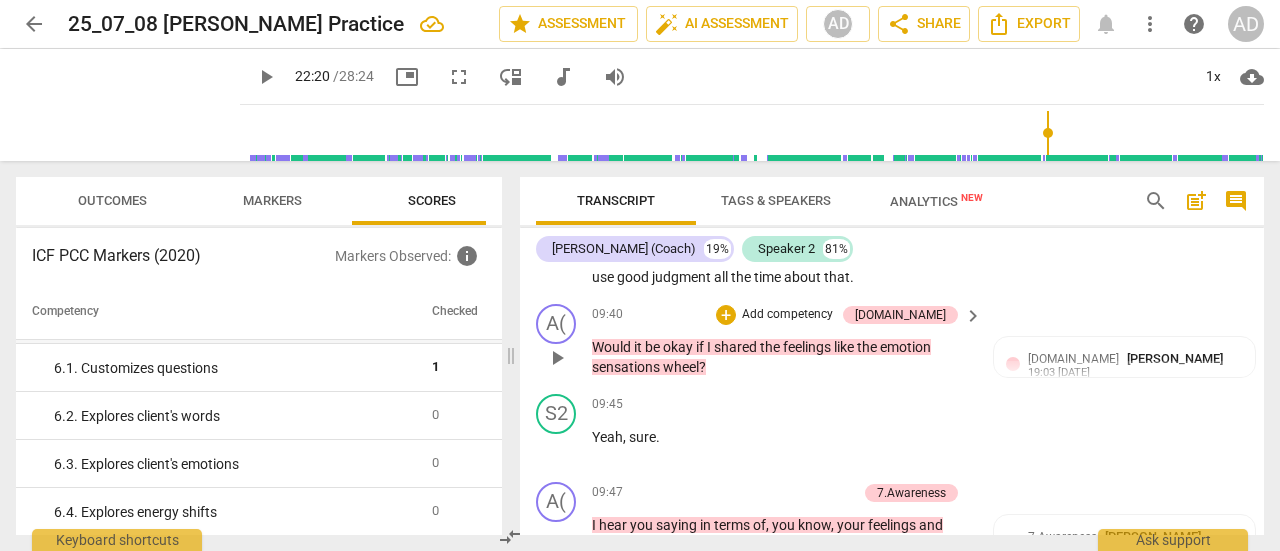 click on "A( play_arrow pause 09:40 + Add competency [DOMAIN_NAME] keyboard_arrow_right Would   it   be   okay   if   I   shared   the   feelings   like   the   emotion   sensations   wheel ? [DOMAIN_NAME] [PERSON_NAME] 19:03 [DATE] 4. Partners by inviting client to respond" at bounding box center (892, 341) 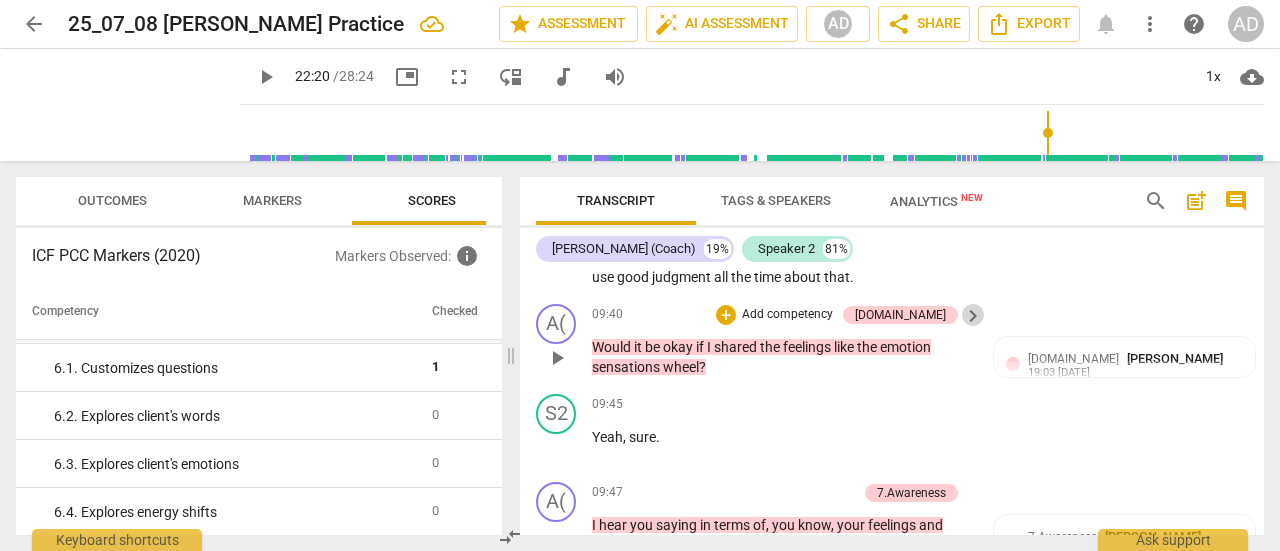 click on "keyboard_arrow_right" at bounding box center [973, 316] 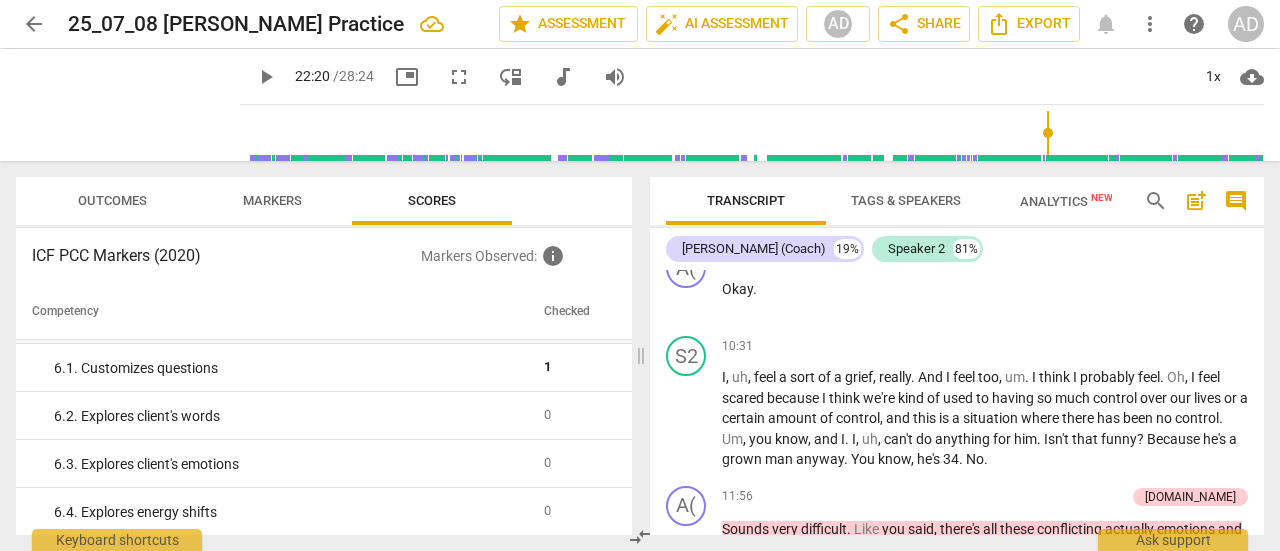 scroll, scrollTop: 3884, scrollLeft: 0, axis: vertical 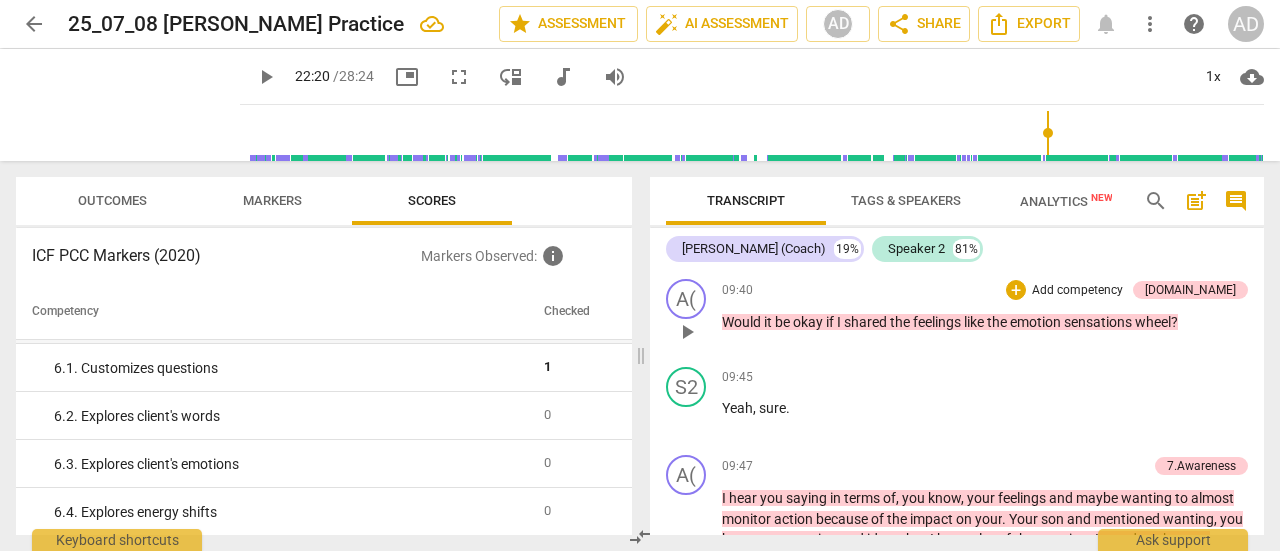 click on "Add competency" at bounding box center [1077, 291] 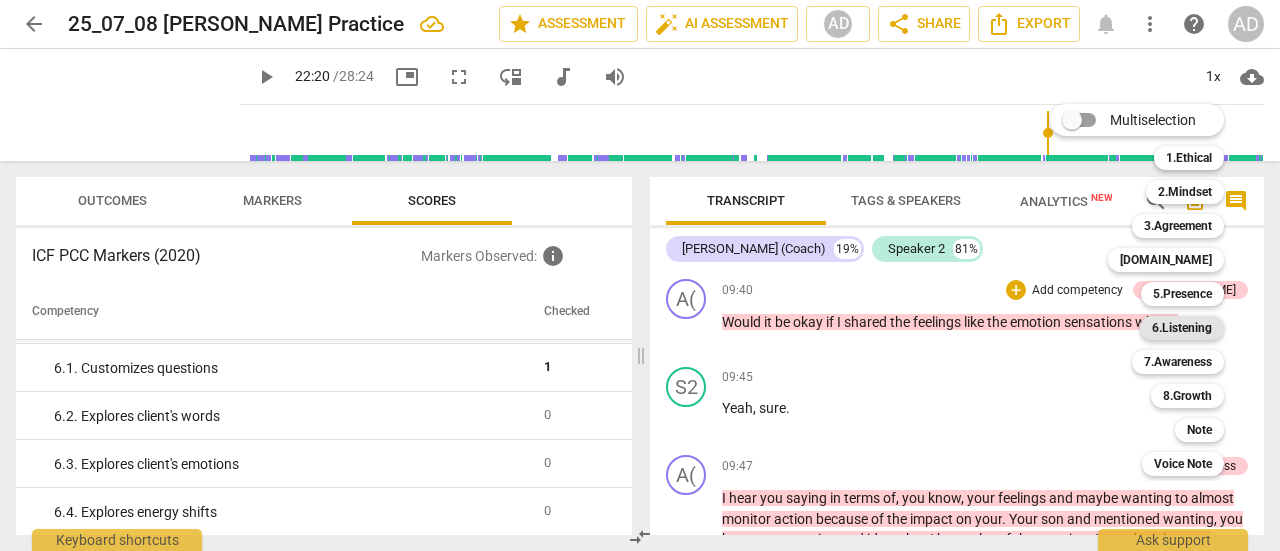 click on "6.Listening" at bounding box center (1182, 328) 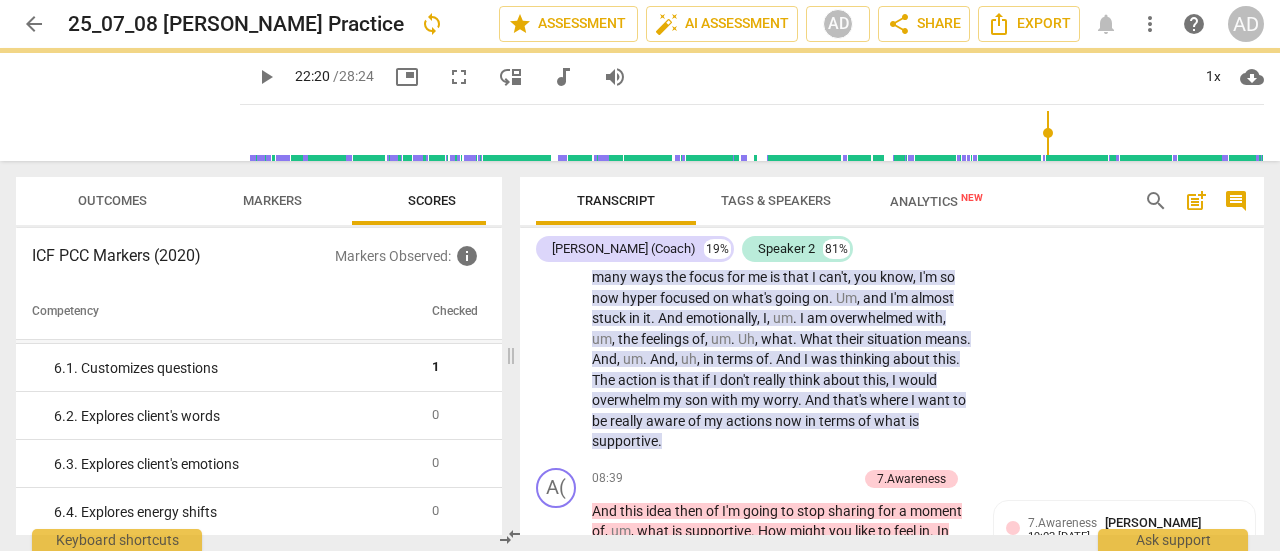 scroll, scrollTop: 4310, scrollLeft: 0, axis: vertical 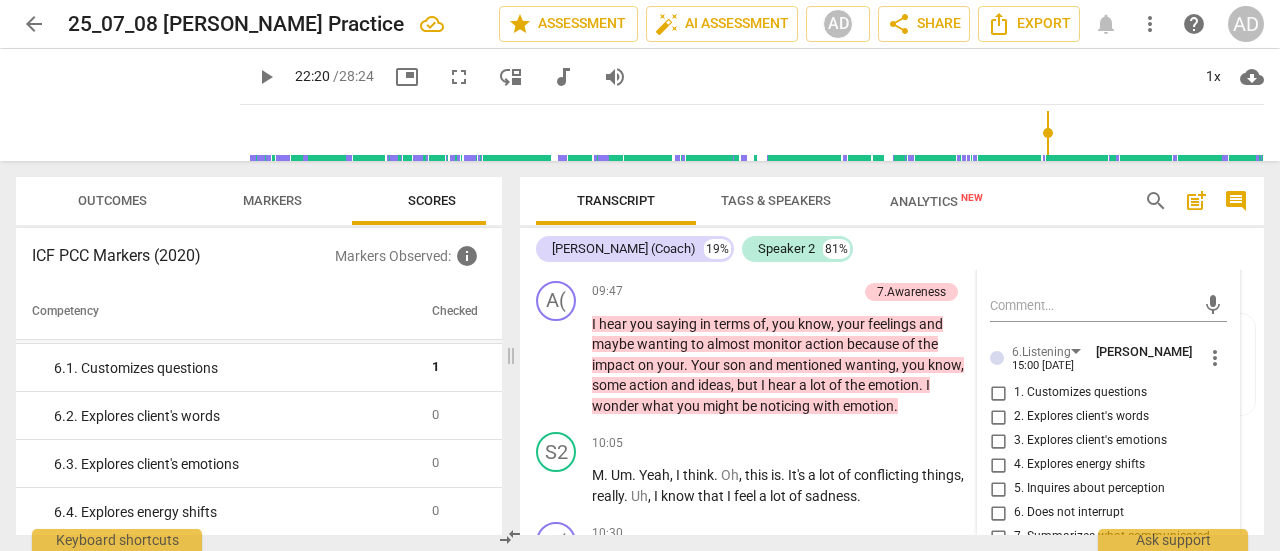 click on "3. Explores client's emotions" at bounding box center (1090, 441) 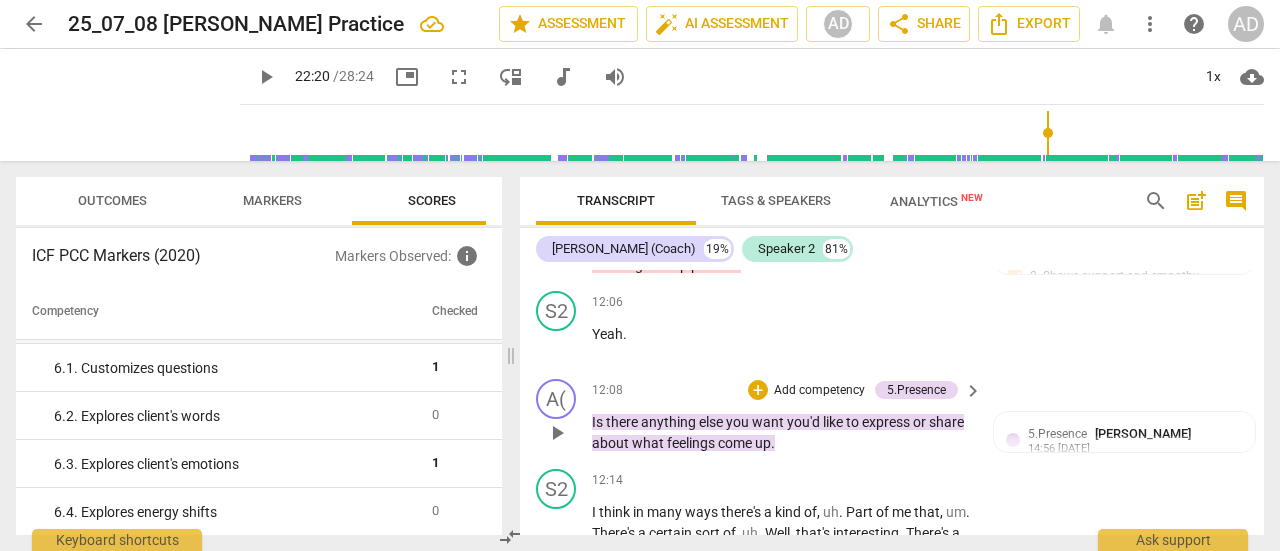 scroll, scrollTop: 5157, scrollLeft: 0, axis: vertical 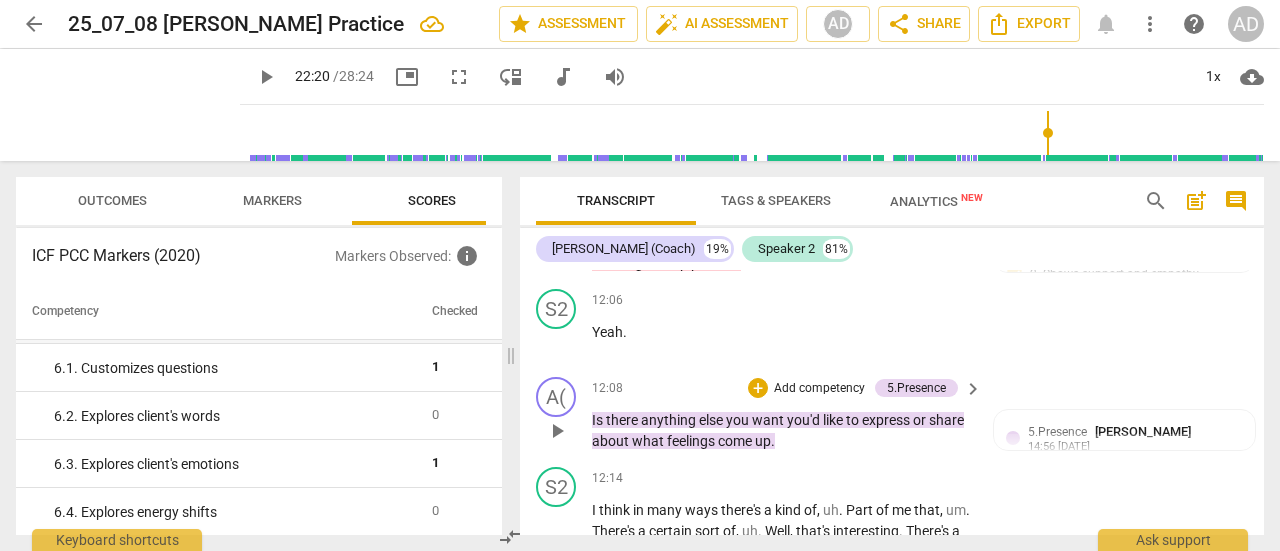 click on "Add competency" at bounding box center (819, 389) 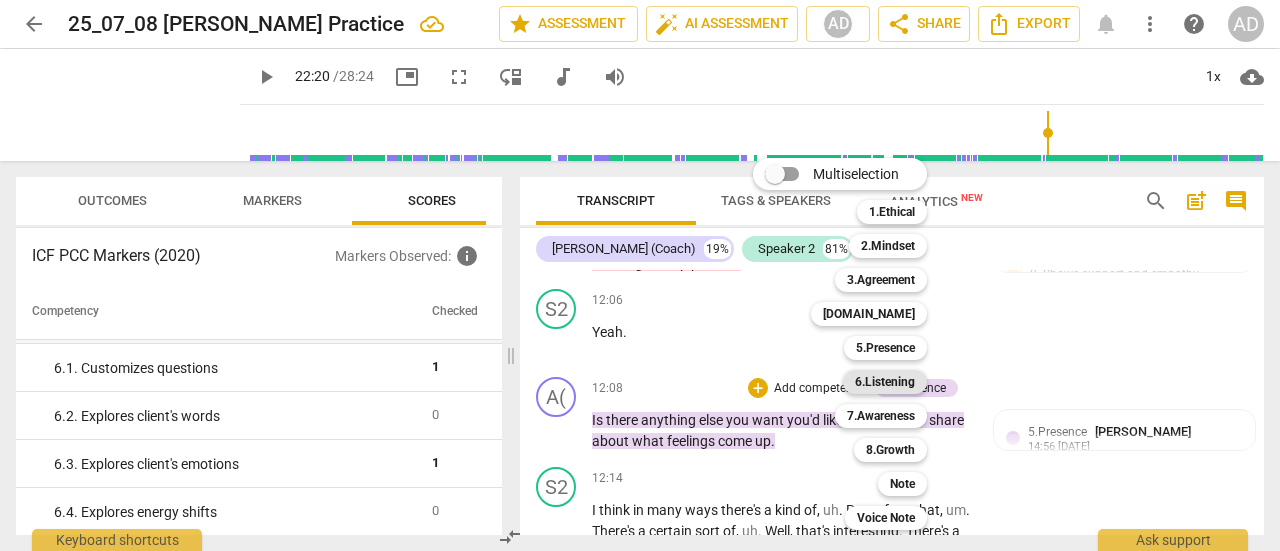 click on "6.Listening" at bounding box center [885, 382] 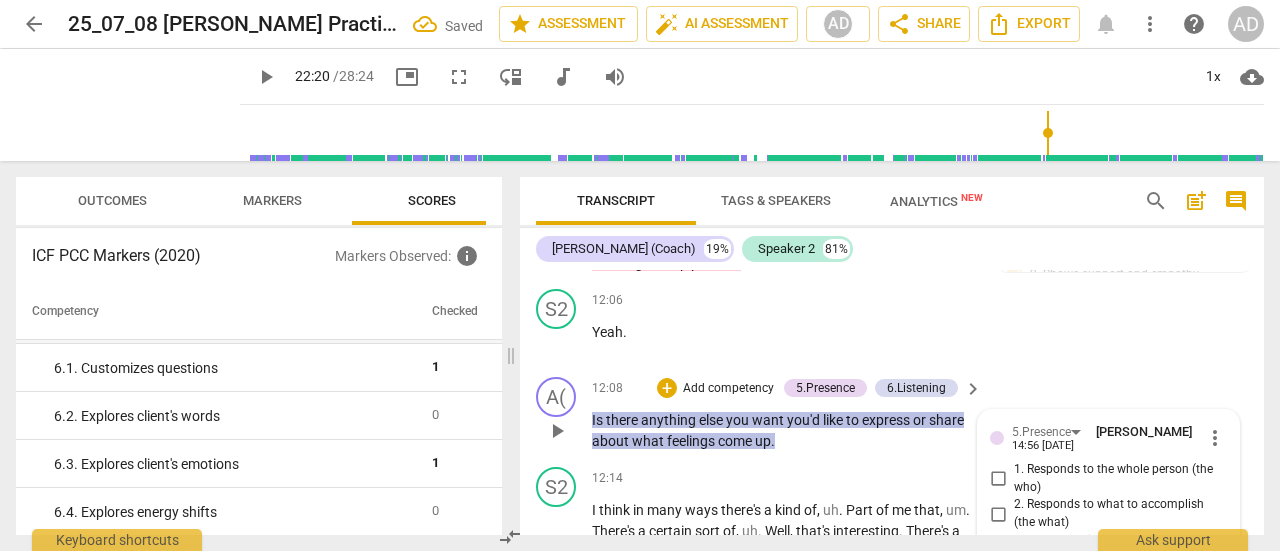 scroll, scrollTop: 5378, scrollLeft: 0, axis: vertical 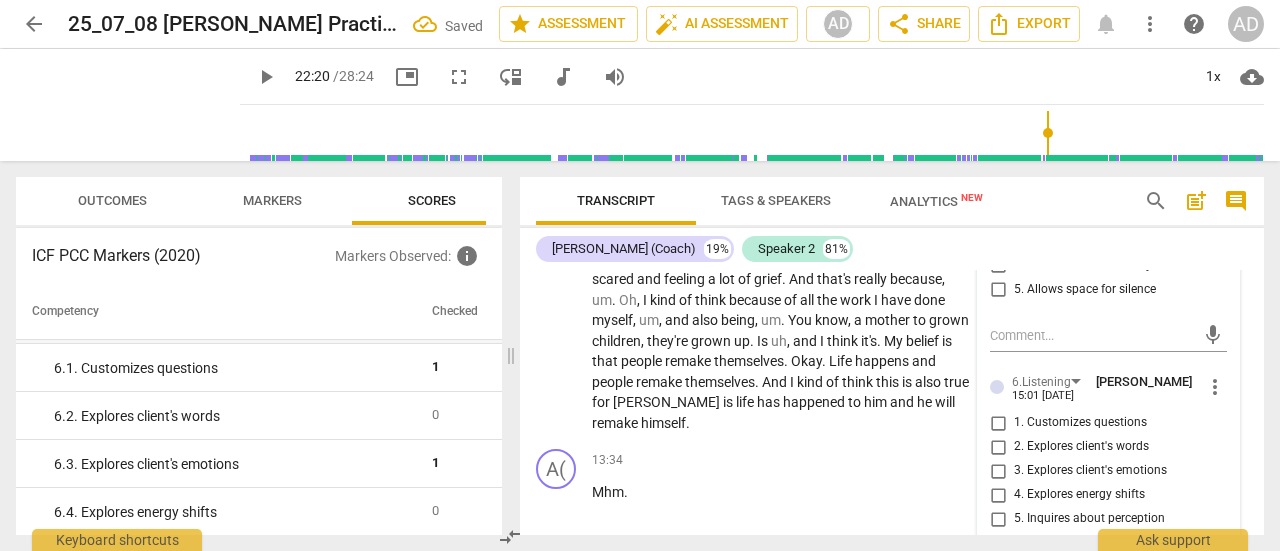 click on "3. Explores client's emotions" at bounding box center [1090, 471] 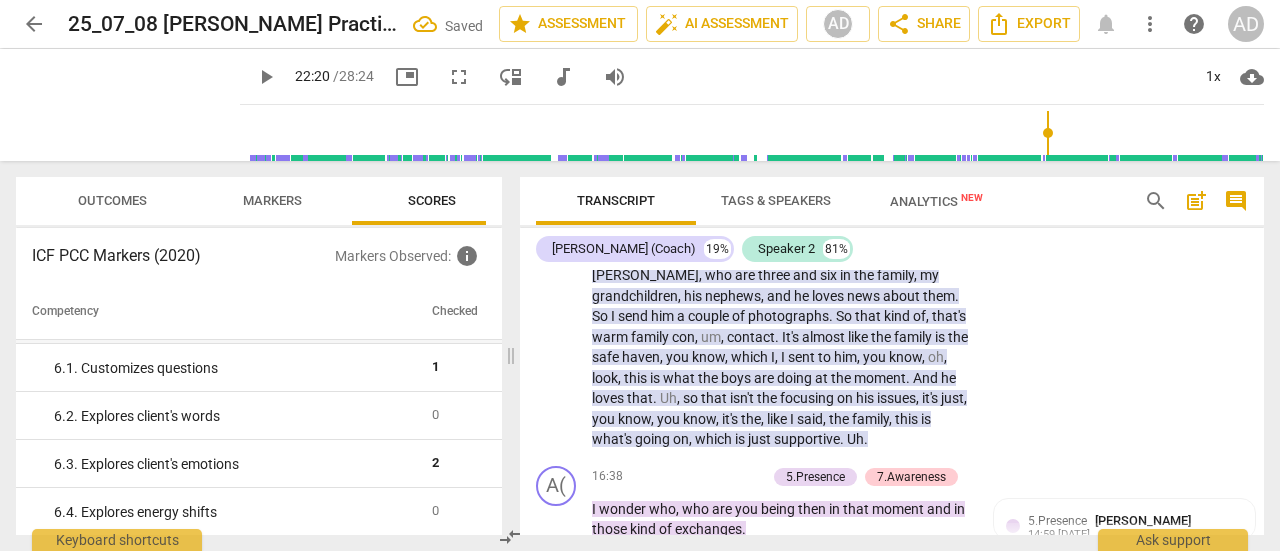 scroll, scrollTop: 6362, scrollLeft: 0, axis: vertical 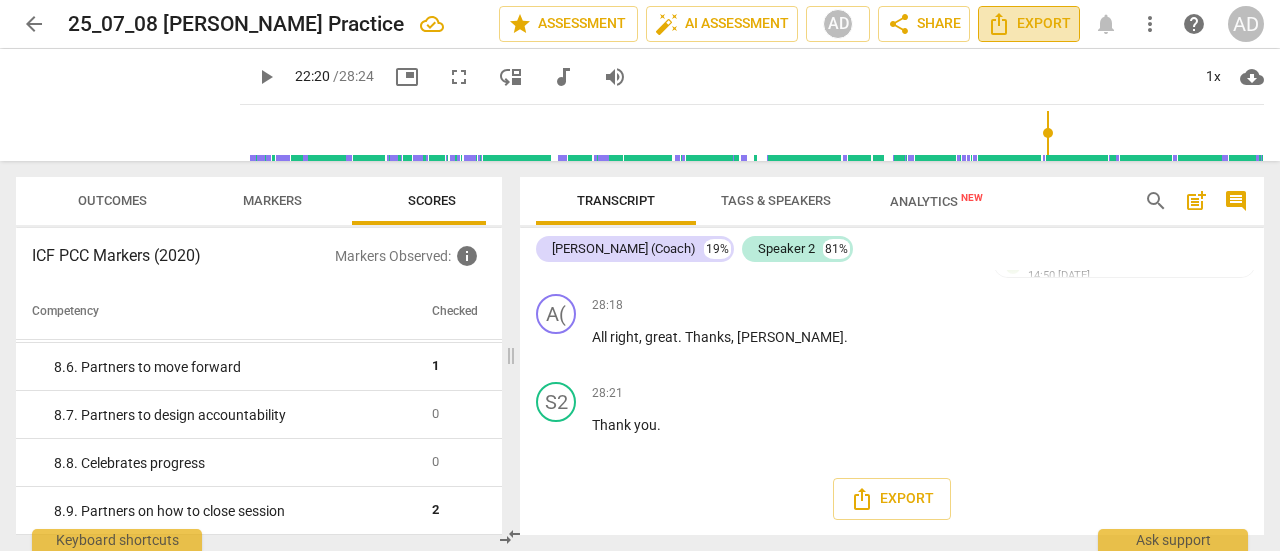 click on "Export" at bounding box center [1029, 24] 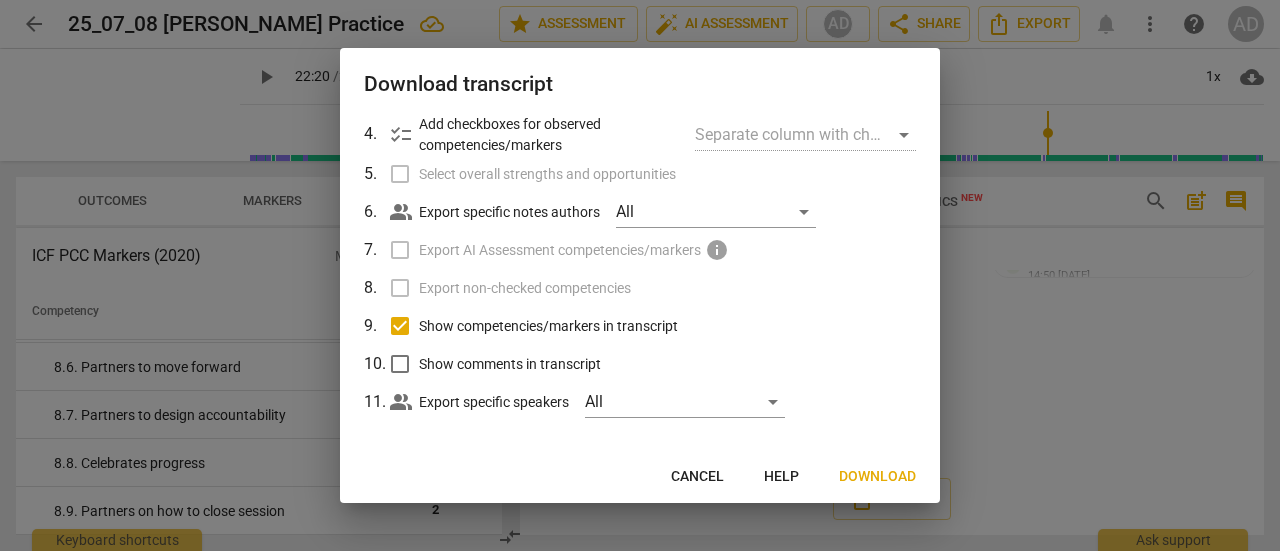 scroll, scrollTop: 206, scrollLeft: 0, axis: vertical 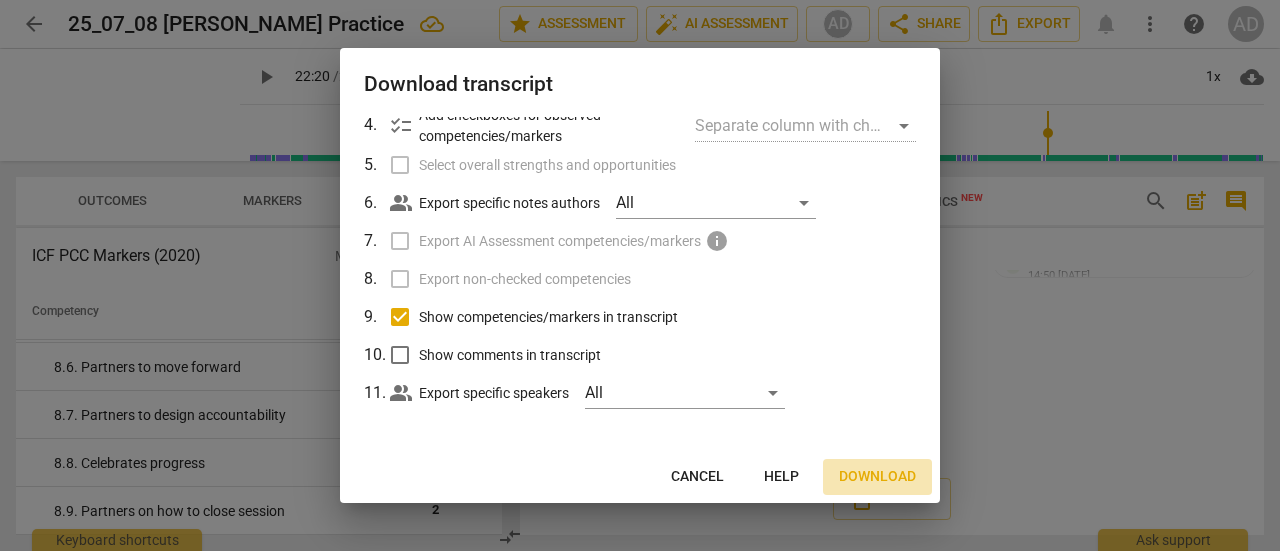 click on "Download" at bounding box center (877, 477) 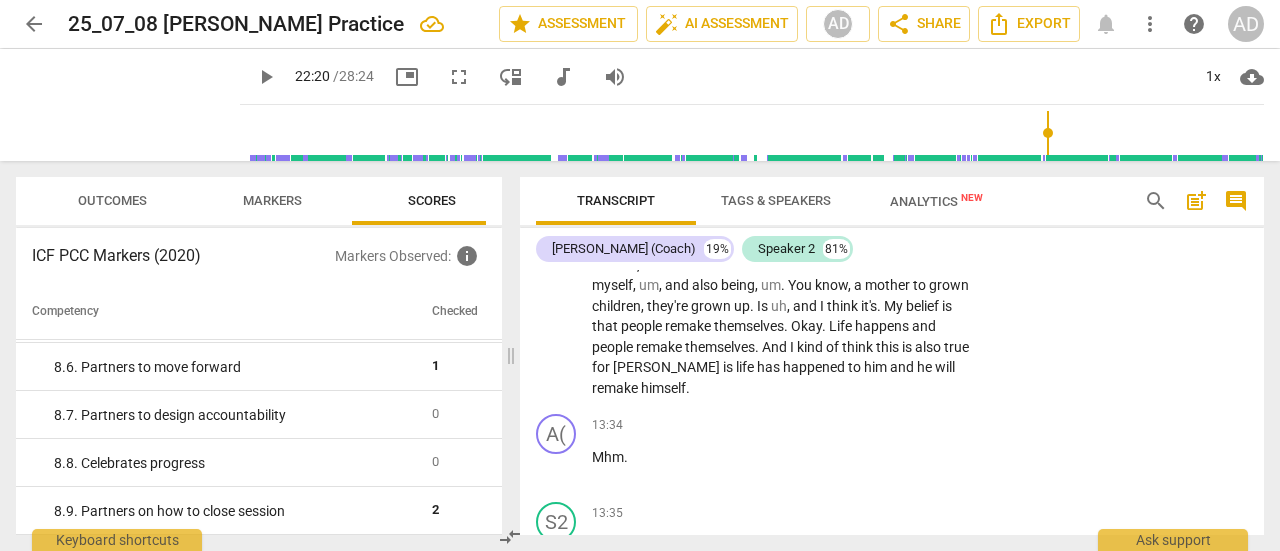scroll, scrollTop: 5583, scrollLeft: 0, axis: vertical 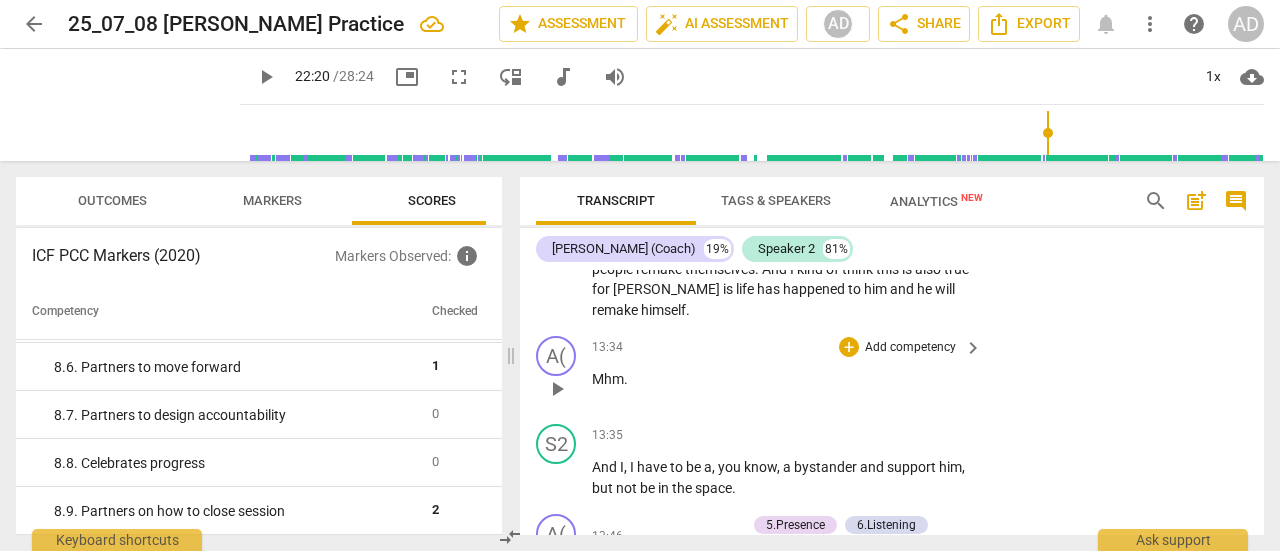 click on "Add competency" at bounding box center [910, 348] 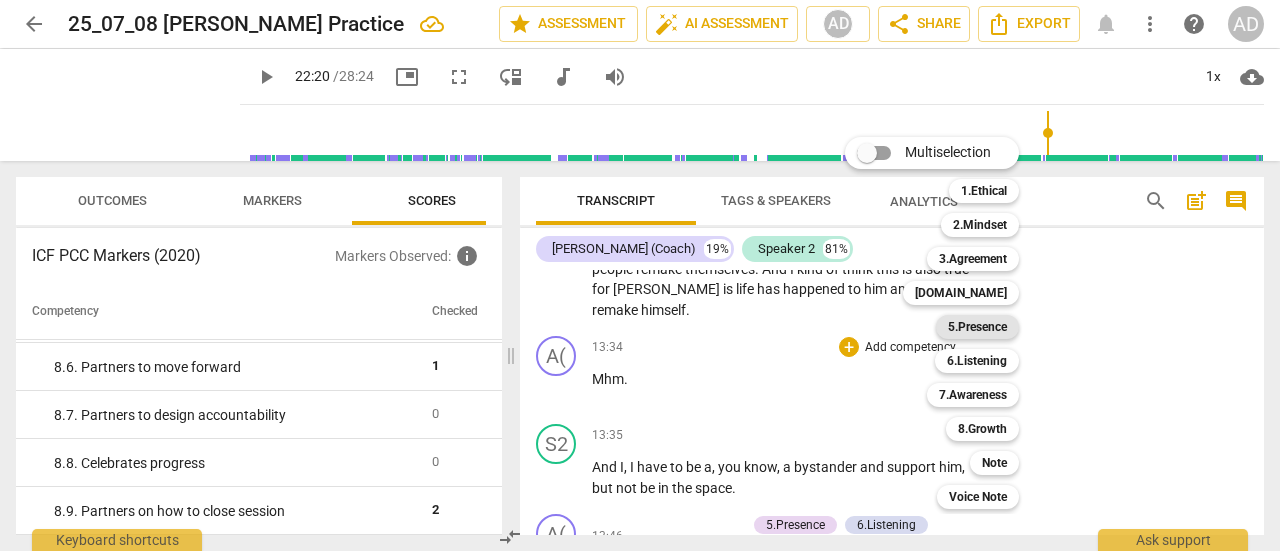 click on "5.Presence" at bounding box center [977, 327] 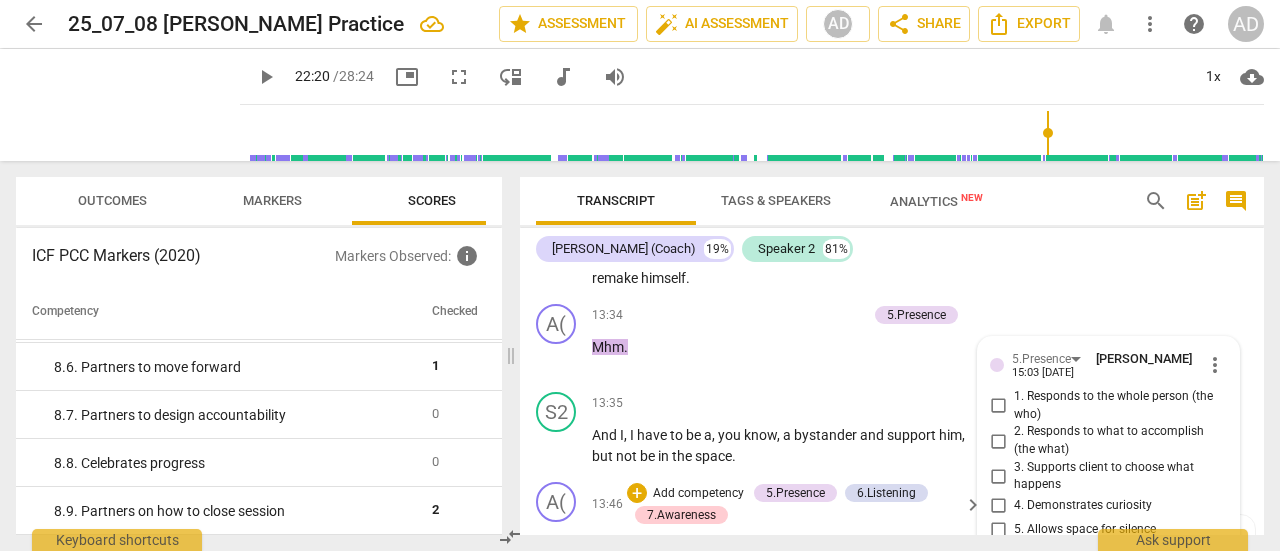 scroll, scrollTop: 5586, scrollLeft: 0, axis: vertical 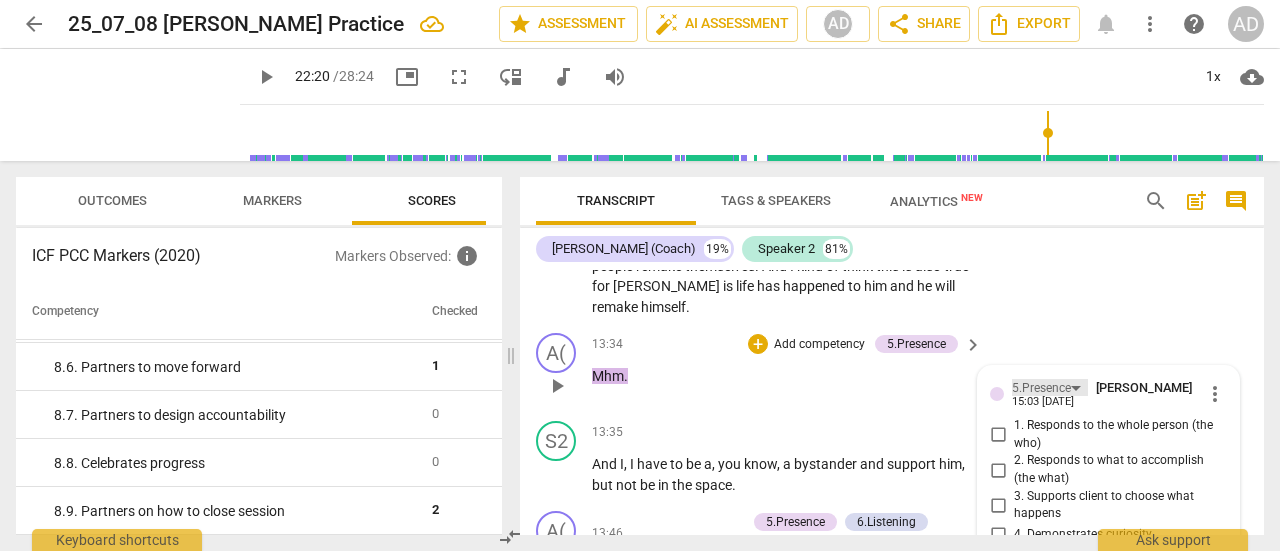click on "5.Presence" at bounding box center (1050, 387) 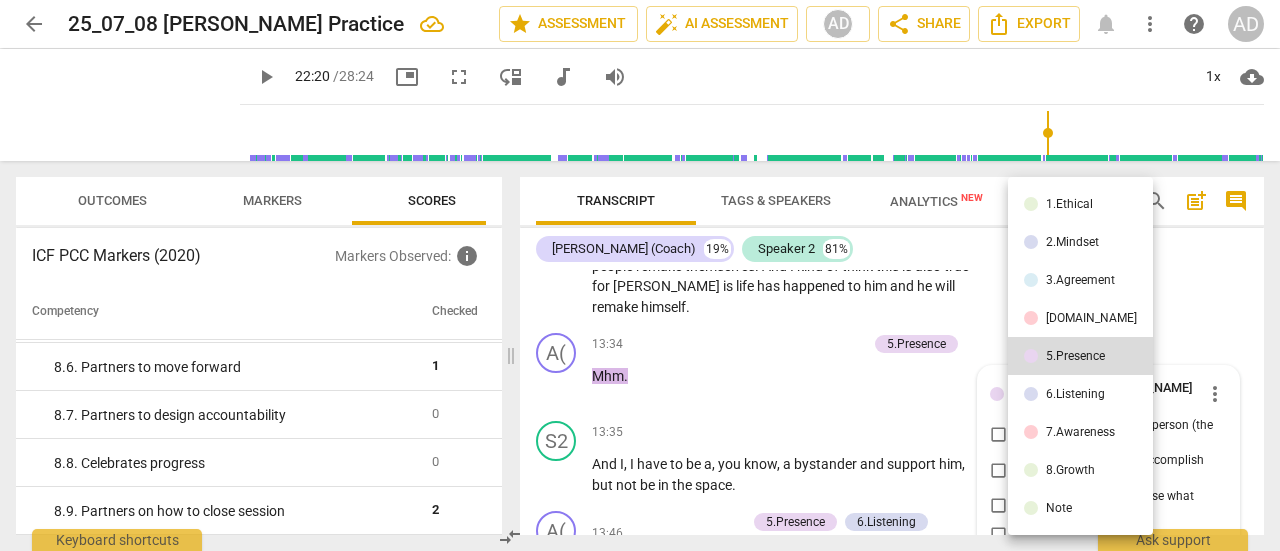 click on "[DOMAIN_NAME]" at bounding box center [1091, 318] 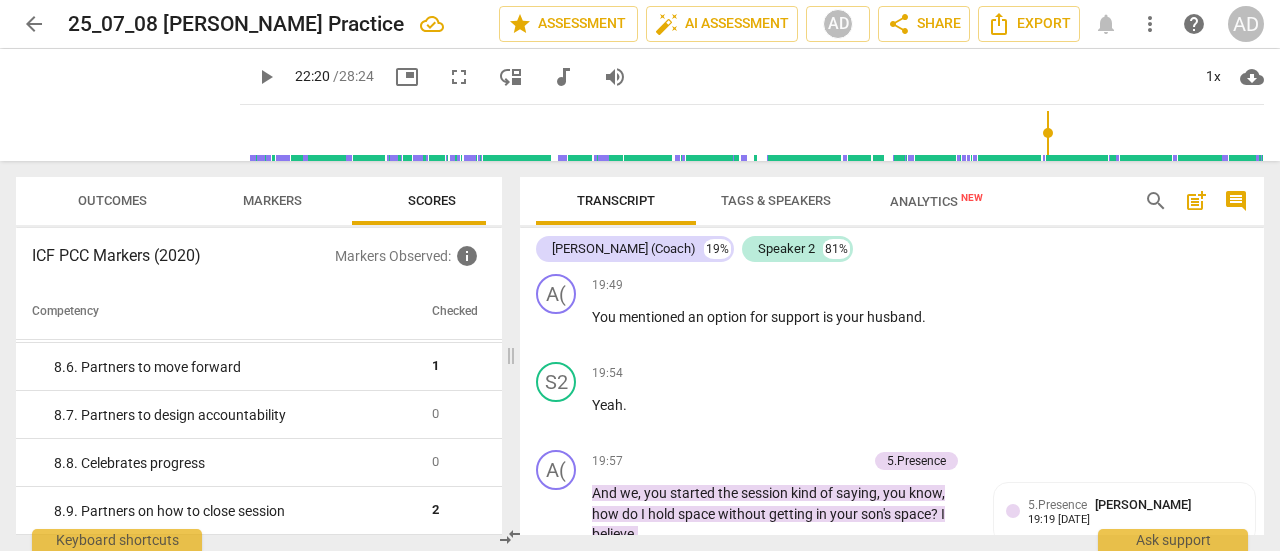 scroll, scrollTop: 7609, scrollLeft: 0, axis: vertical 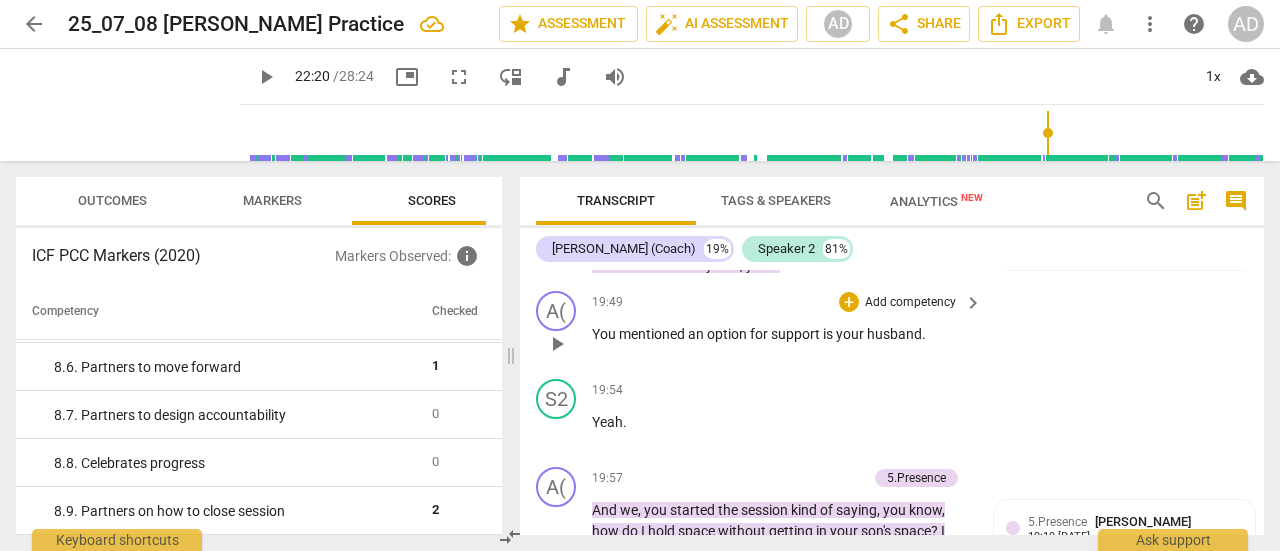 click on "Add competency" at bounding box center (910, 303) 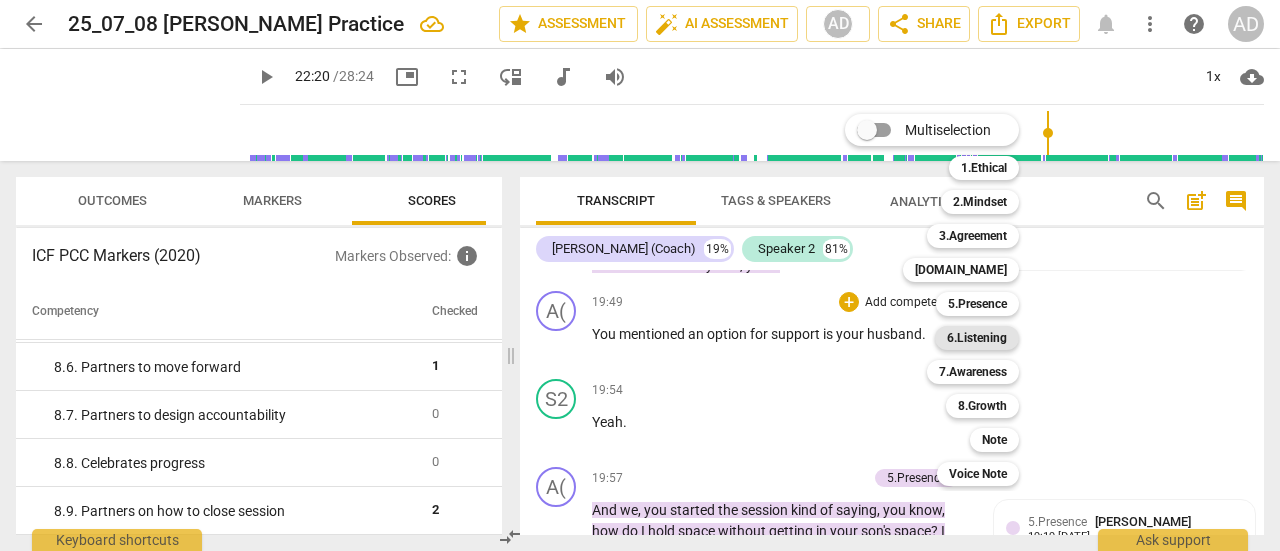 click on "6.Listening" at bounding box center [977, 338] 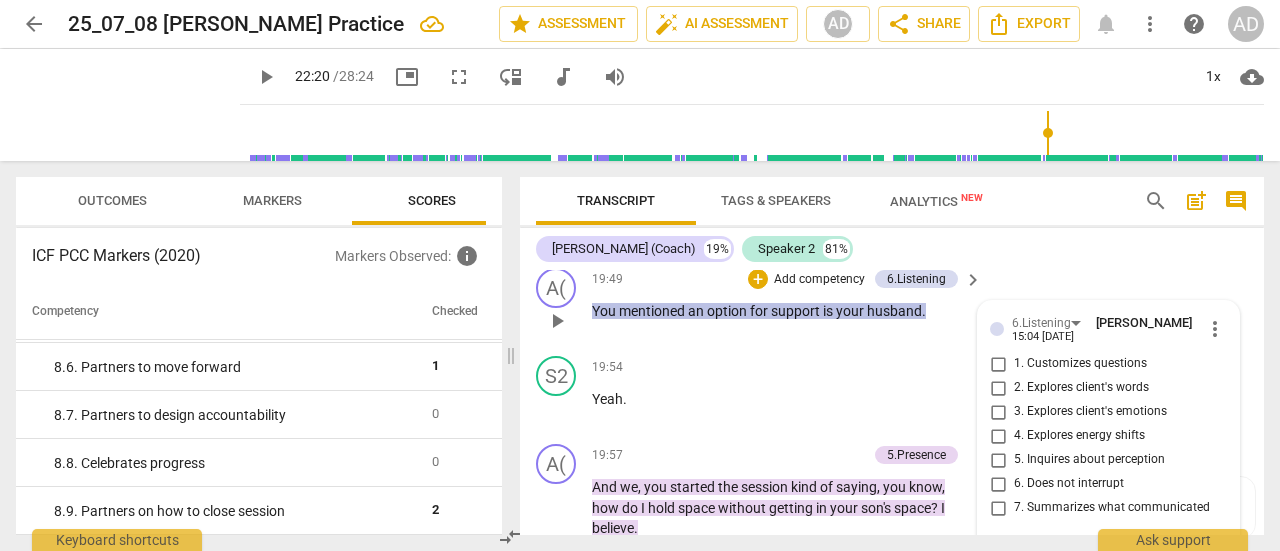 scroll, scrollTop: 7640, scrollLeft: 0, axis: vertical 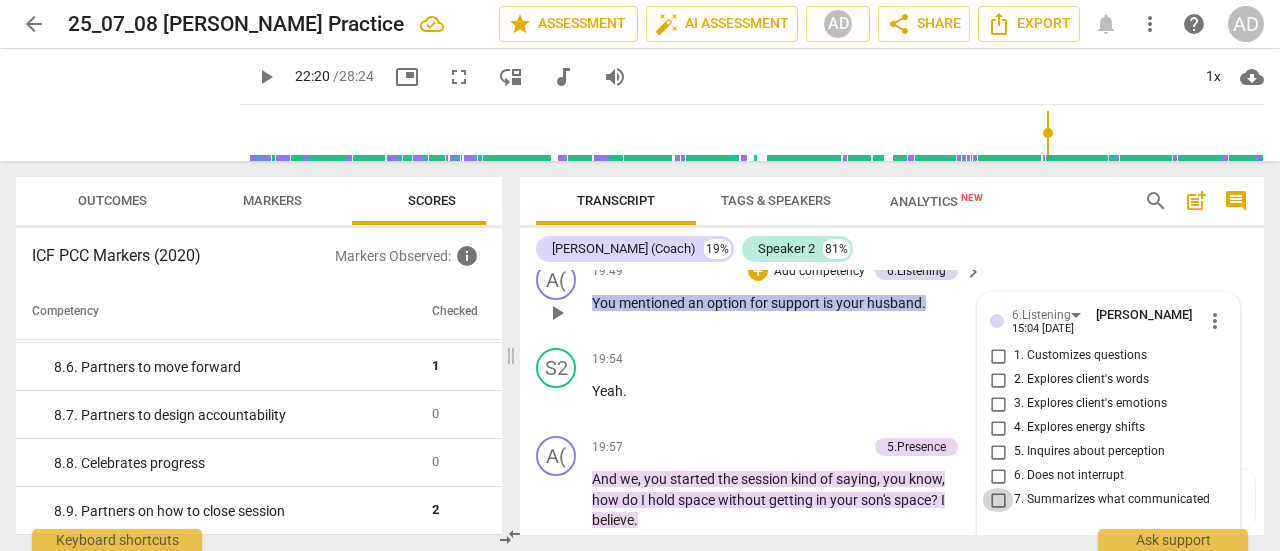 click on "7. Summarizes what communicated" at bounding box center [998, 500] 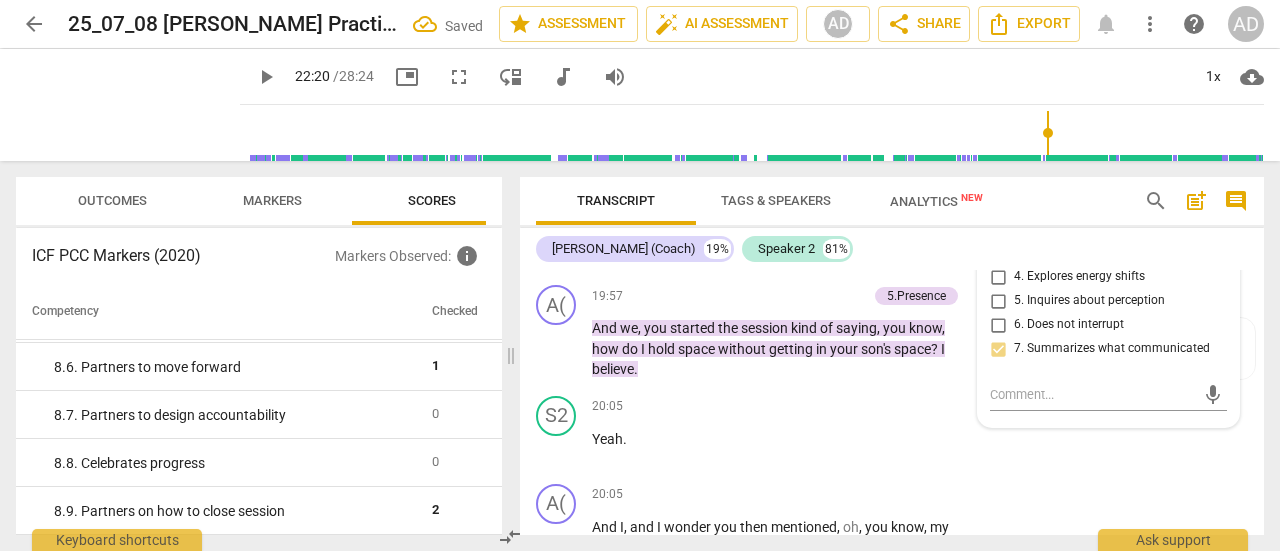 scroll, scrollTop: 7792, scrollLeft: 0, axis: vertical 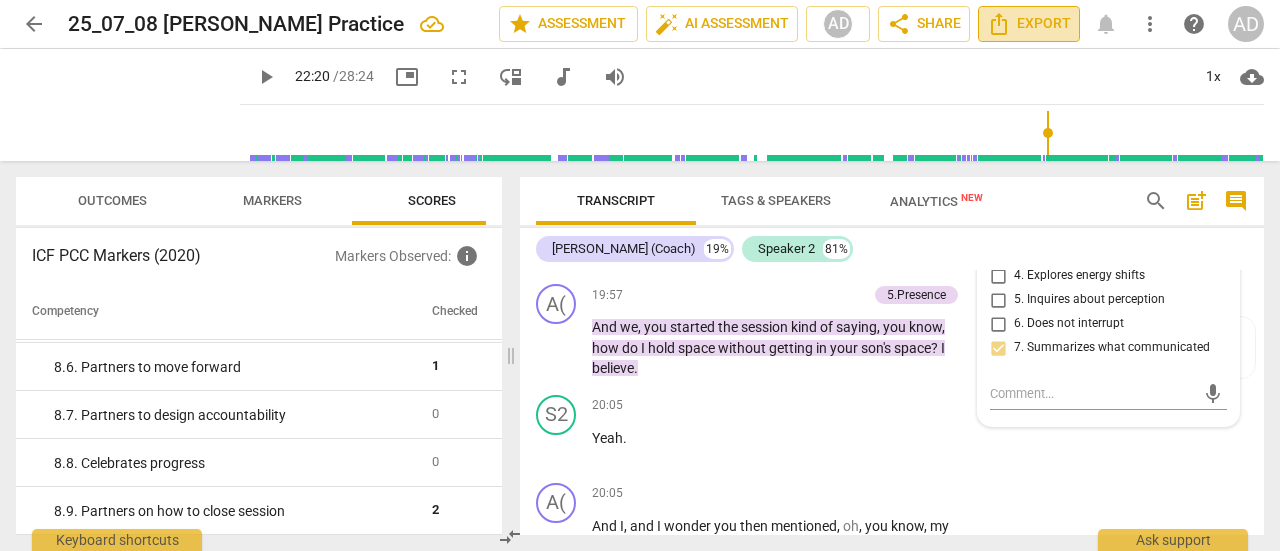 click on "Export" at bounding box center (1029, 24) 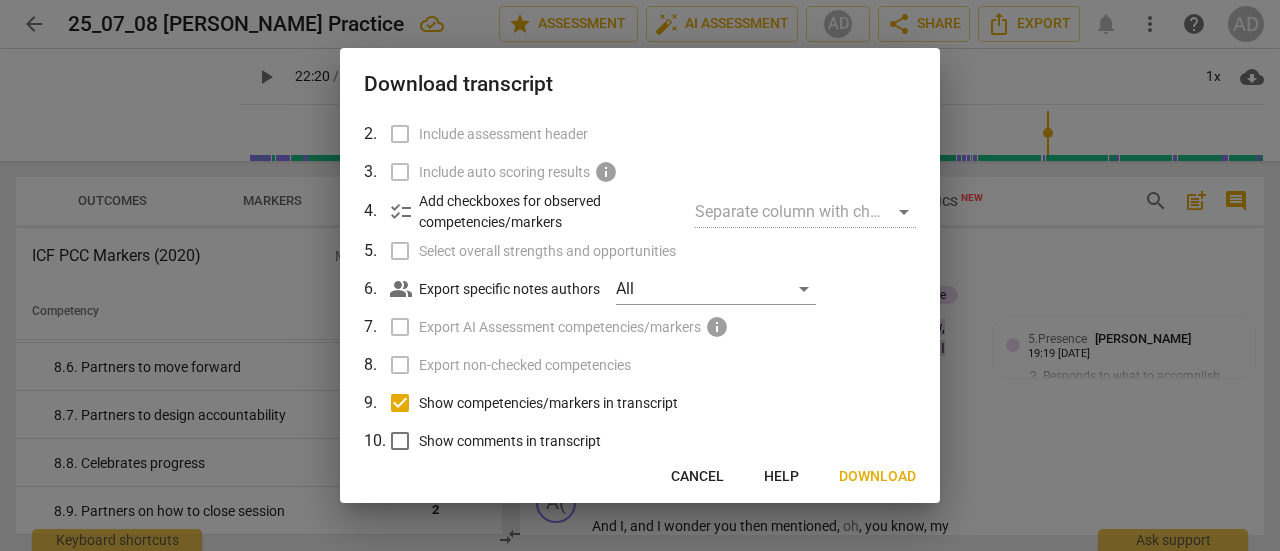 scroll, scrollTop: 181, scrollLeft: 0, axis: vertical 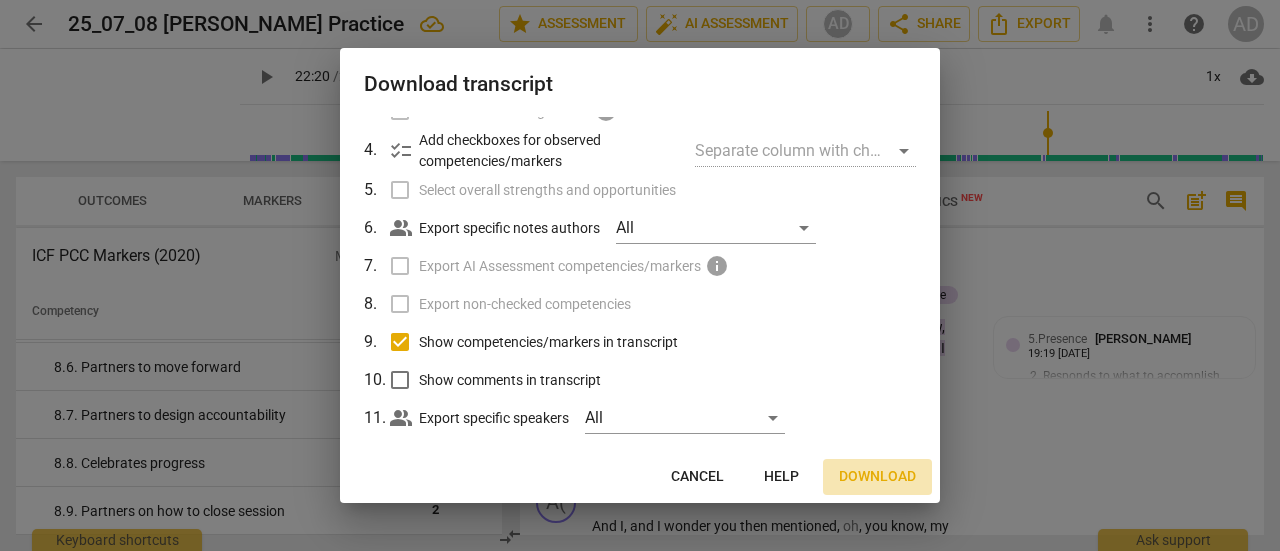 click on "Download" at bounding box center (877, 477) 